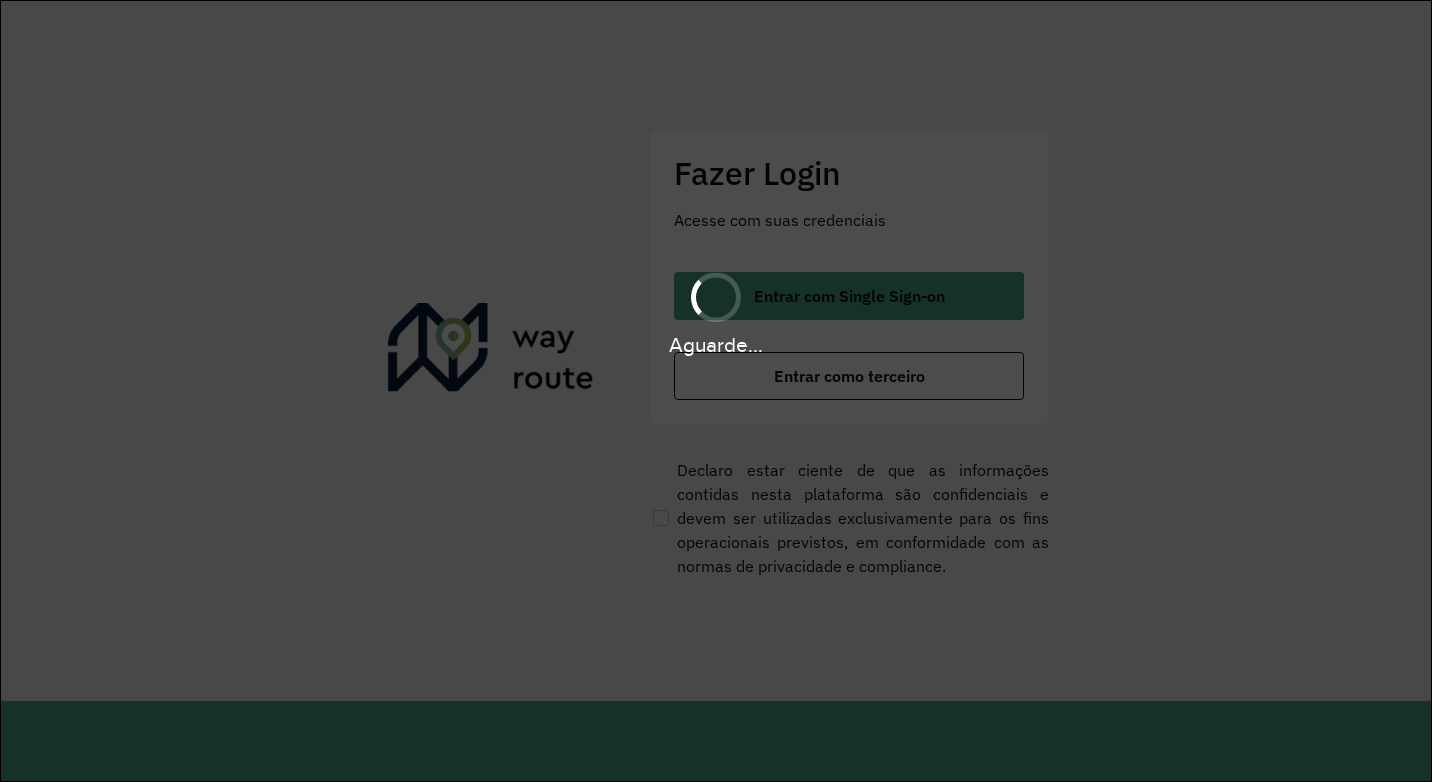 scroll, scrollTop: 0, scrollLeft: 0, axis: both 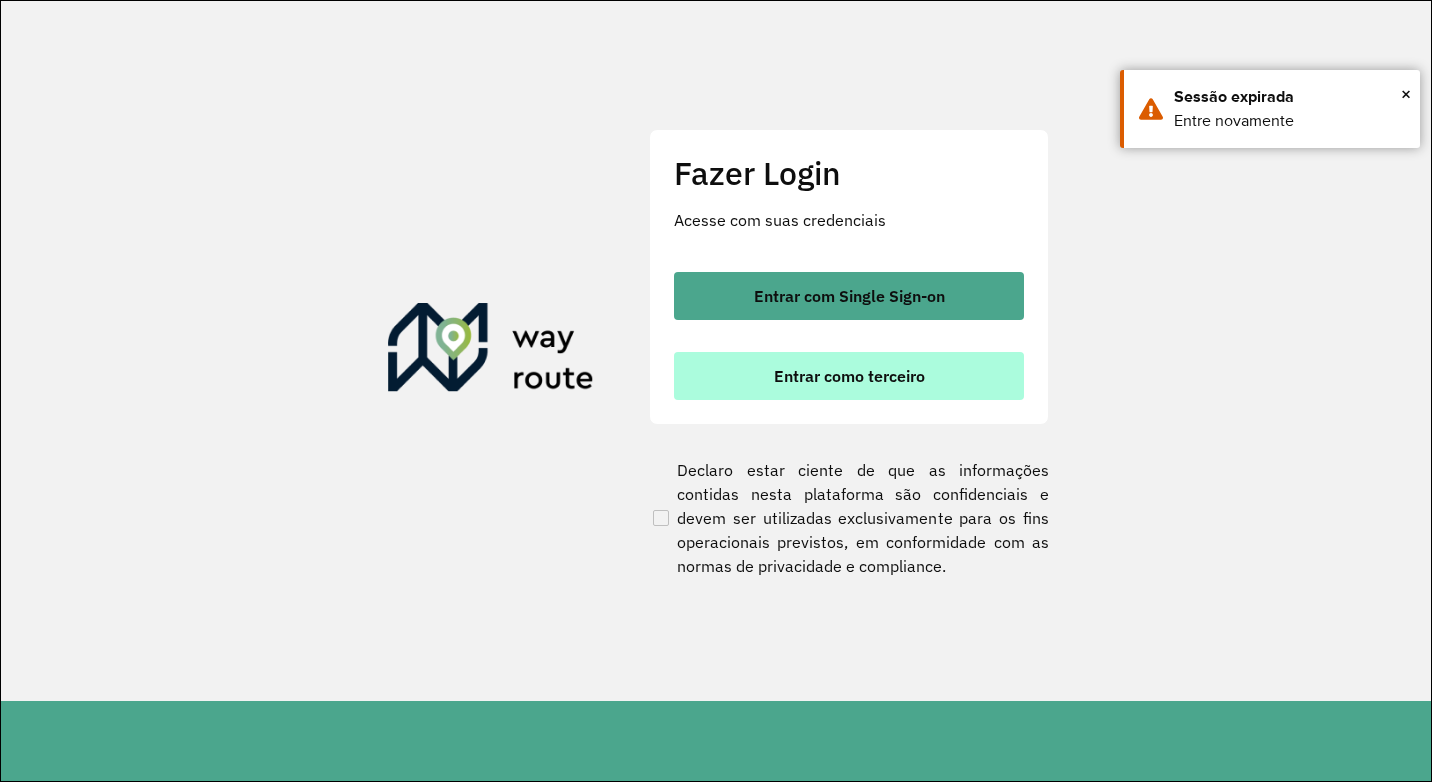 click on "Entrar como terceiro" at bounding box center [849, 376] 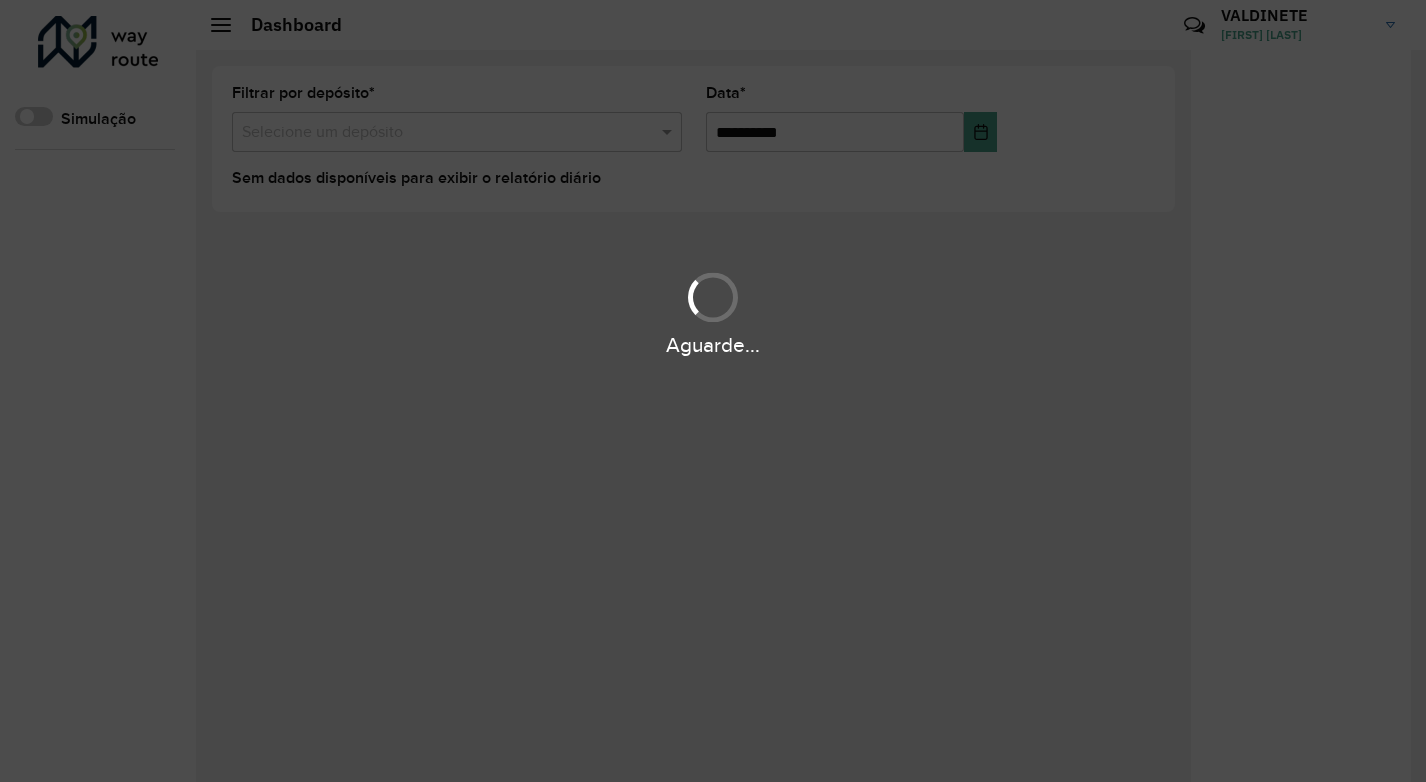 scroll, scrollTop: 0, scrollLeft: 0, axis: both 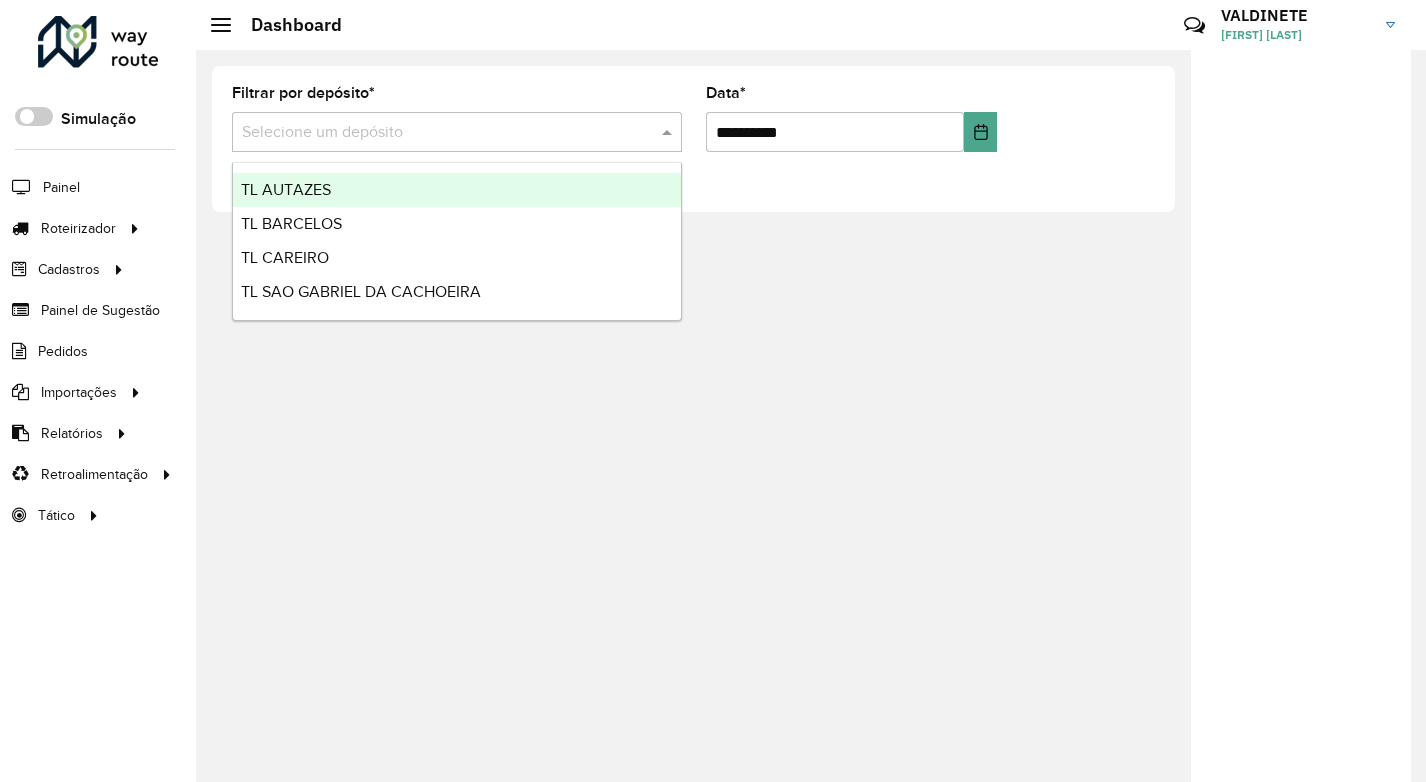 click at bounding box center (437, 133) 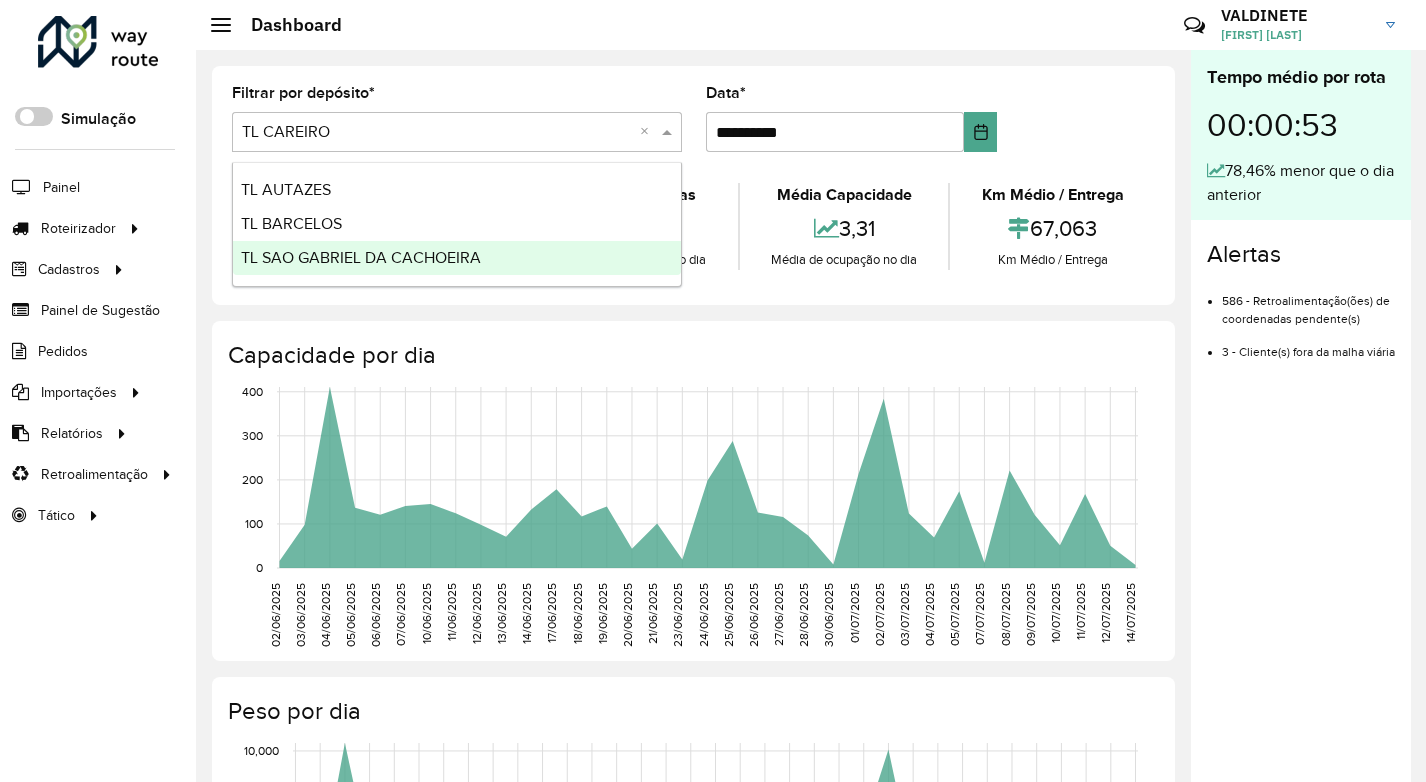 click on "Roteirizador AmbevTech Simulação Painel Roteirizador Entregas Vendas Cadastros Checkpoint Cliente Condição de pagamento Consulta de setores Depósito Disponibilidade de veículos Fator tipo de produto Grupo Rota Fator Tipo Produto Grupo de Depósito Grupo de rotas exclusiva Grupo de setores Jornada Layout integração Modelo Motorista Multi Depósito Painel de sugestão Parada Pedágio Perfil de Vendedor Ponto de apoio Ponto de apoio FAD Prioridade pedido Produto Restrição de Atendimento Planner Rodízio de placa Rota exclusiva FAD Rótulo Setor Setor Planner Tempo de parada de refeição Tipo de cliente Tipo de jornada Tipo de produto Tipo de veículo Tipo de veículo RN Transportadora Usuário Vendedor Veículo Painel de Sugestão Pedidos Importações Clientes Fator tipo produto Grade de atendimento Janela de atendimento Localização Pedidos Tempo de espera Veículos Relatórios Ações da sessão Clientes Clientes fora malha Edição tempo atendimento Exclusão pedido Fator tipo de produto Romaneio" 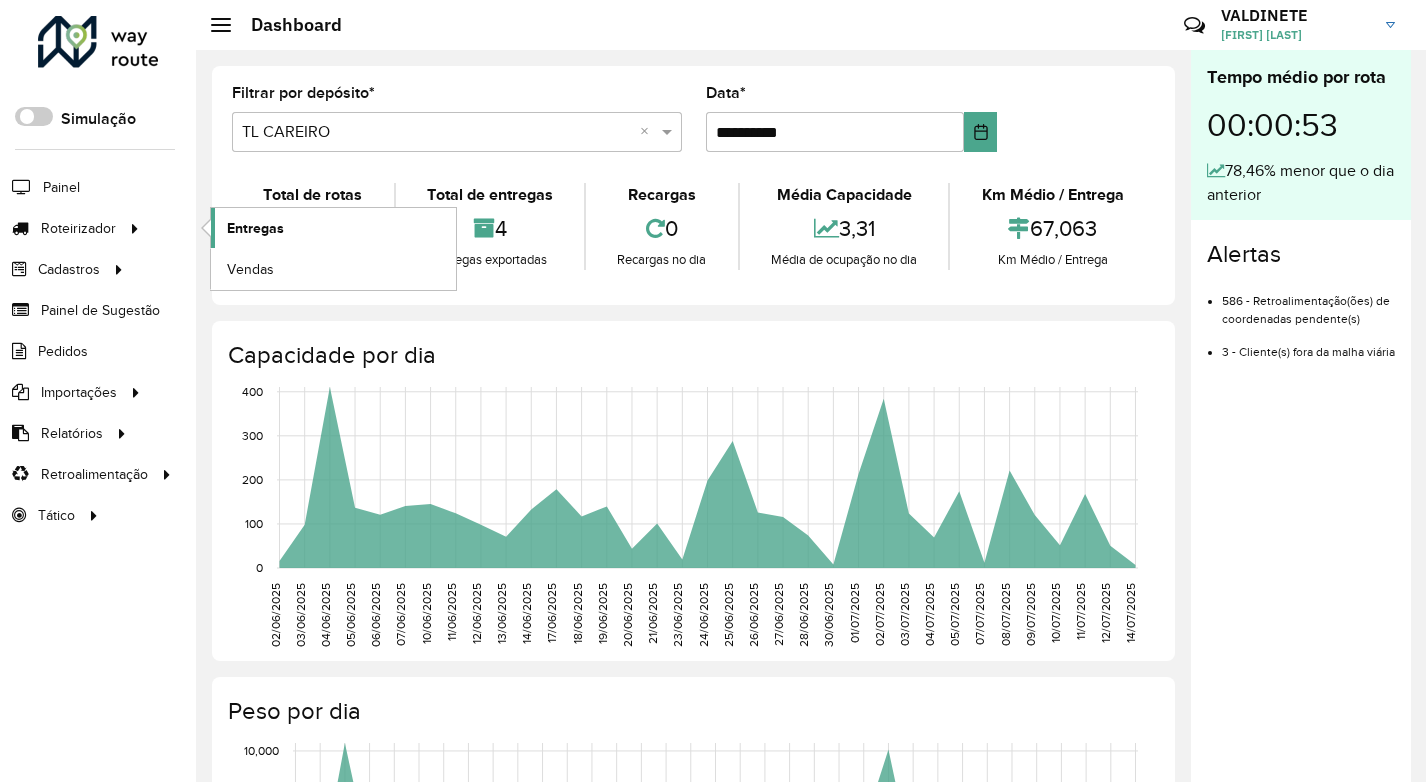 click on "Entregas" 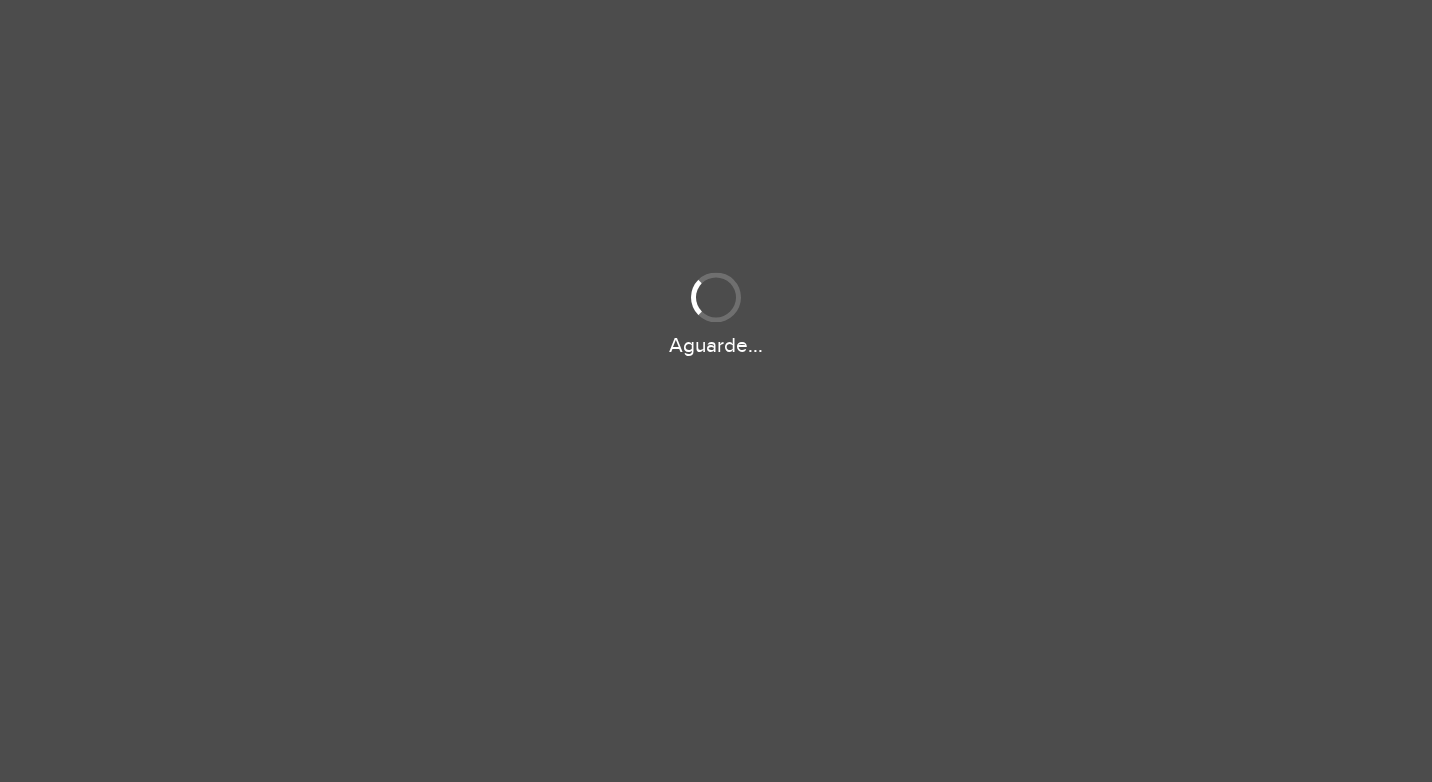 scroll, scrollTop: 0, scrollLeft: 0, axis: both 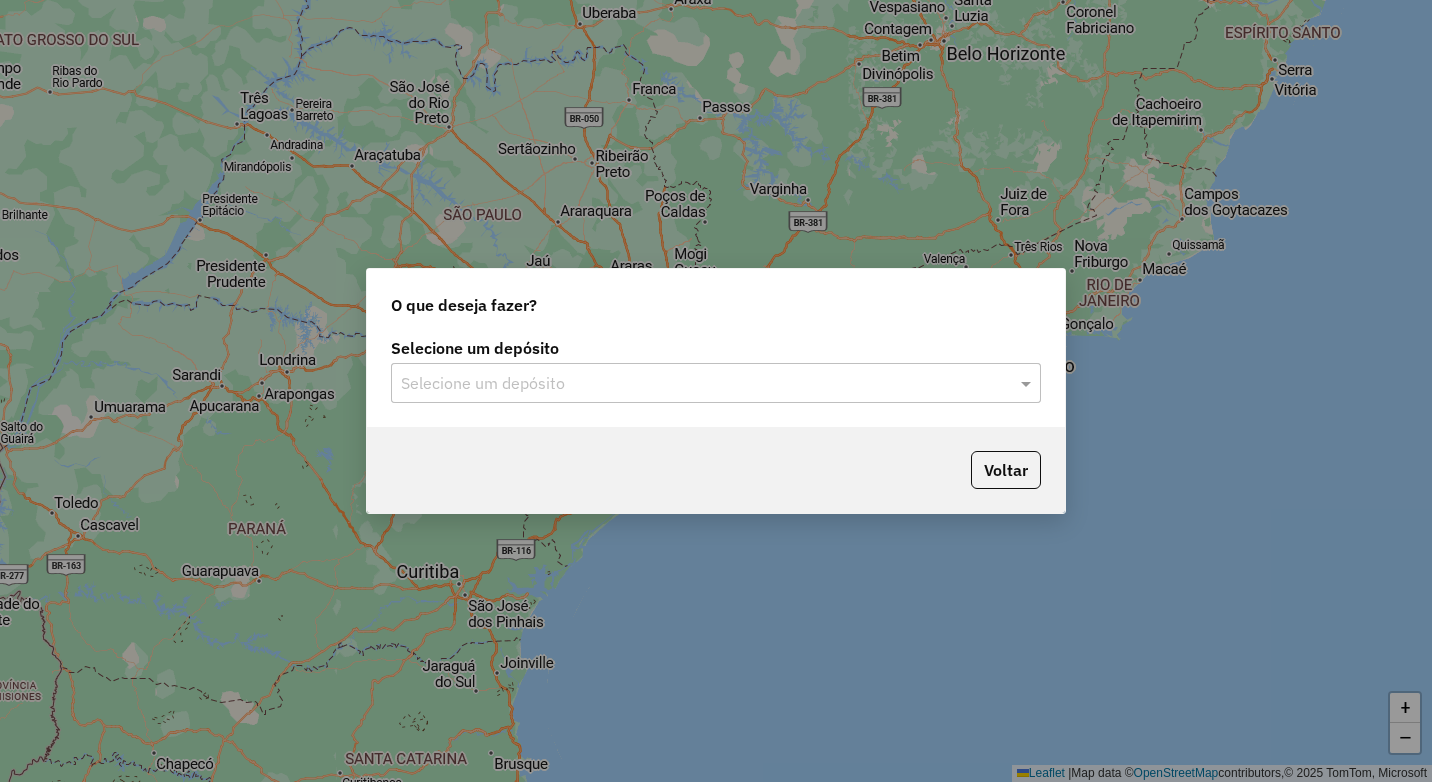 click 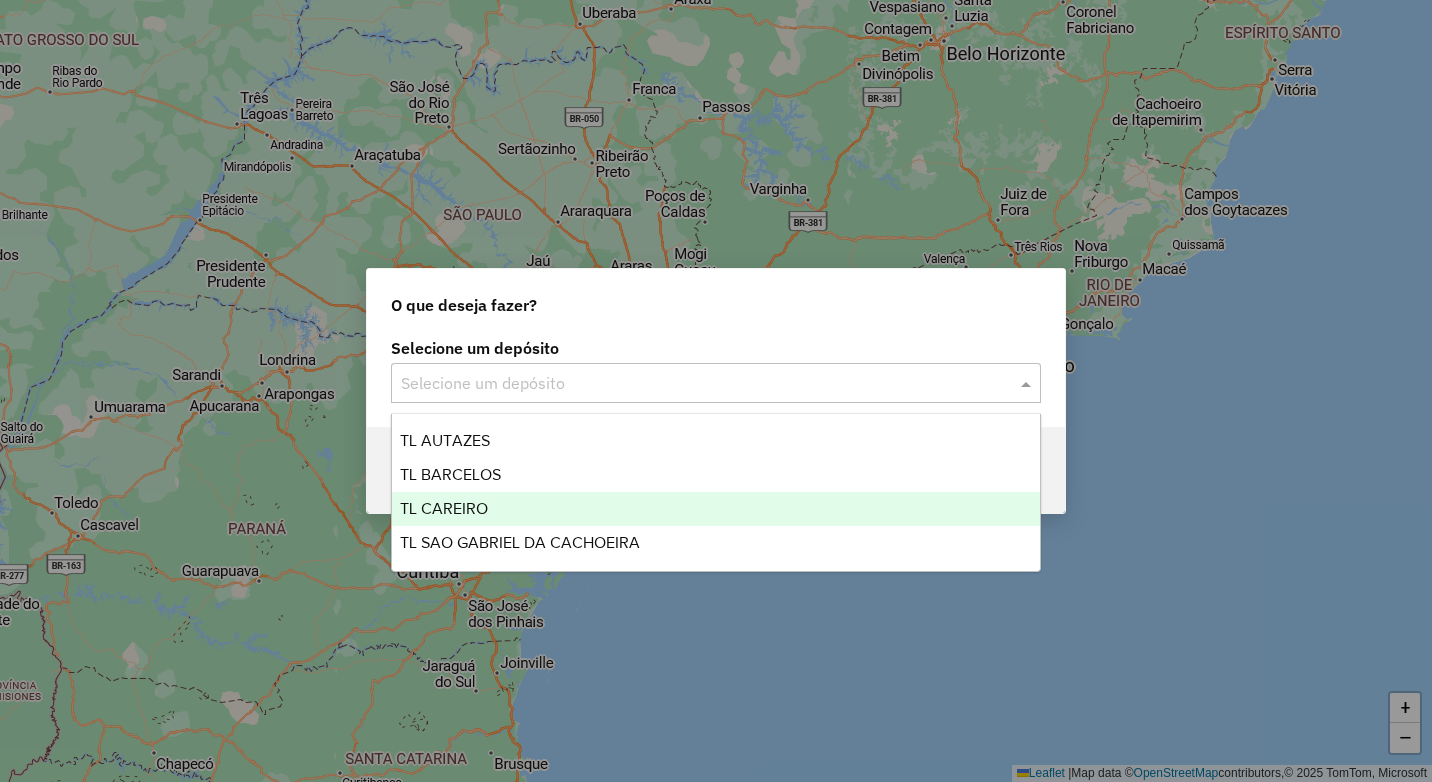 click on "TL CAREIRO" at bounding box center (444, 508) 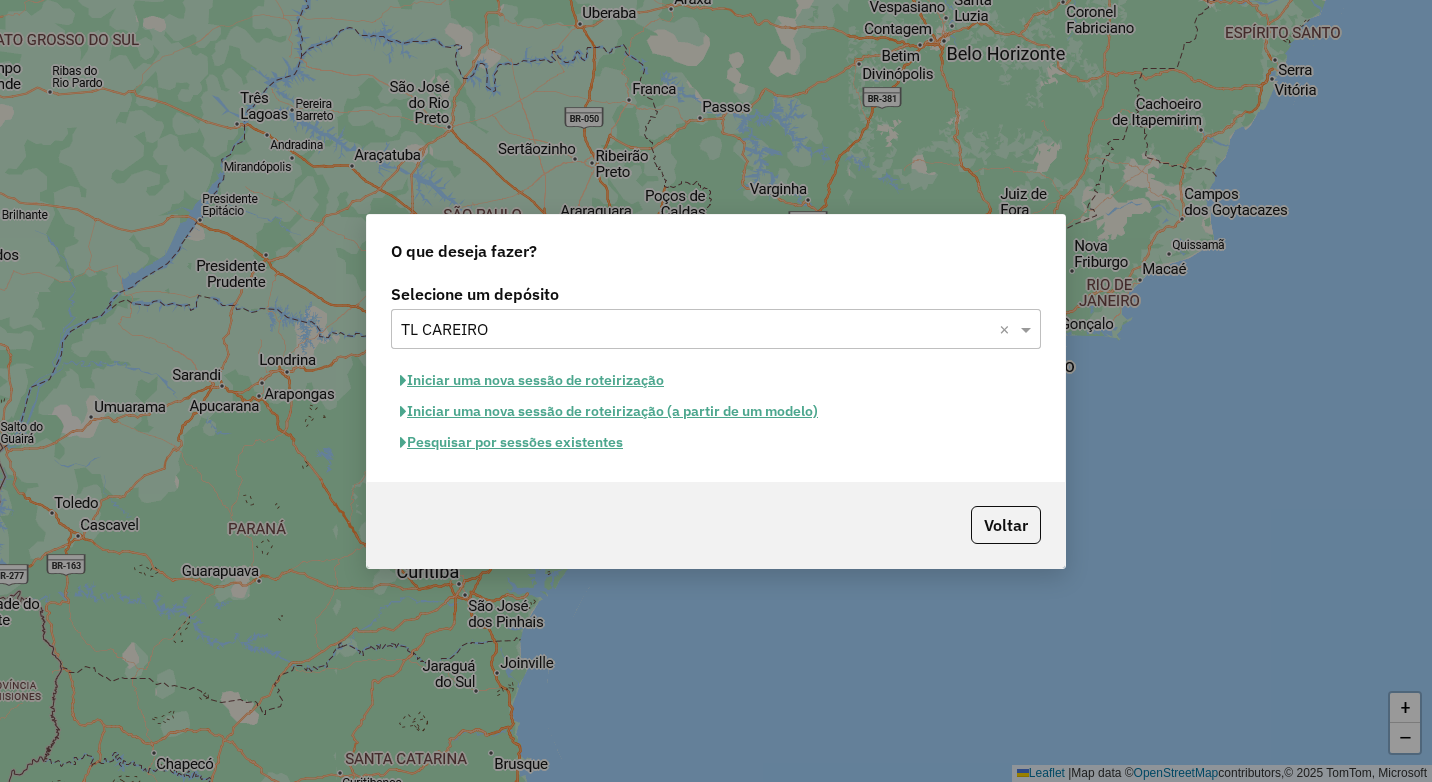 click on "Iniciar uma nova sessão de roteirização" 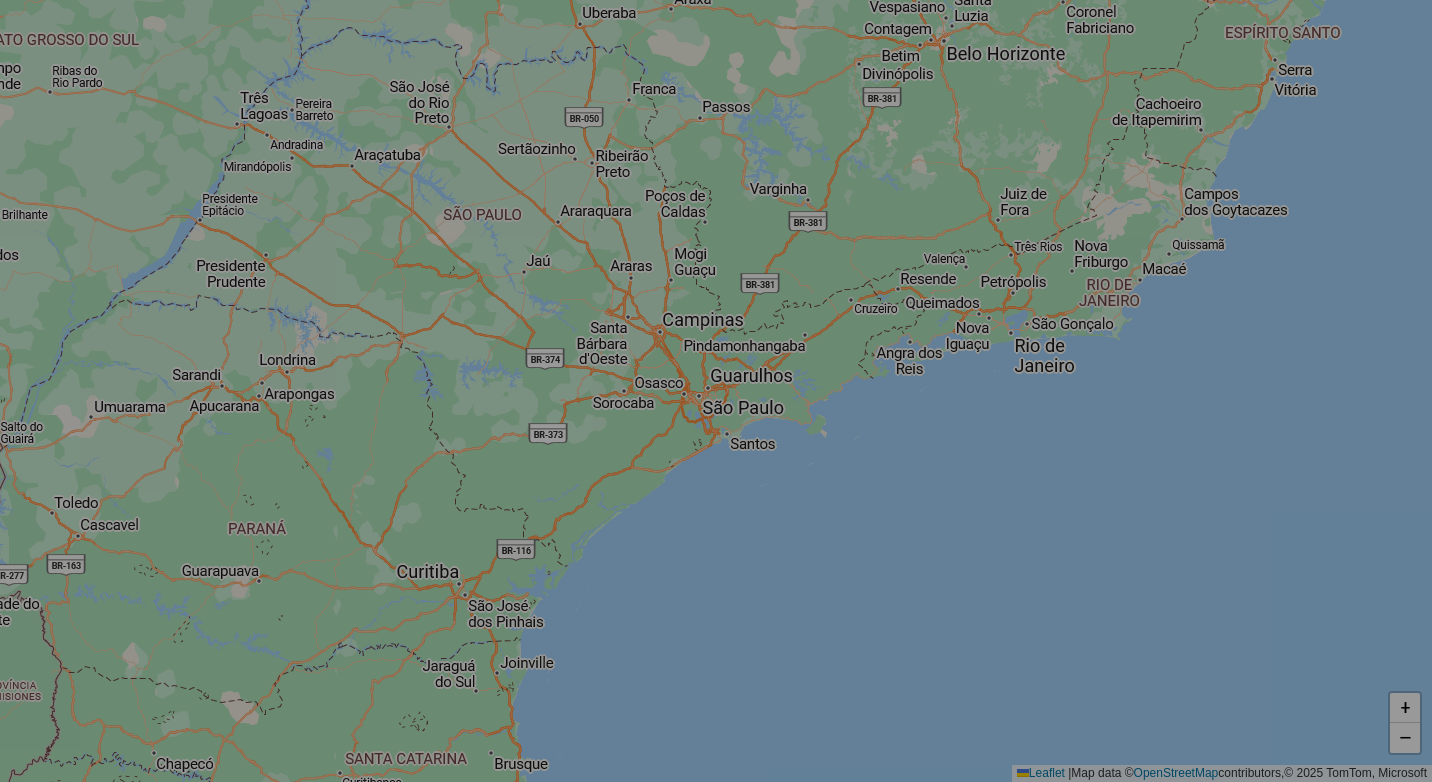click 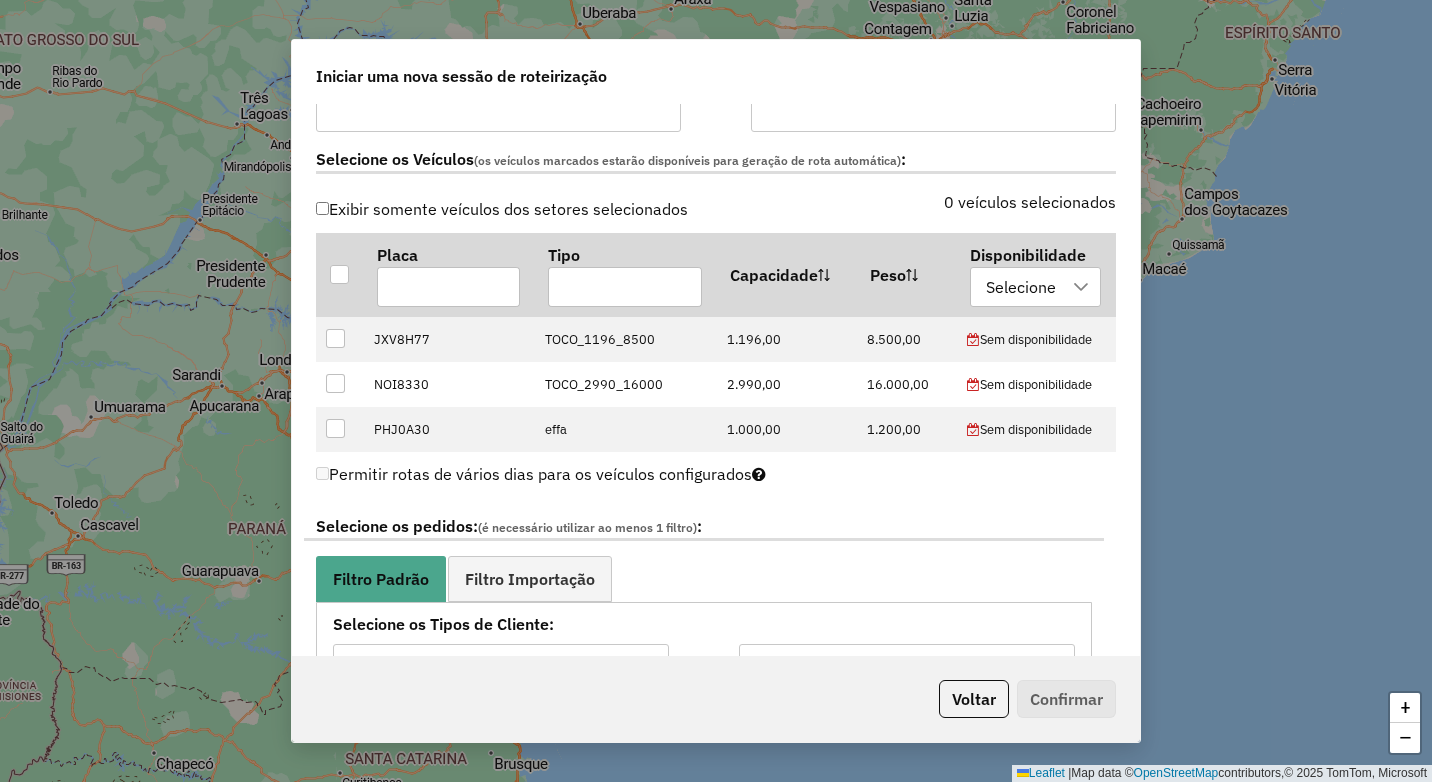 scroll, scrollTop: 600, scrollLeft: 0, axis: vertical 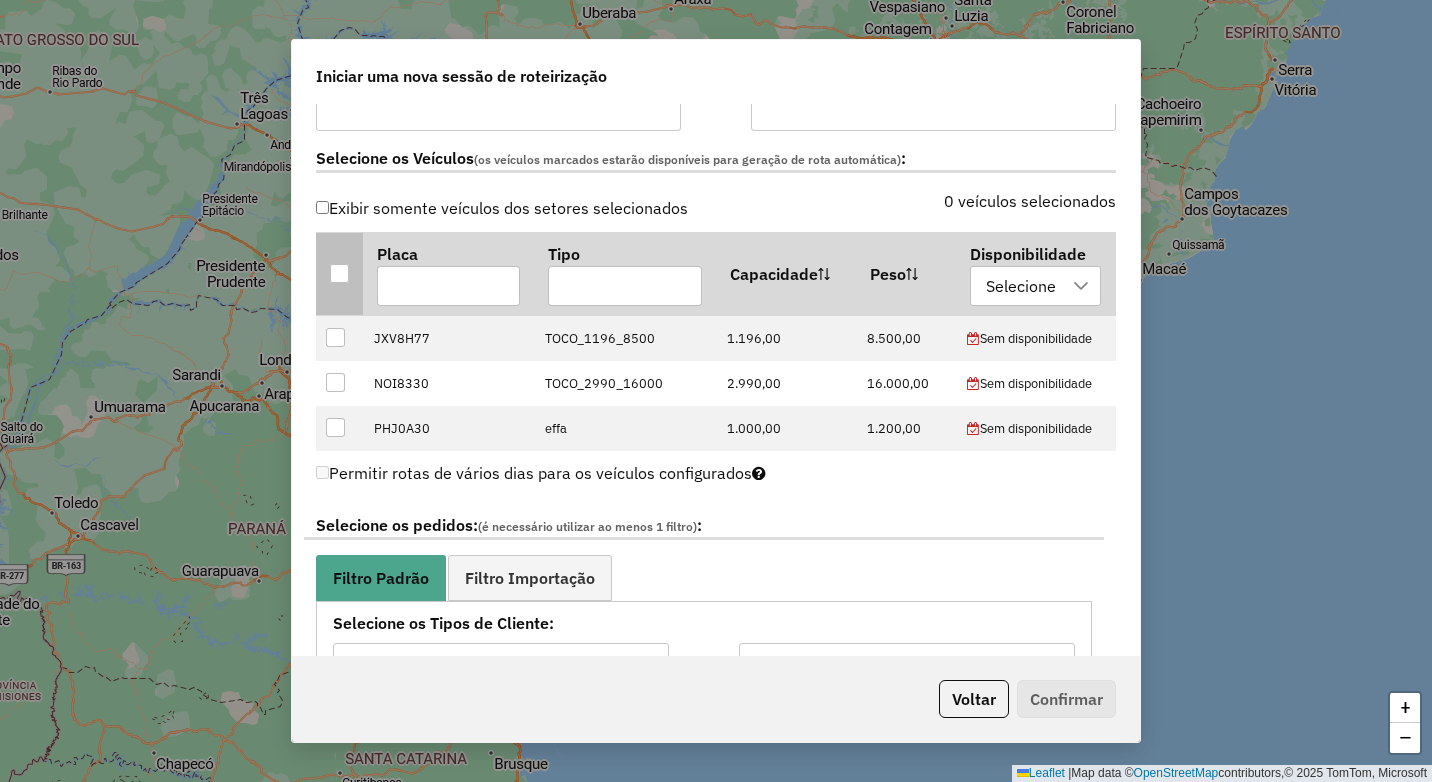 click at bounding box center (339, 273) 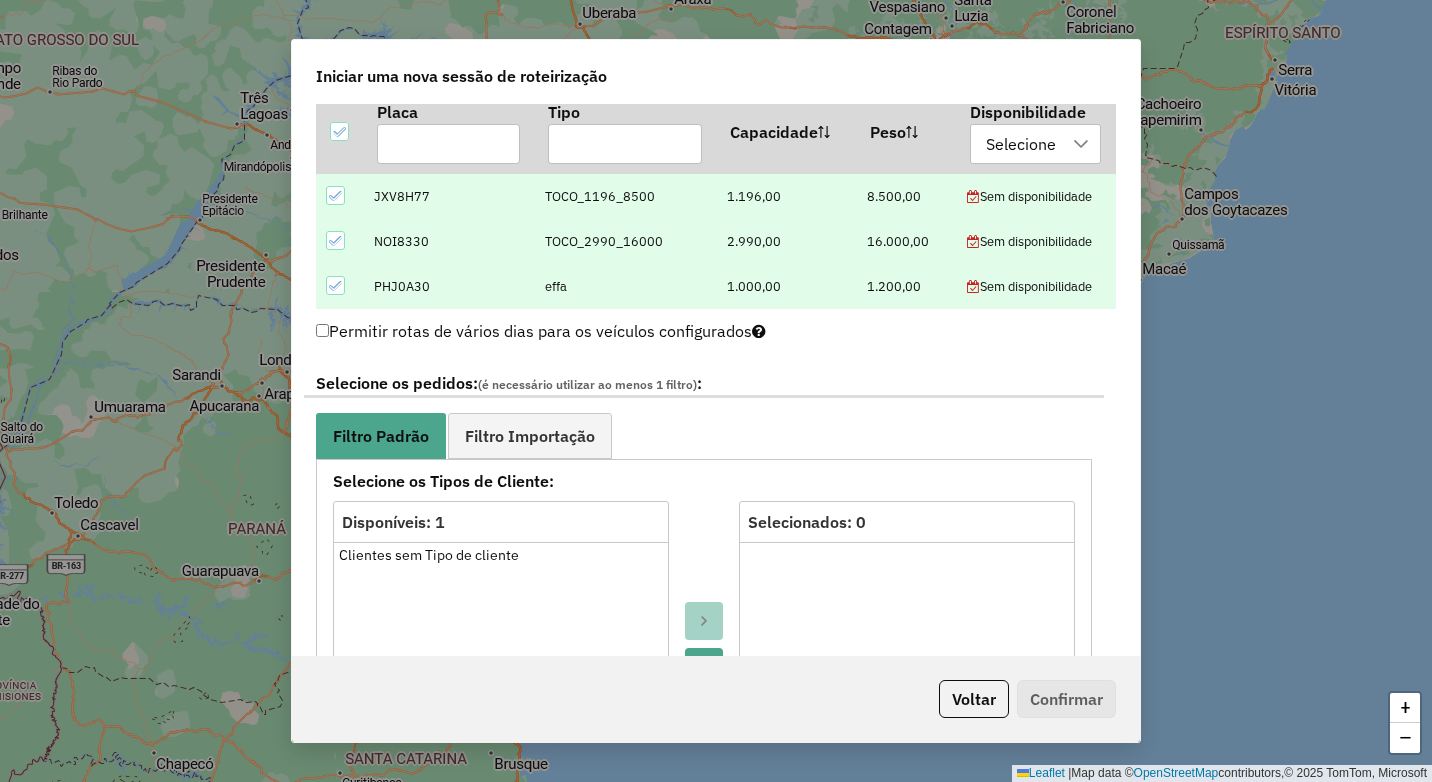 scroll, scrollTop: 800, scrollLeft: 0, axis: vertical 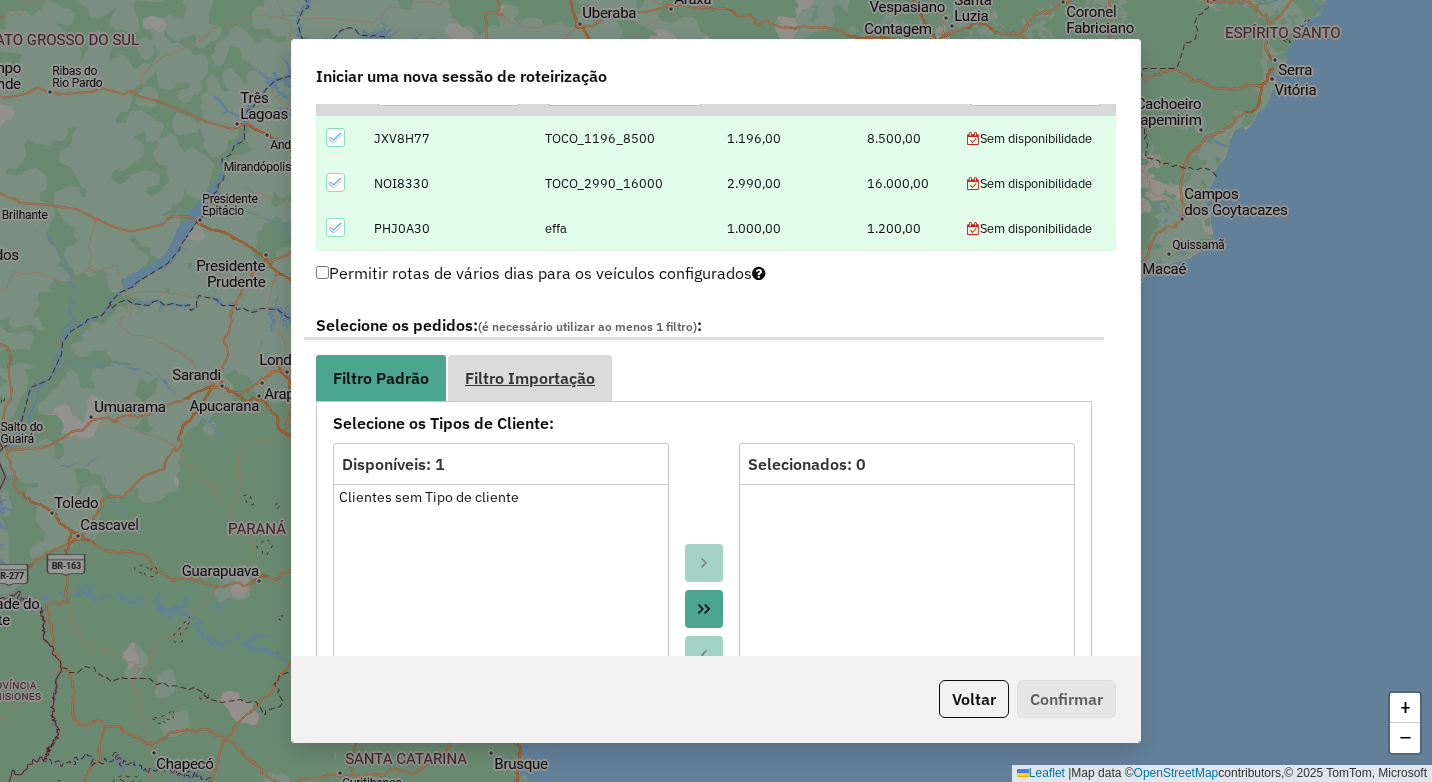 click on "Filtro Importação" at bounding box center [530, 378] 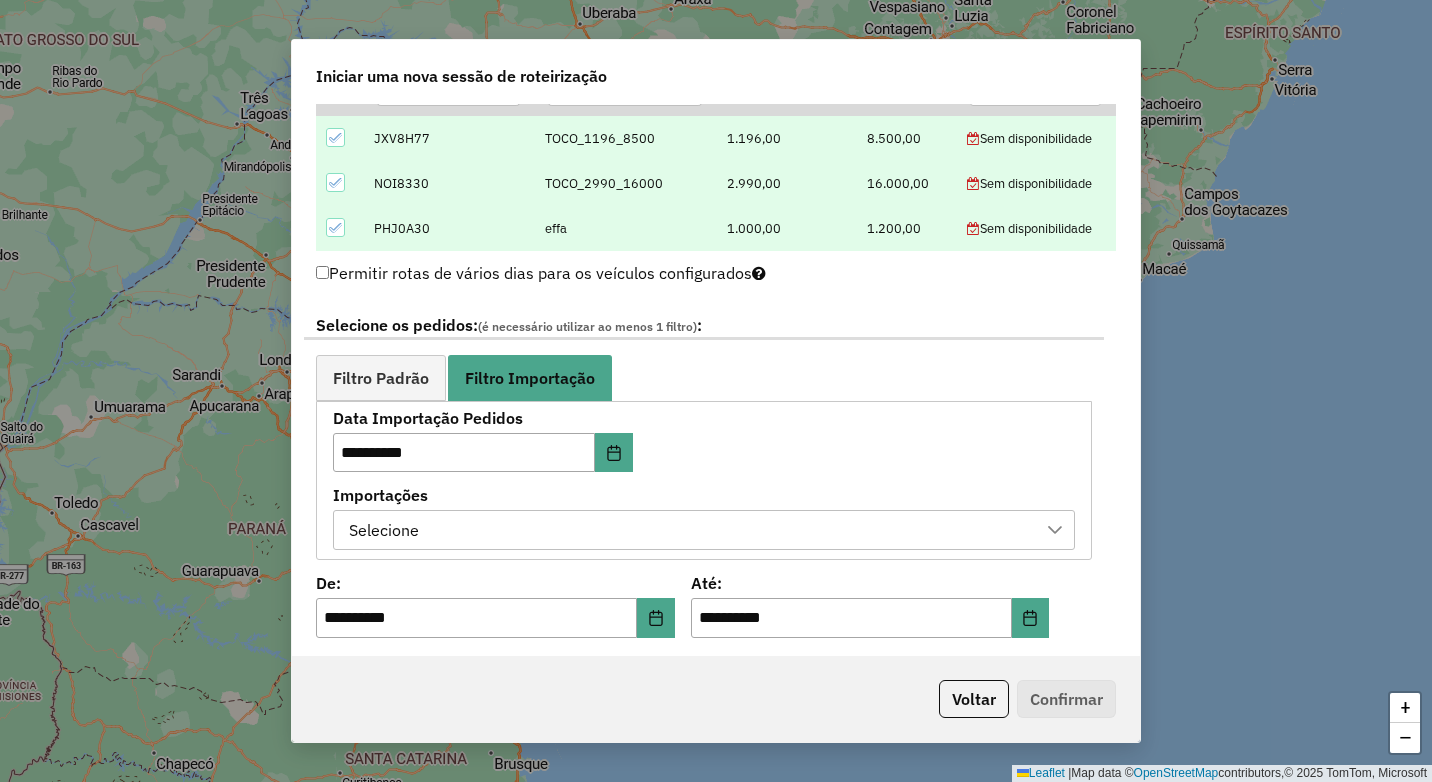 click 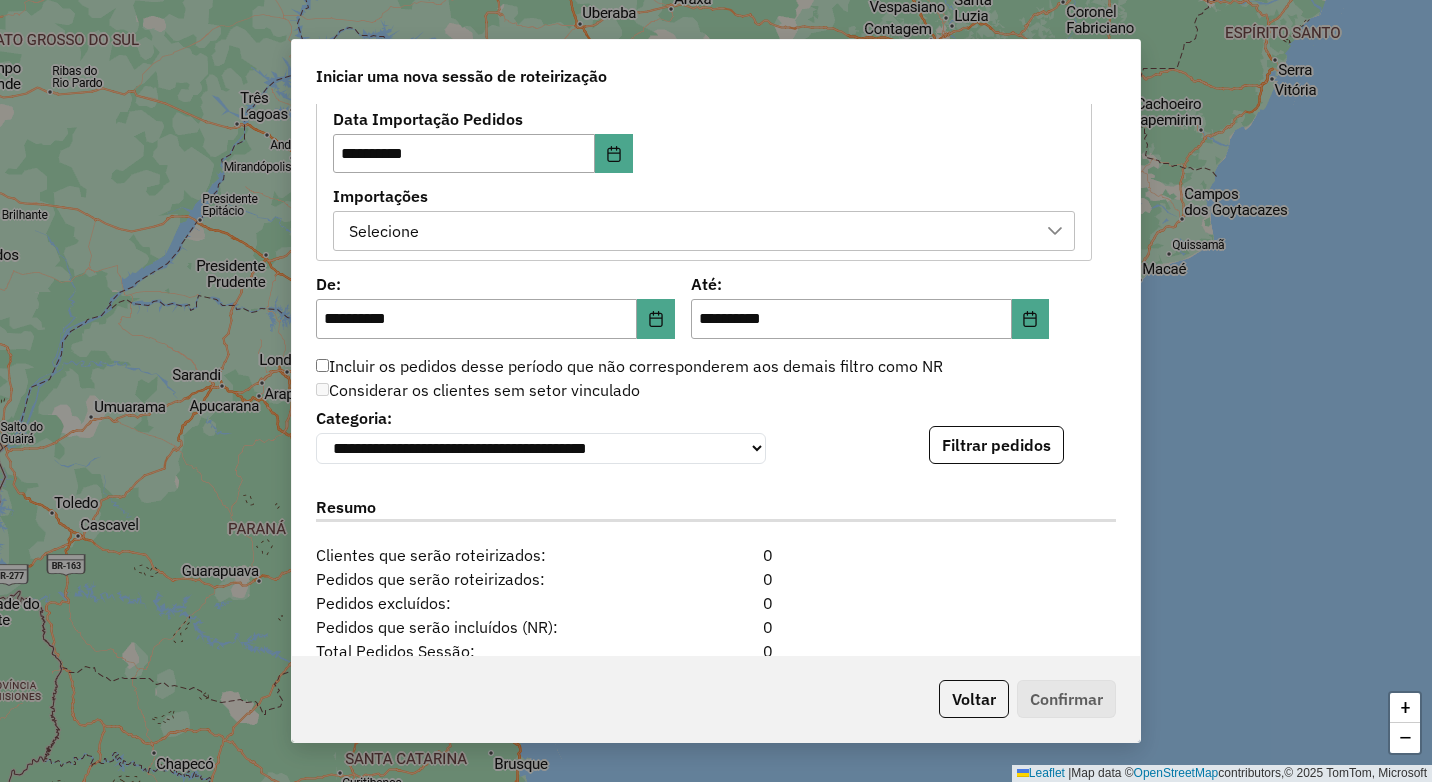 scroll, scrollTop: 1100, scrollLeft: 0, axis: vertical 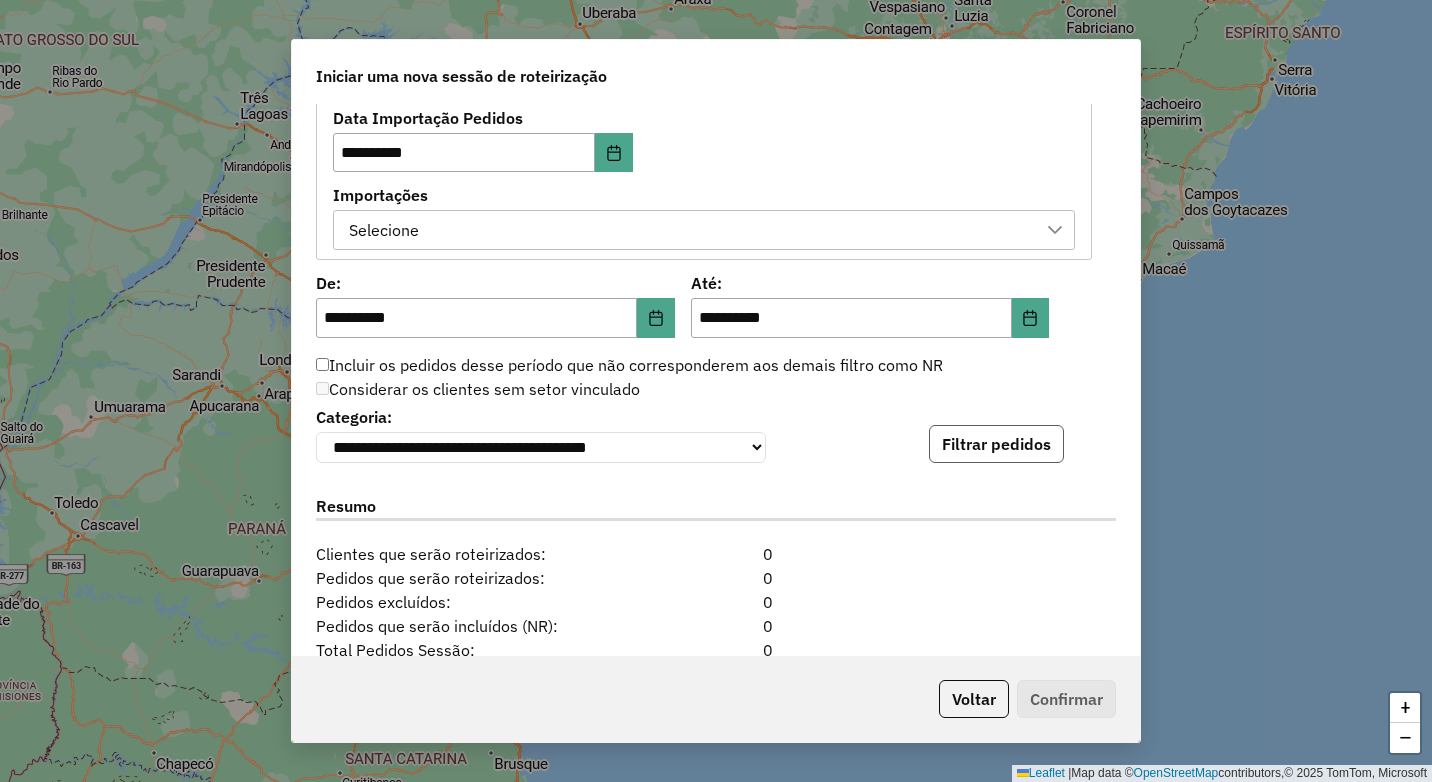 click on "Filtrar pedidos" 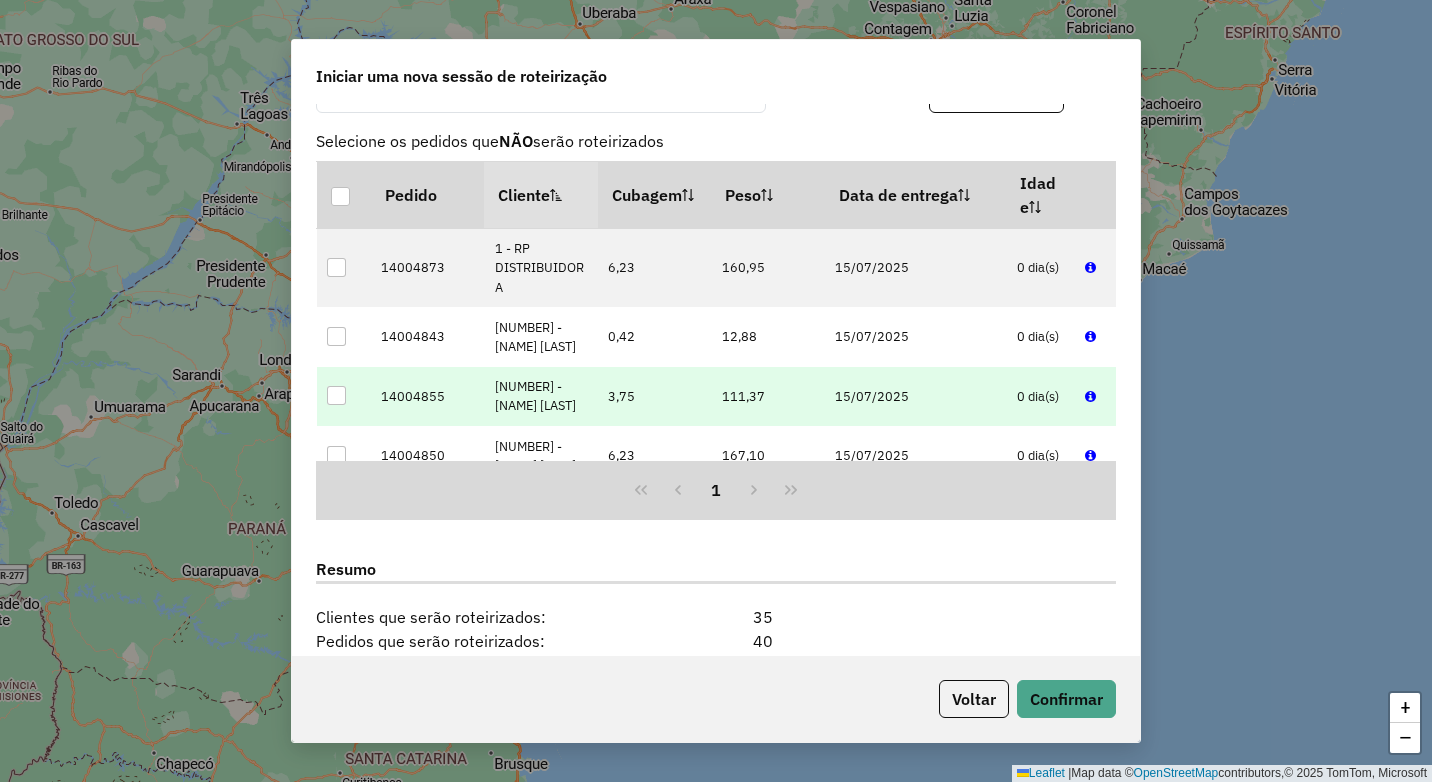 scroll, scrollTop: 1500, scrollLeft: 0, axis: vertical 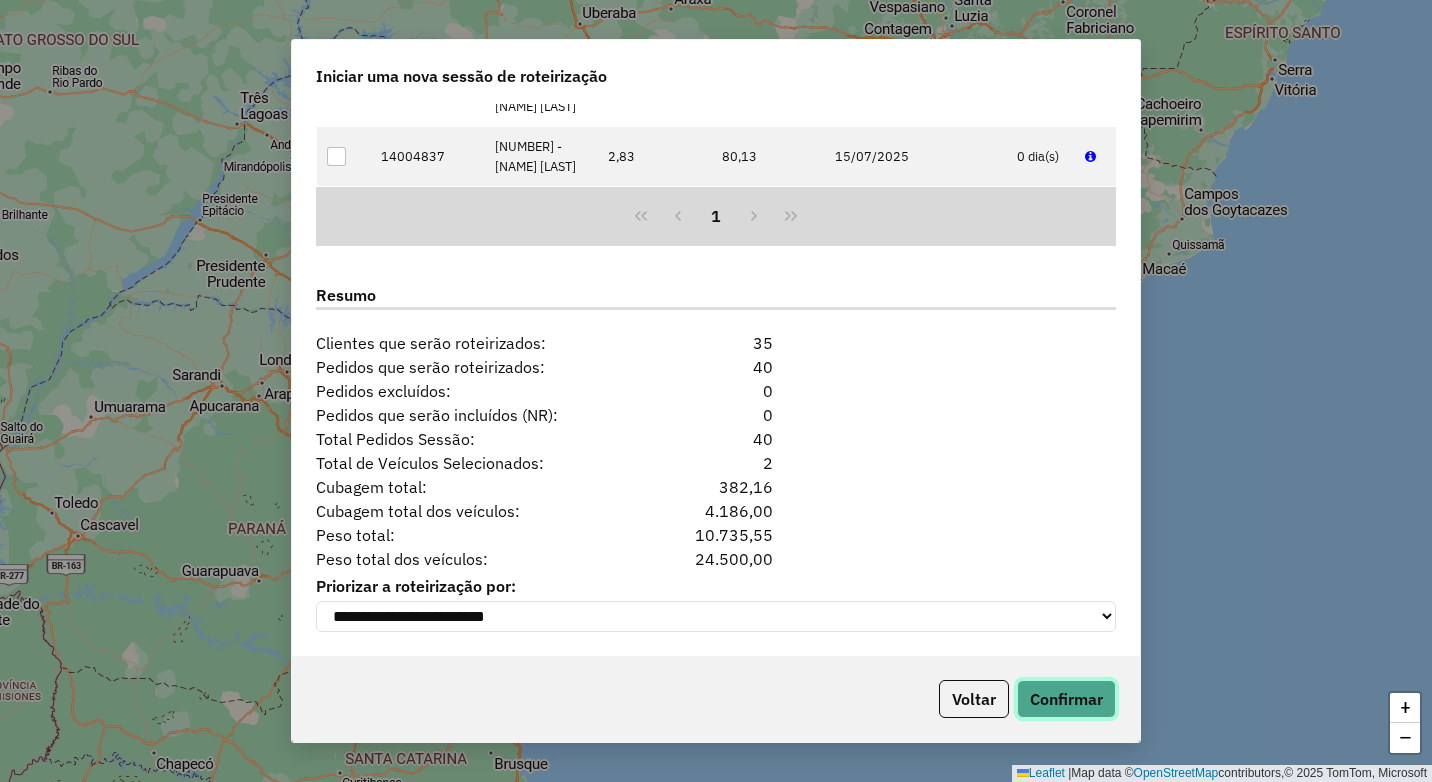 click on "Confirmar" 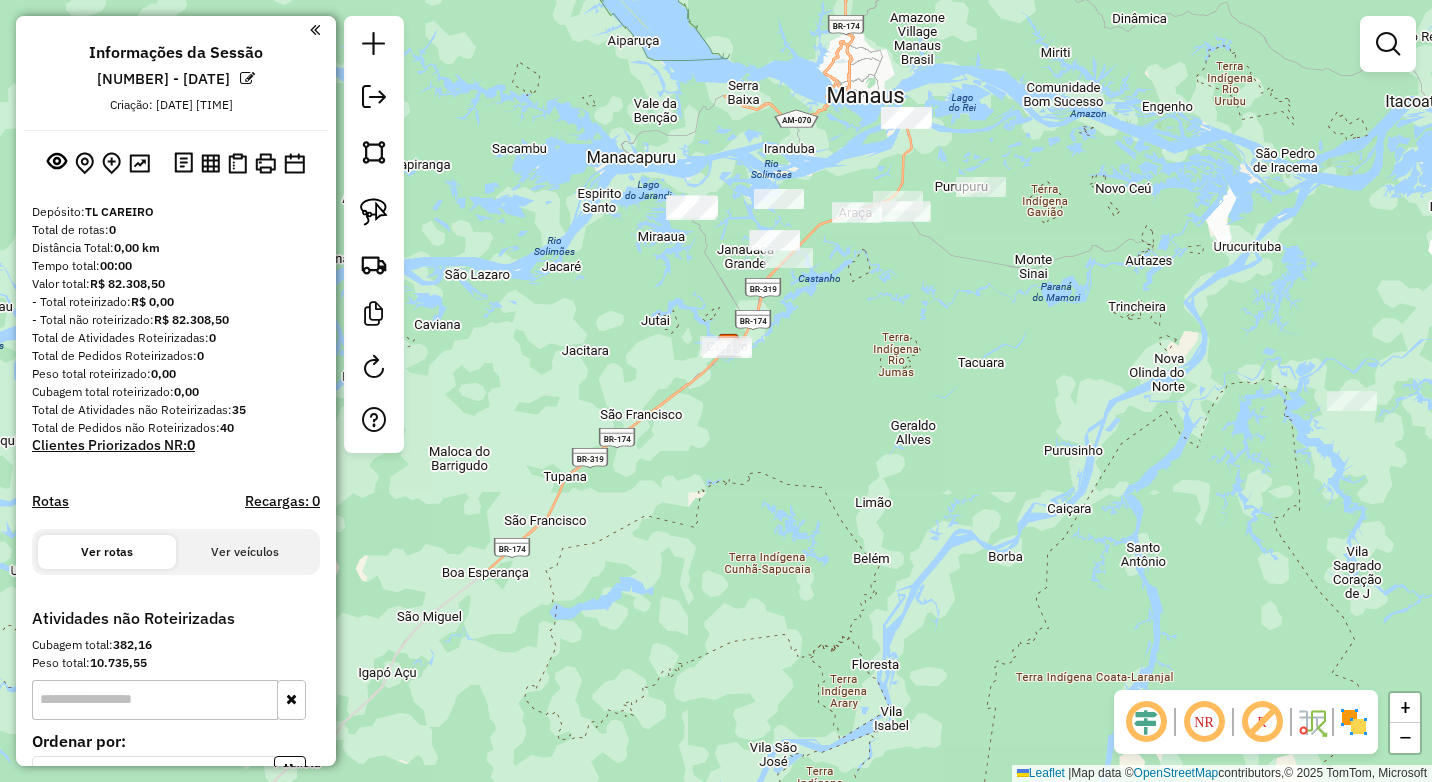 drag, startPoint x: 972, startPoint y: 456, endPoint x: 922, endPoint y: 447, distance: 50.803543 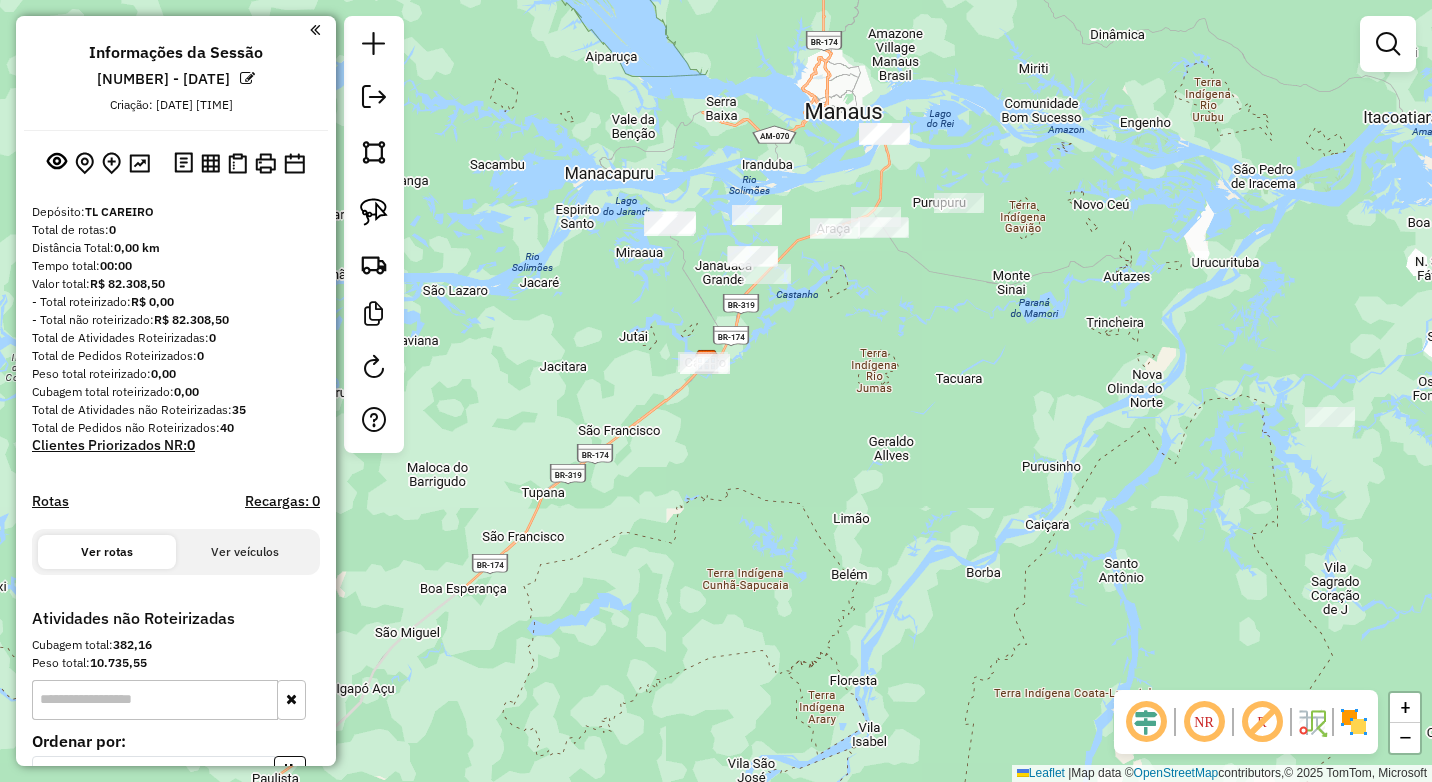 click on "Janela de atendimento Grade de atendimento Capacidade Transportadoras Veículos Cliente Pedidos  Rotas Selecione os dias de semana para filtrar as janelas de atendimento  Seg   Ter   Qua   Qui   Sex   Sáb   Dom  Informe o período da janela de atendimento: De: Até:  Filtrar exatamente a janela do cliente  Considerar janela de atendimento padrão  Selecione os dias de semana para filtrar as grades de atendimento  Seg   Ter   Qua   Qui   Sex   Sáb   Dom   Considerar clientes sem dia de atendimento cadastrado  Clientes fora do dia de atendimento selecionado Filtrar as atividades entre os valores definidos abaixo:  Peso mínimo:   Peso máximo:   Cubagem mínima:   Cubagem máxima:   De:   Até:  Filtrar as atividades entre o tempo de atendimento definido abaixo:  De:   Até:   Considerar capacidade total dos clientes não roteirizados Transportadora: Selecione um ou mais itens Tipo de veículo: Selecione um ou mais itens Veículo: Selecione um ou mais itens Motorista: Selecione um ou mais itens Nome: Rótulo:" 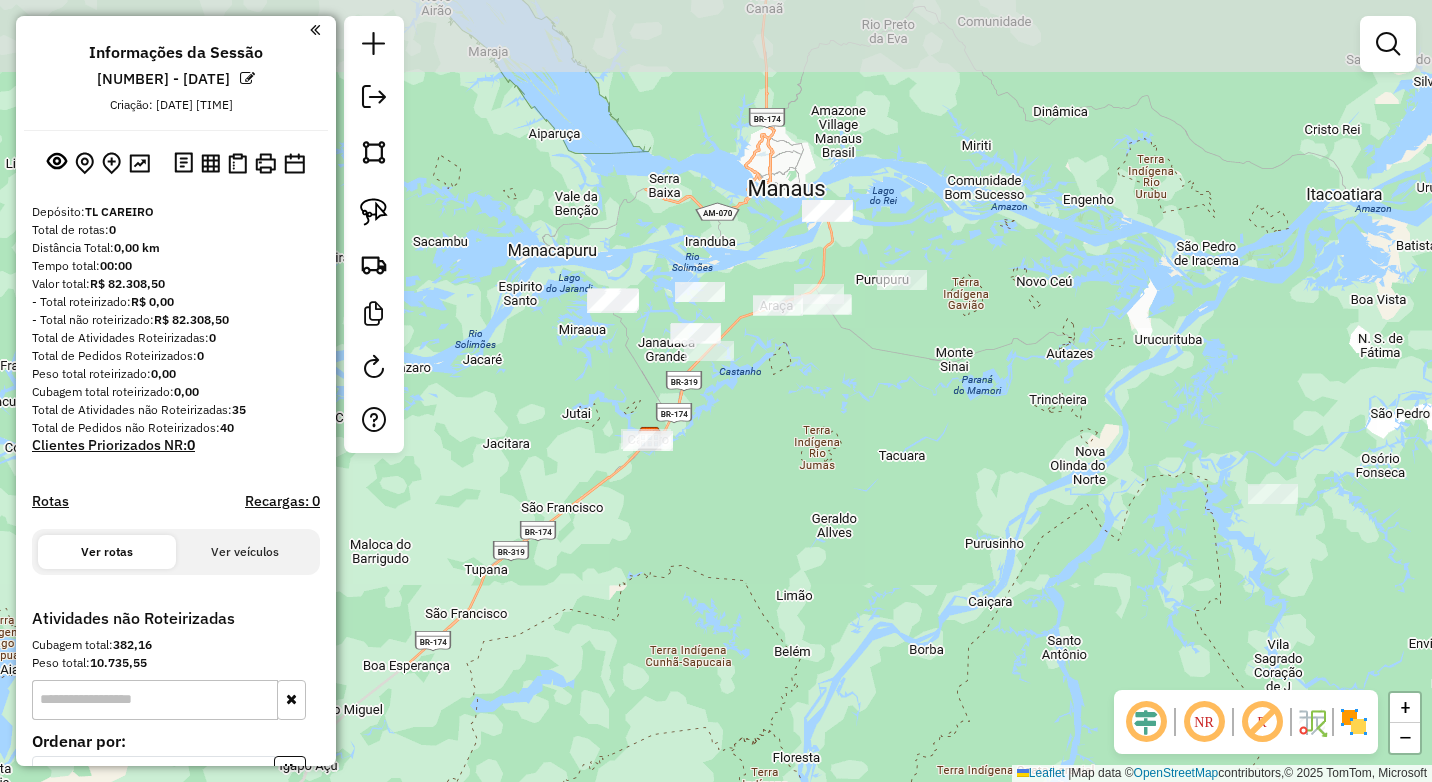 drag, startPoint x: 994, startPoint y: 493, endPoint x: 962, endPoint y: 545, distance: 61.05735 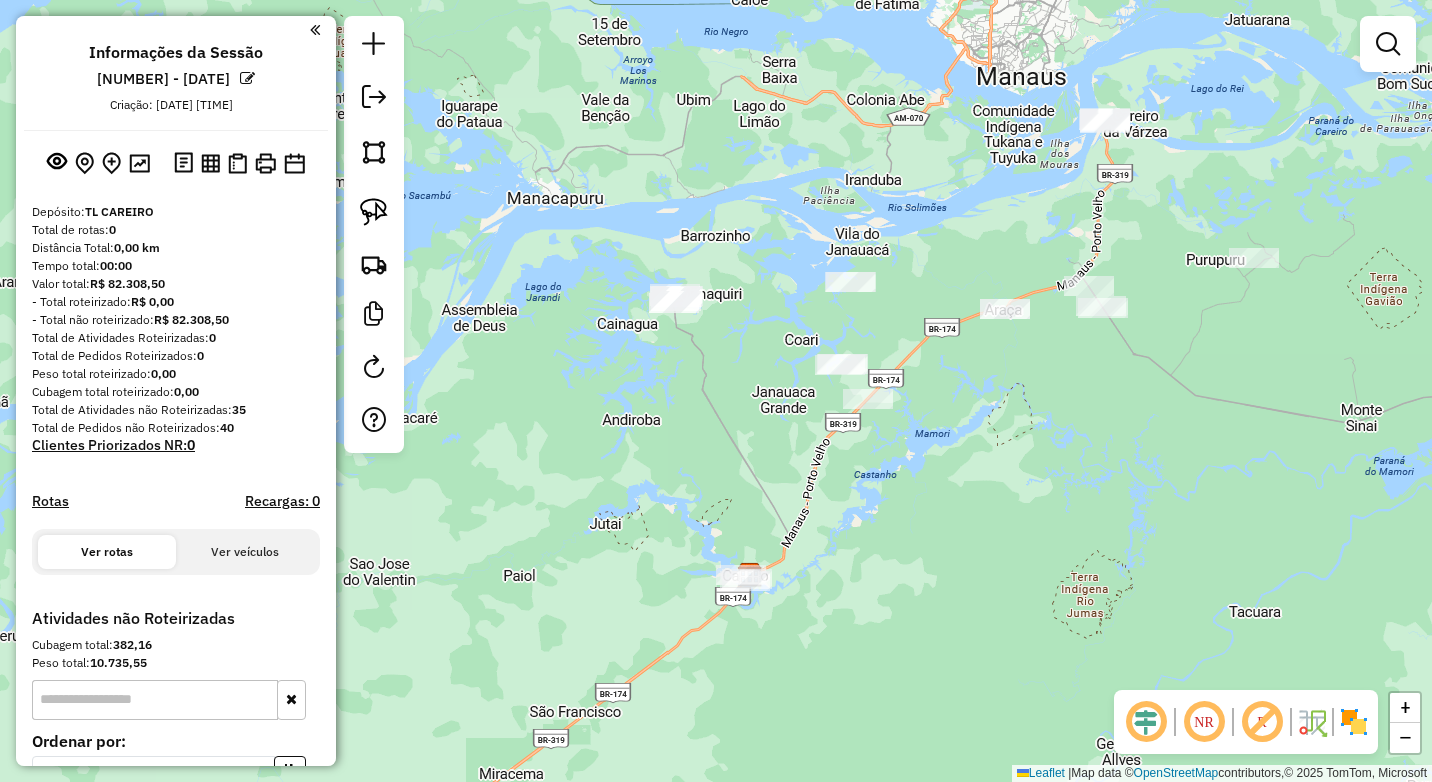 click on "Janela de atendimento Grade de atendimento Capacidade Transportadoras Veículos Cliente Pedidos  Rotas Selecione os dias de semana para filtrar as janelas de atendimento  Seg   Ter   Qua   Qui   Sex   Sáb   Dom  Informe o período da janela de atendimento: De: Até:  Filtrar exatamente a janela do cliente  Considerar janela de atendimento padrão  Selecione os dias de semana para filtrar as grades de atendimento  Seg   Ter   Qua   Qui   Sex   Sáb   Dom   Considerar clientes sem dia de atendimento cadastrado  Clientes fora do dia de atendimento selecionado Filtrar as atividades entre os valores definidos abaixo:  Peso mínimo:   Peso máximo:   Cubagem mínima:   Cubagem máxima:   De:   Até:  Filtrar as atividades entre o tempo de atendimento definido abaixo:  De:   Até:   Considerar capacidade total dos clientes não roteirizados Transportadora: Selecione um ou mais itens Tipo de veículo: Selecione um ou mais itens Veículo: Selecione um ou mais itens Motorista: Selecione um ou mais itens Nome: Rótulo:" 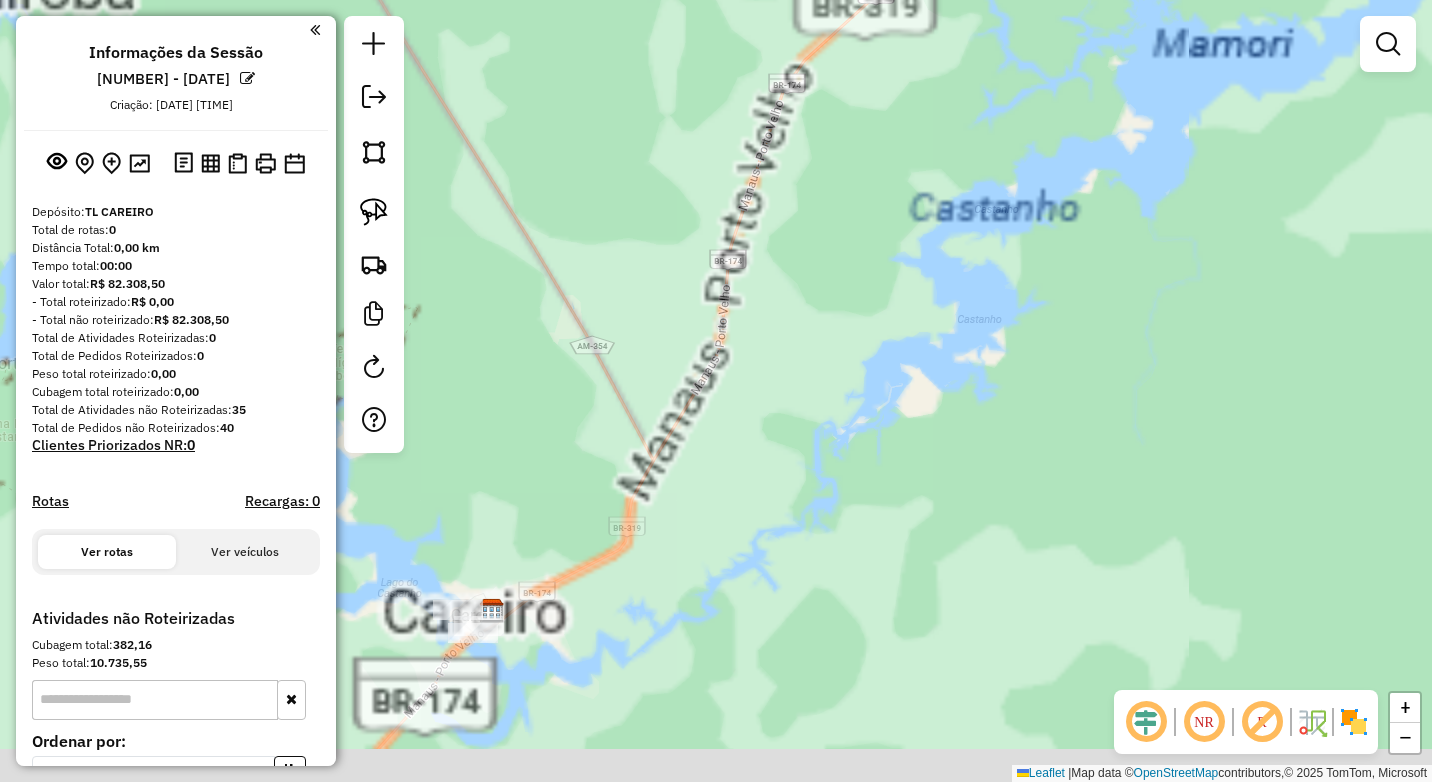 drag, startPoint x: 746, startPoint y: 378, endPoint x: 743, endPoint y: 306, distance: 72.06247 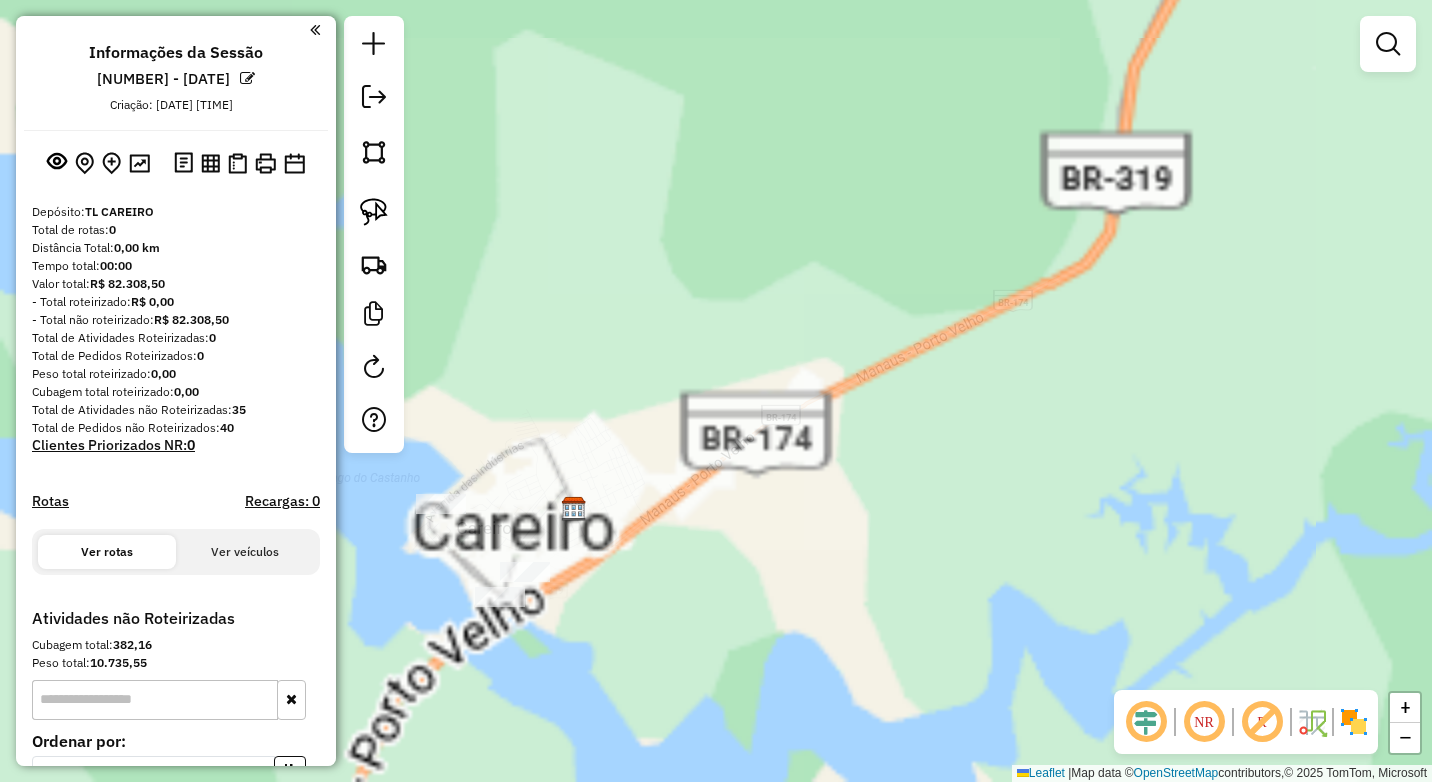 drag, startPoint x: 542, startPoint y: 381, endPoint x: 751, endPoint y: 243, distance: 250.4496 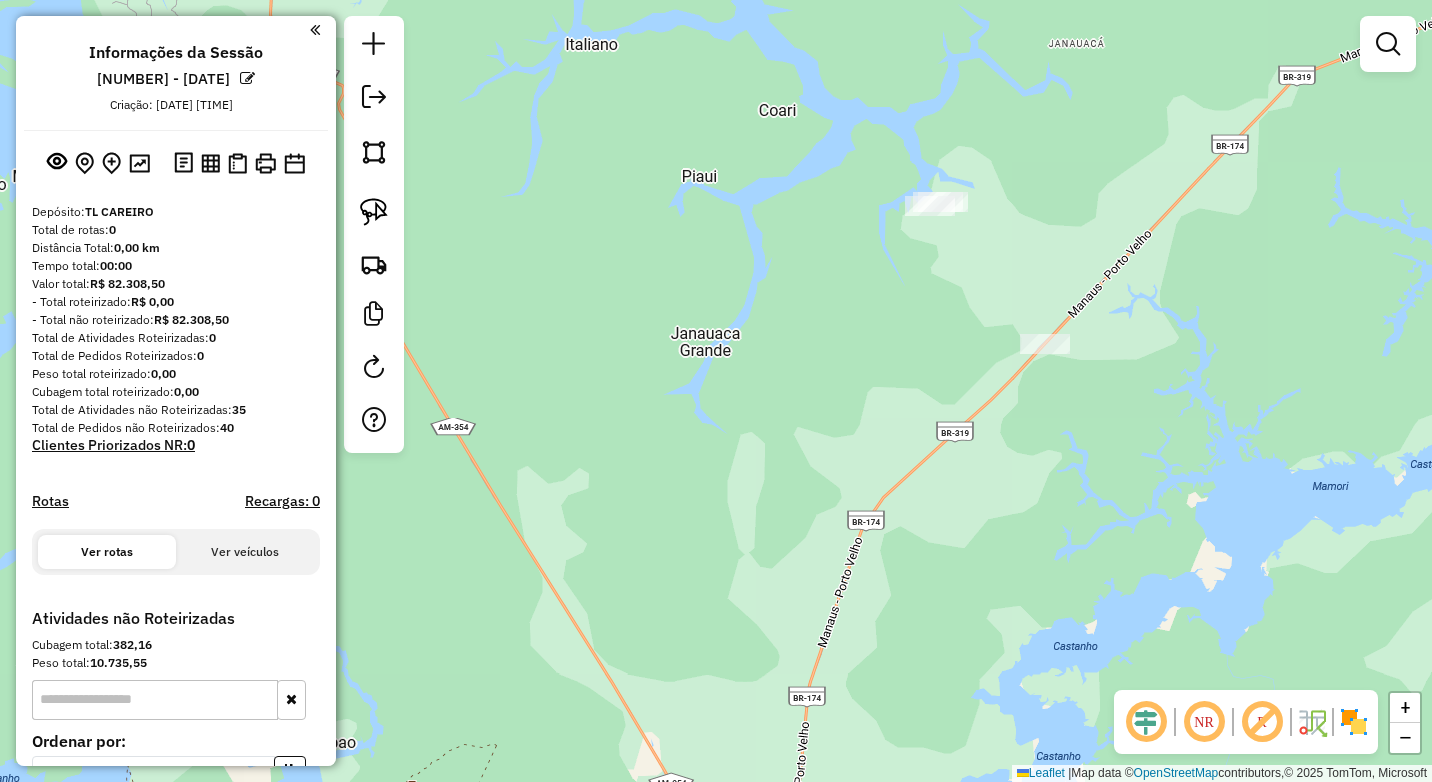 drag, startPoint x: 919, startPoint y: 238, endPoint x: 920, endPoint y: 365, distance: 127.00394 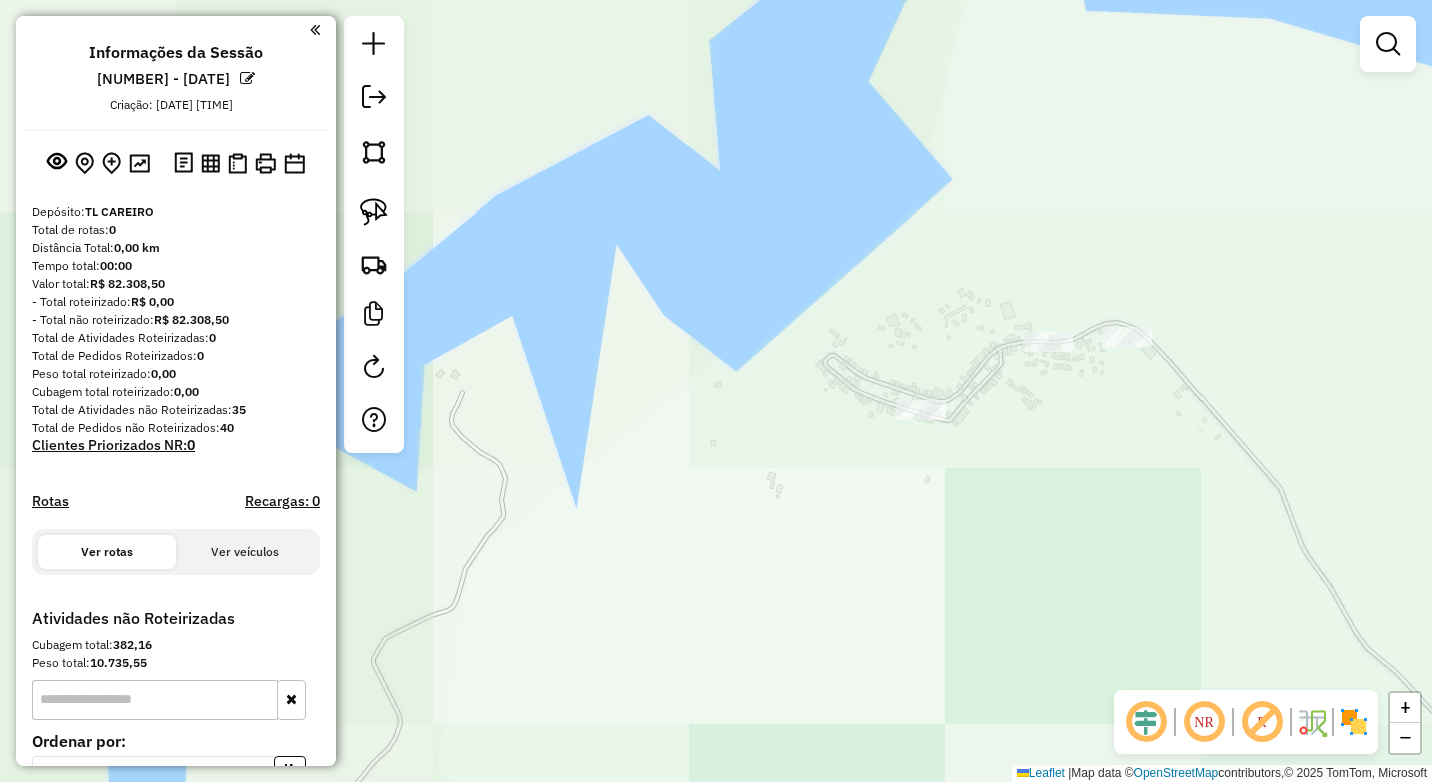 drag, startPoint x: 914, startPoint y: 299, endPoint x: 833, endPoint y: 328, distance: 86.034874 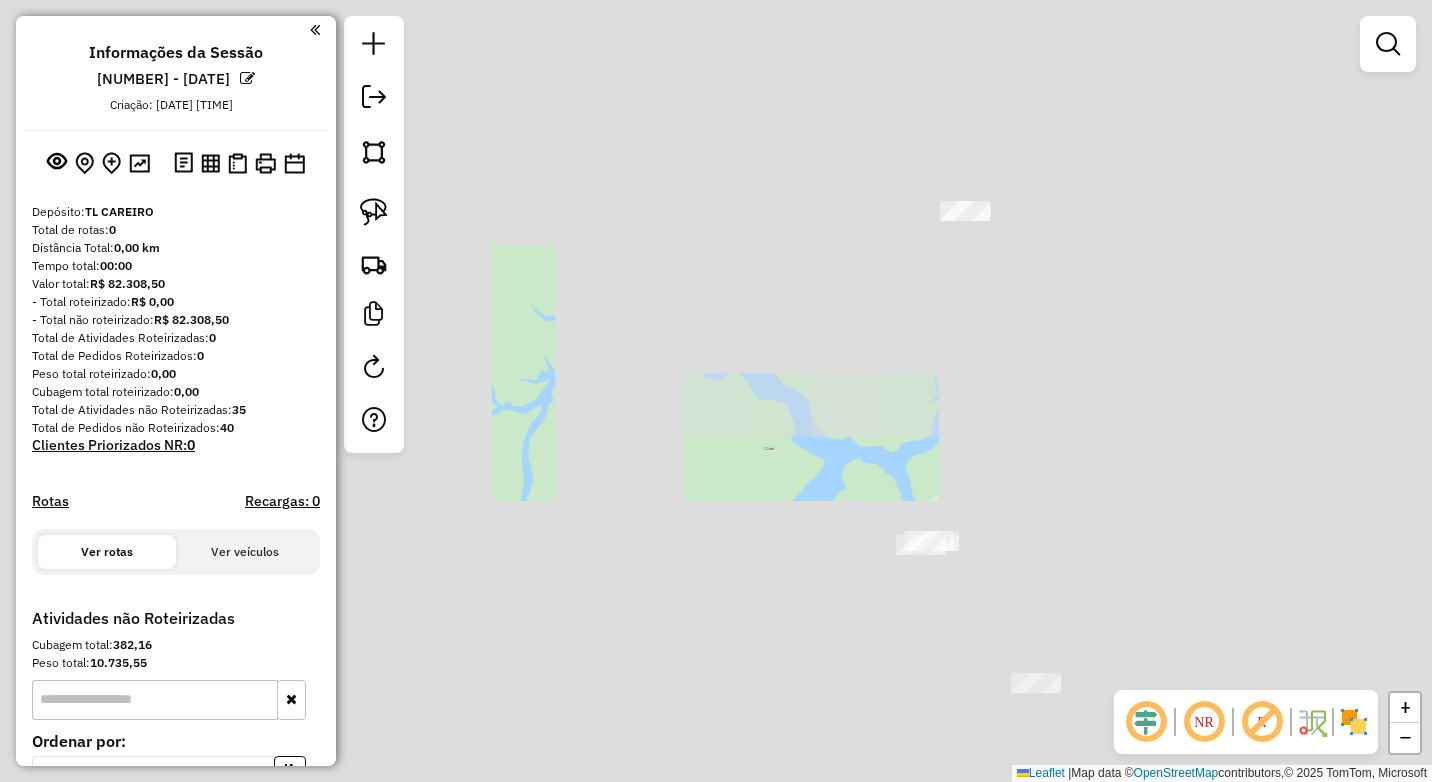 drag, startPoint x: 806, startPoint y: 338, endPoint x: 774, endPoint y: 316, distance: 38.832977 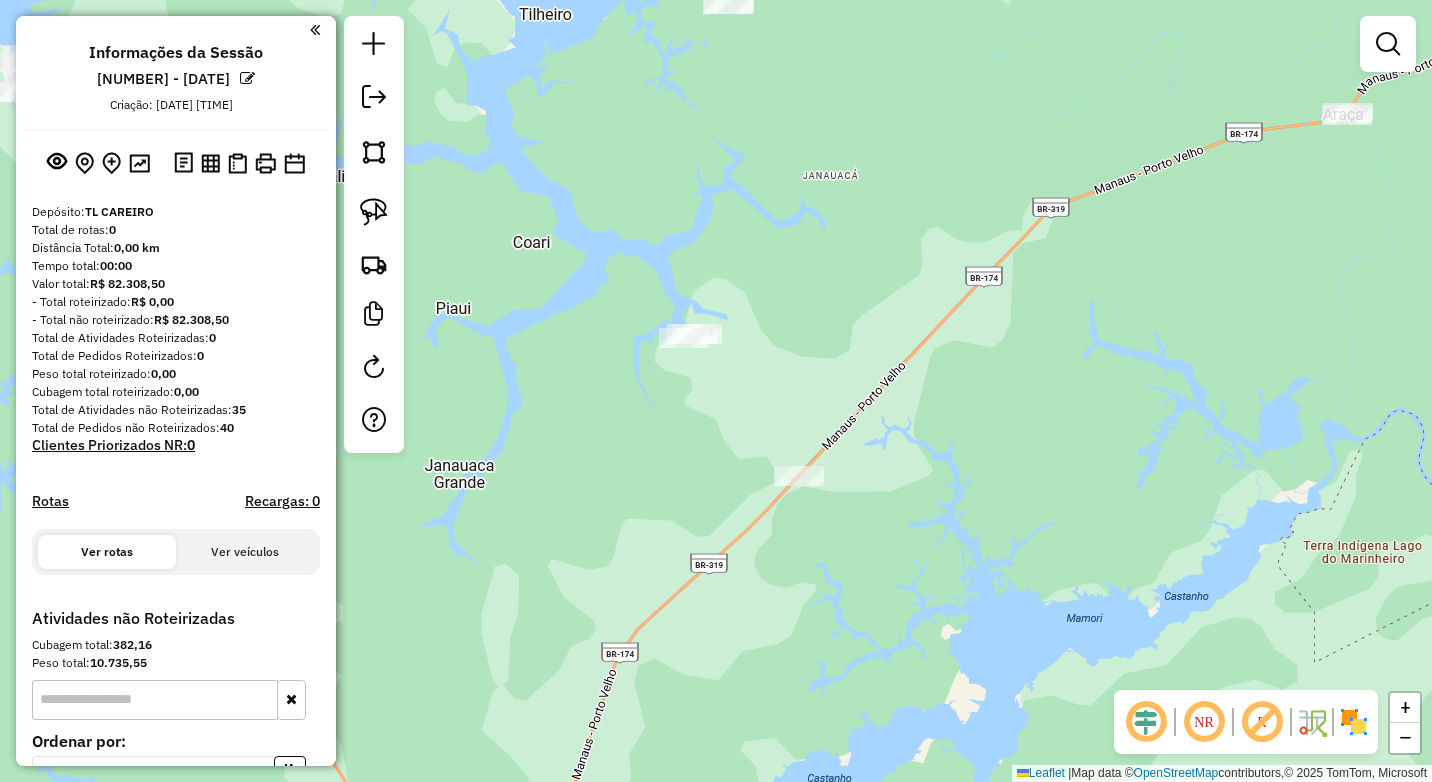 drag, startPoint x: 768, startPoint y: 474, endPoint x: 748, endPoint y: 491, distance: 26.24881 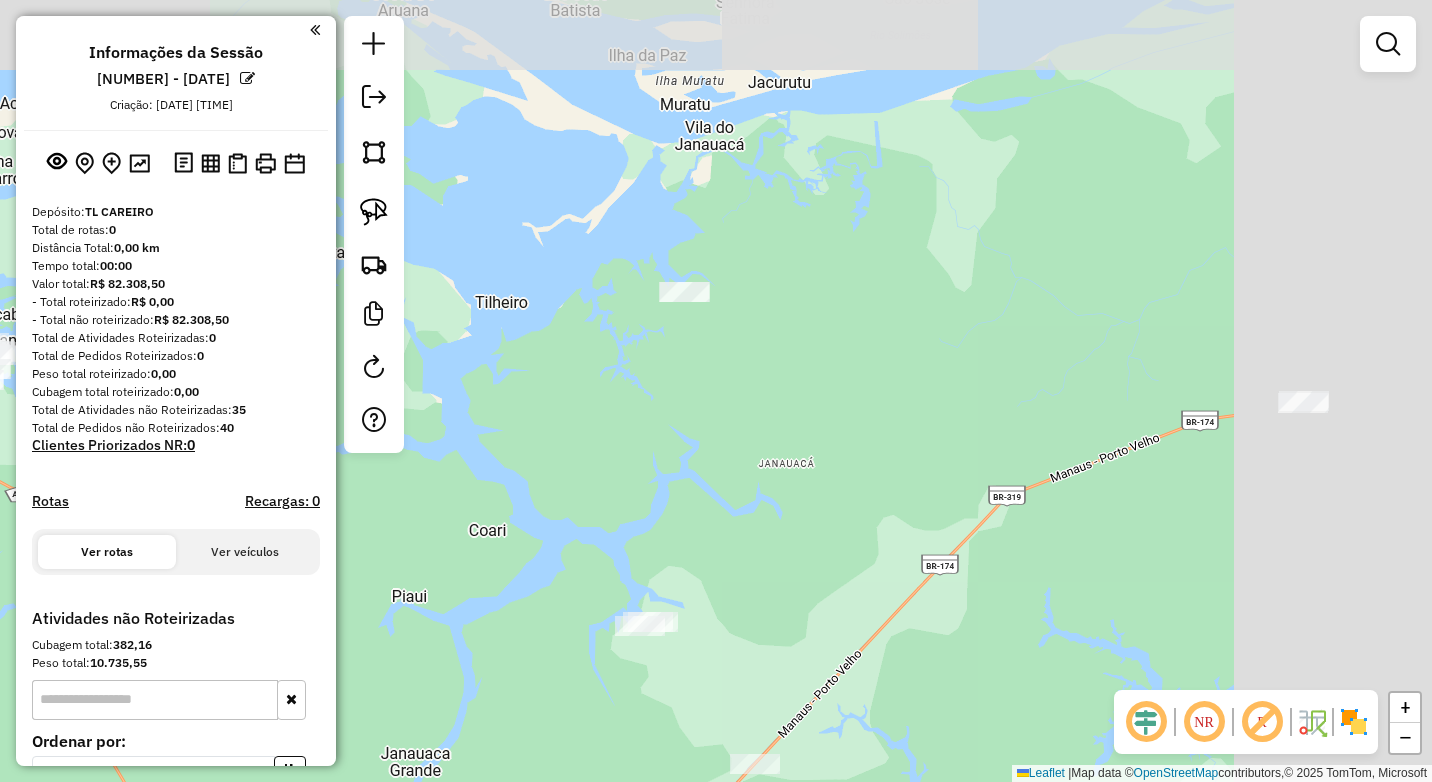 drag, startPoint x: 1058, startPoint y: 366, endPoint x: 800, endPoint y: 353, distance: 258.3273 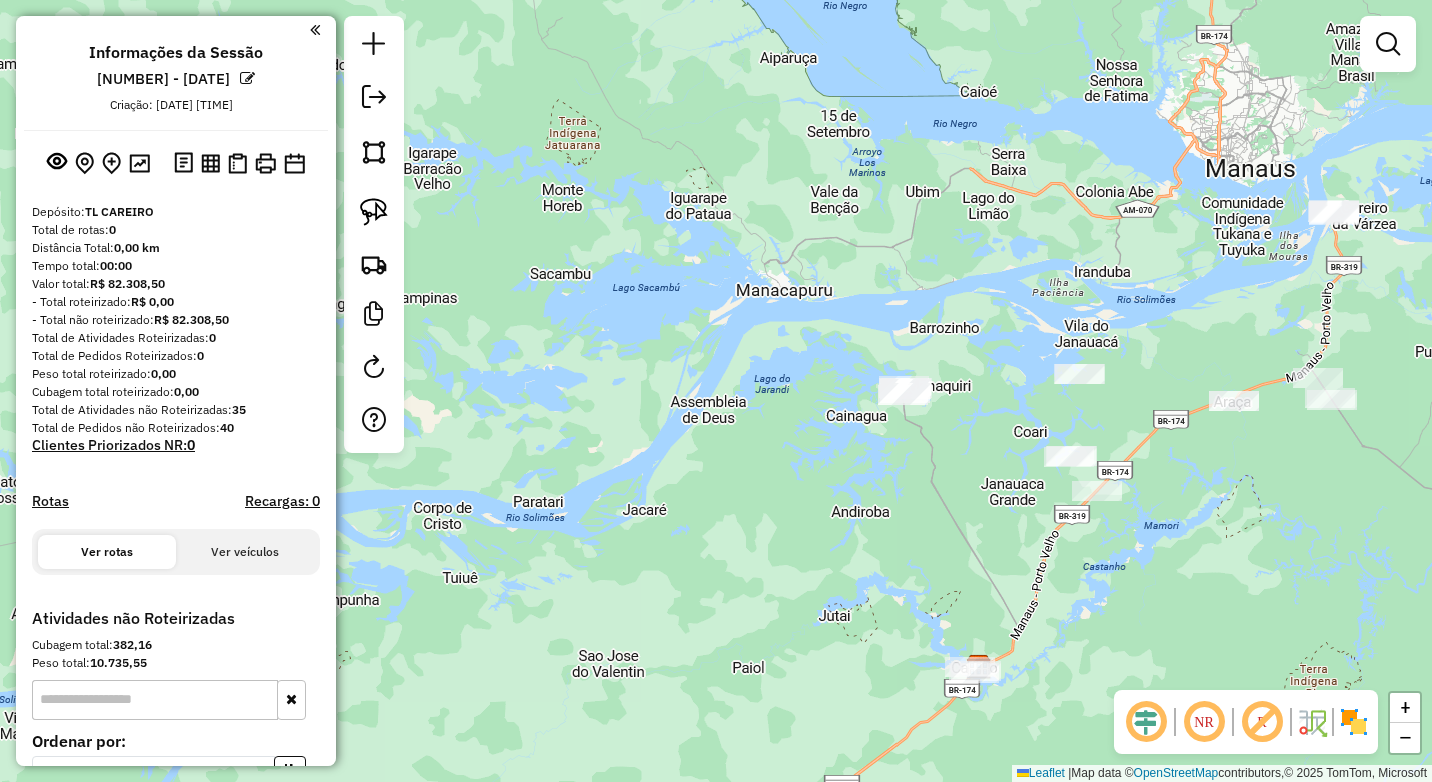 drag, startPoint x: 1180, startPoint y: 409, endPoint x: 1142, endPoint y: 413, distance: 38.209946 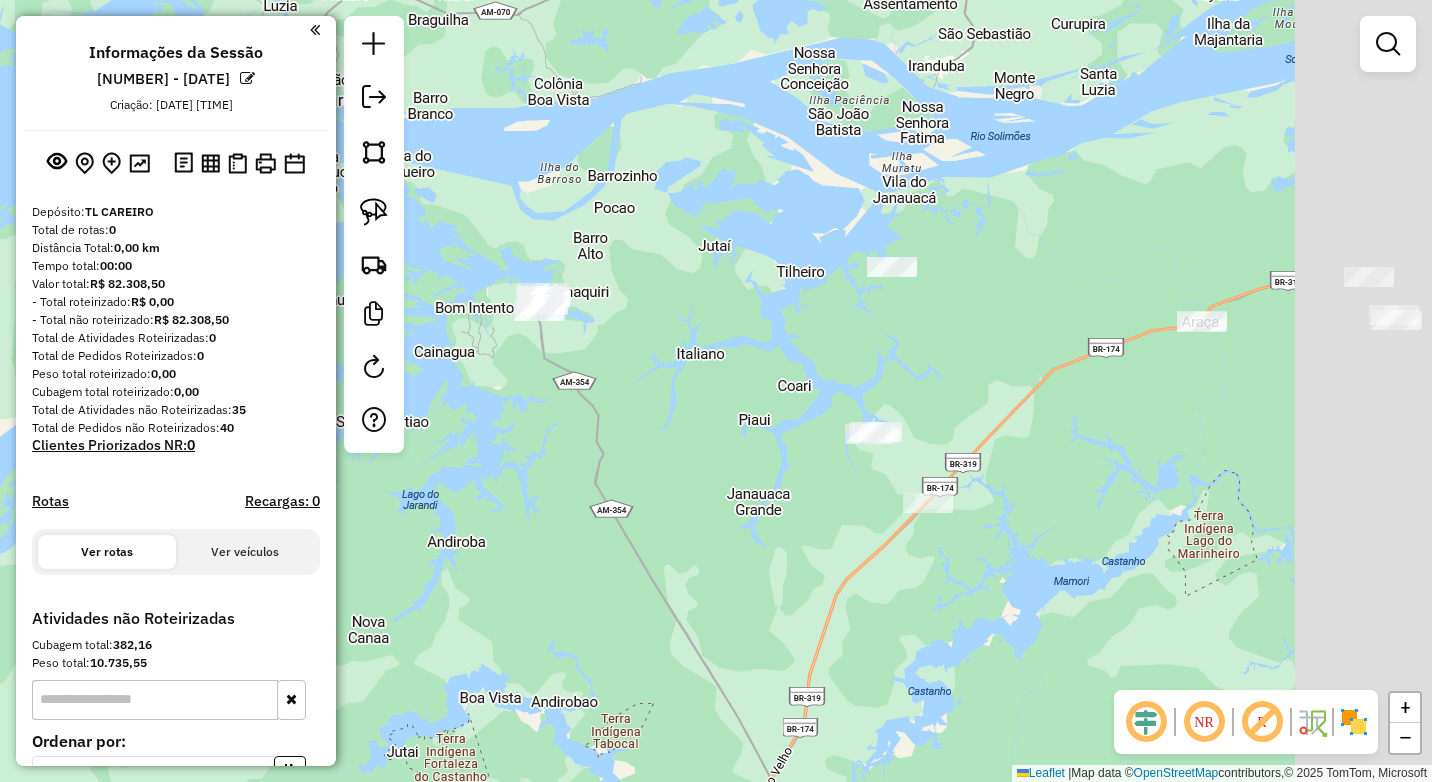 drag, startPoint x: 981, startPoint y: 358, endPoint x: 925, endPoint y: 371, distance: 57.48913 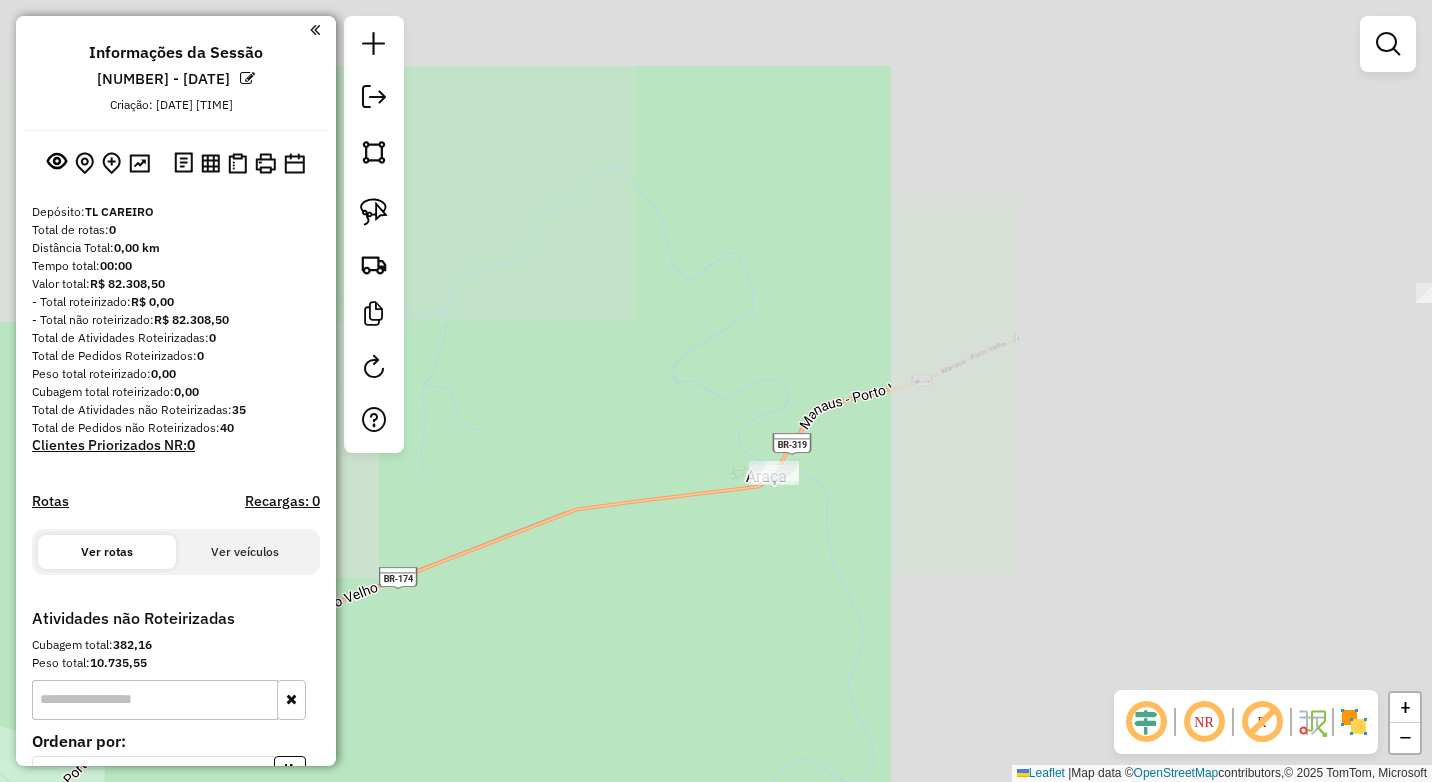drag, startPoint x: 1156, startPoint y: 434, endPoint x: 947, endPoint y: 488, distance: 215.86339 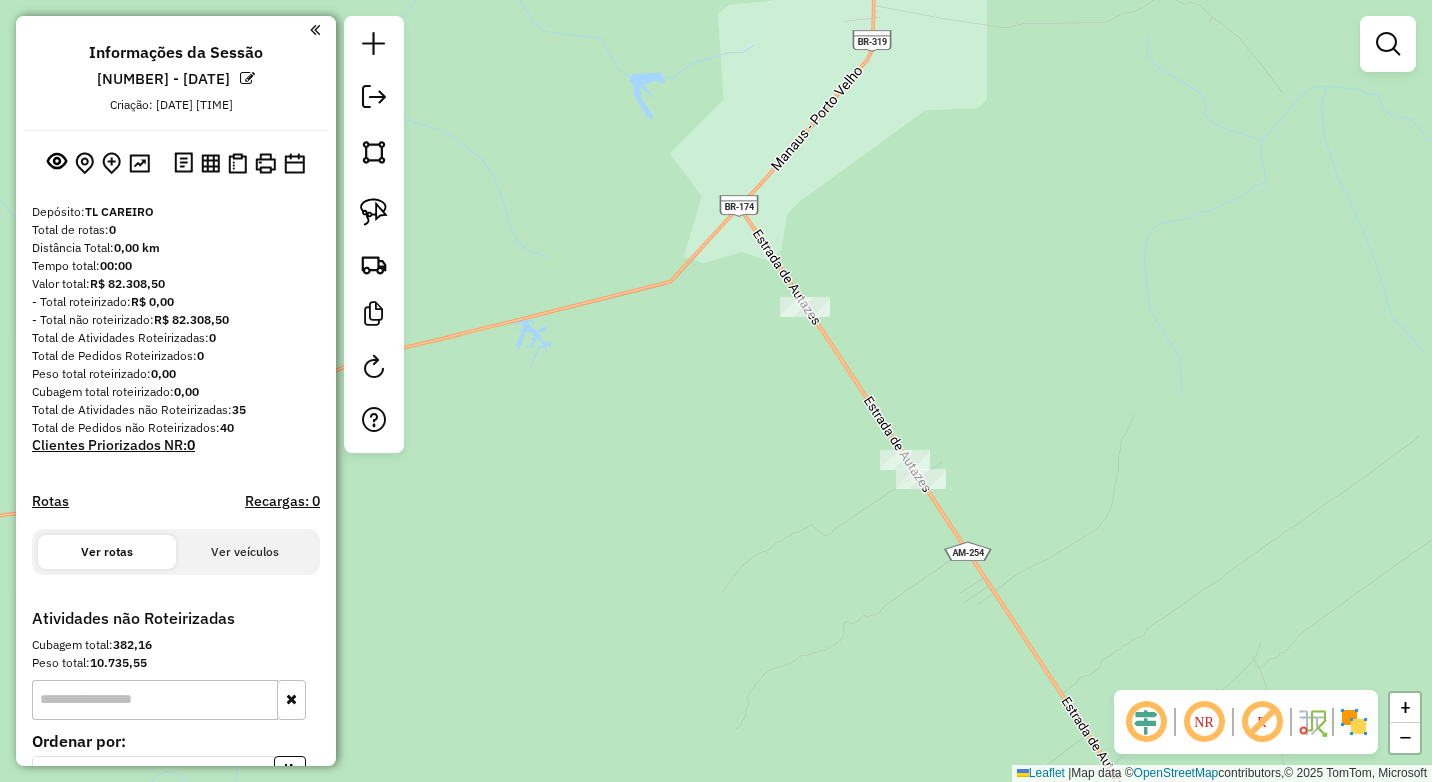 drag, startPoint x: 1012, startPoint y: 564, endPoint x: 880, endPoint y: 391, distance: 217.60744 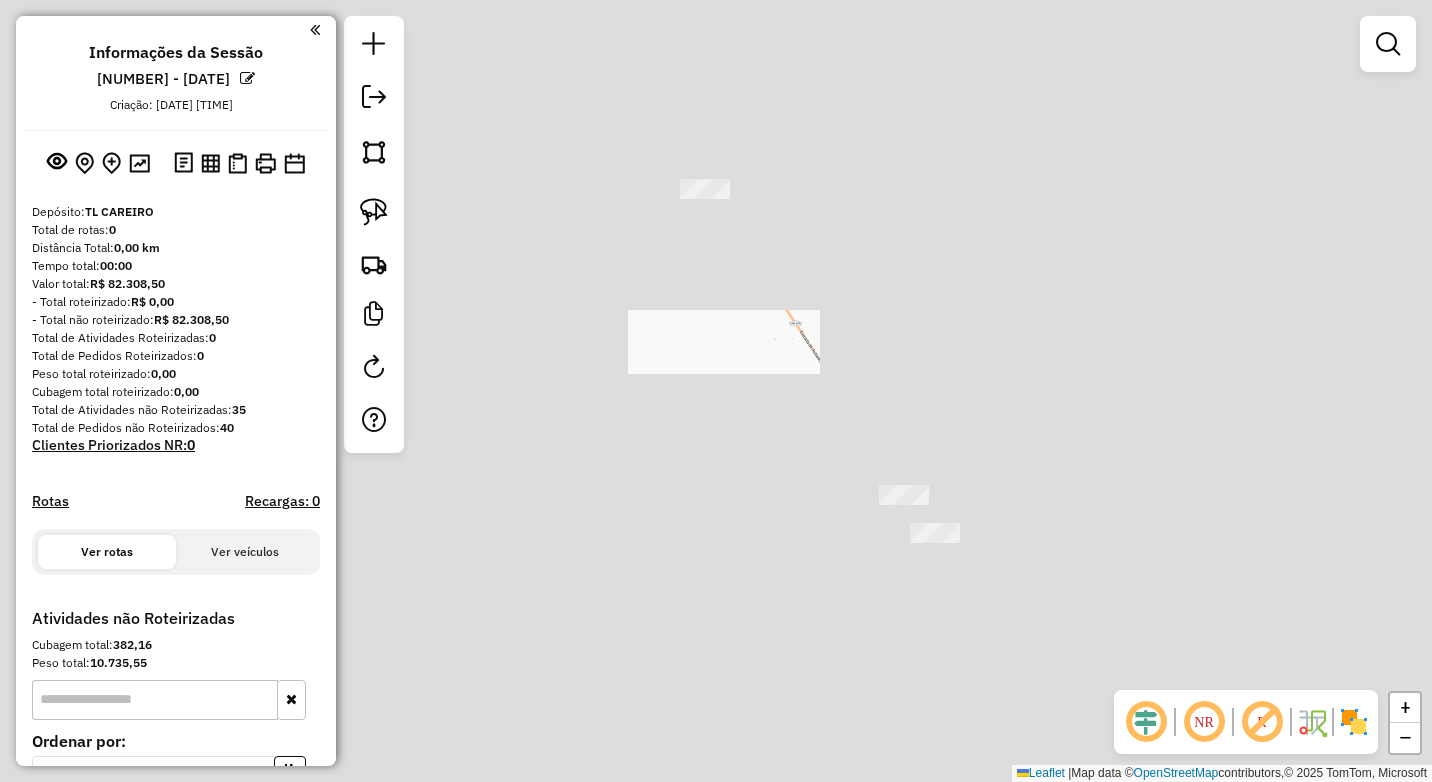 drag, startPoint x: 967, startPoint y: 516, endPoint x: 856, endPoint y: 308, distance: 235.76471 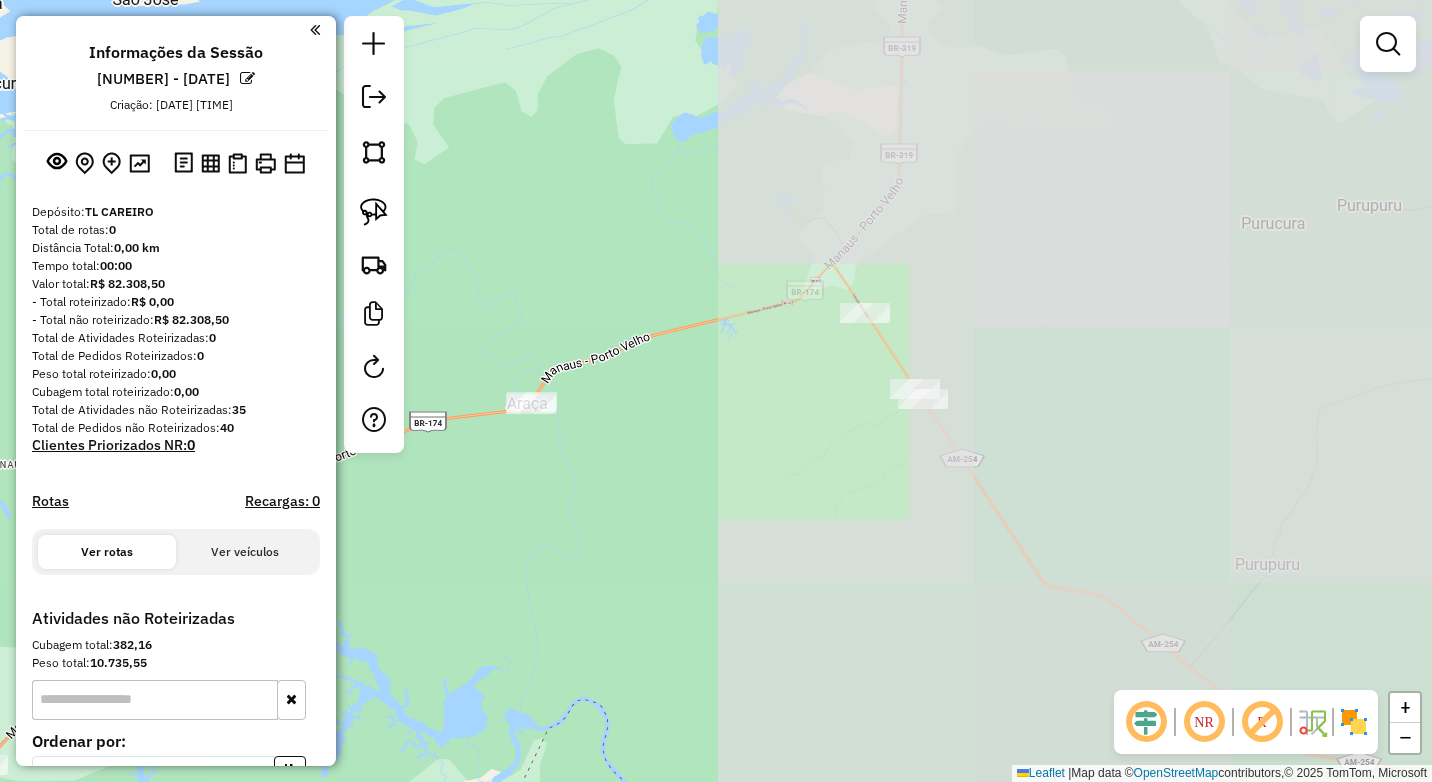 drag, startPoint x: 1055, startPoint y: 492, endPoint x: 925, endPoint y: 353, distance: 190.31816 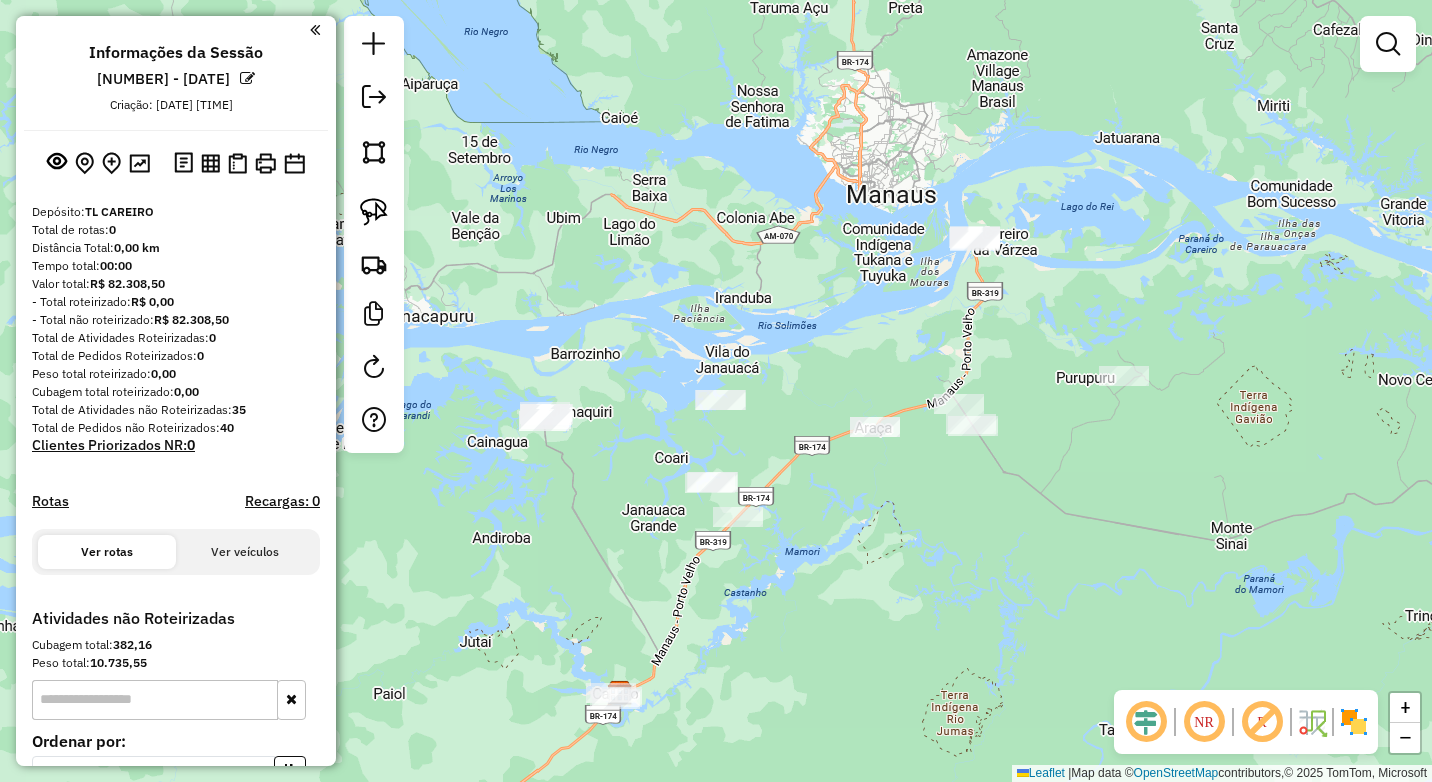 drag, startPoint x: 1216, startPoint y: 562, endPoint x: 1044, endPoint y: 415, distance: 226.2587 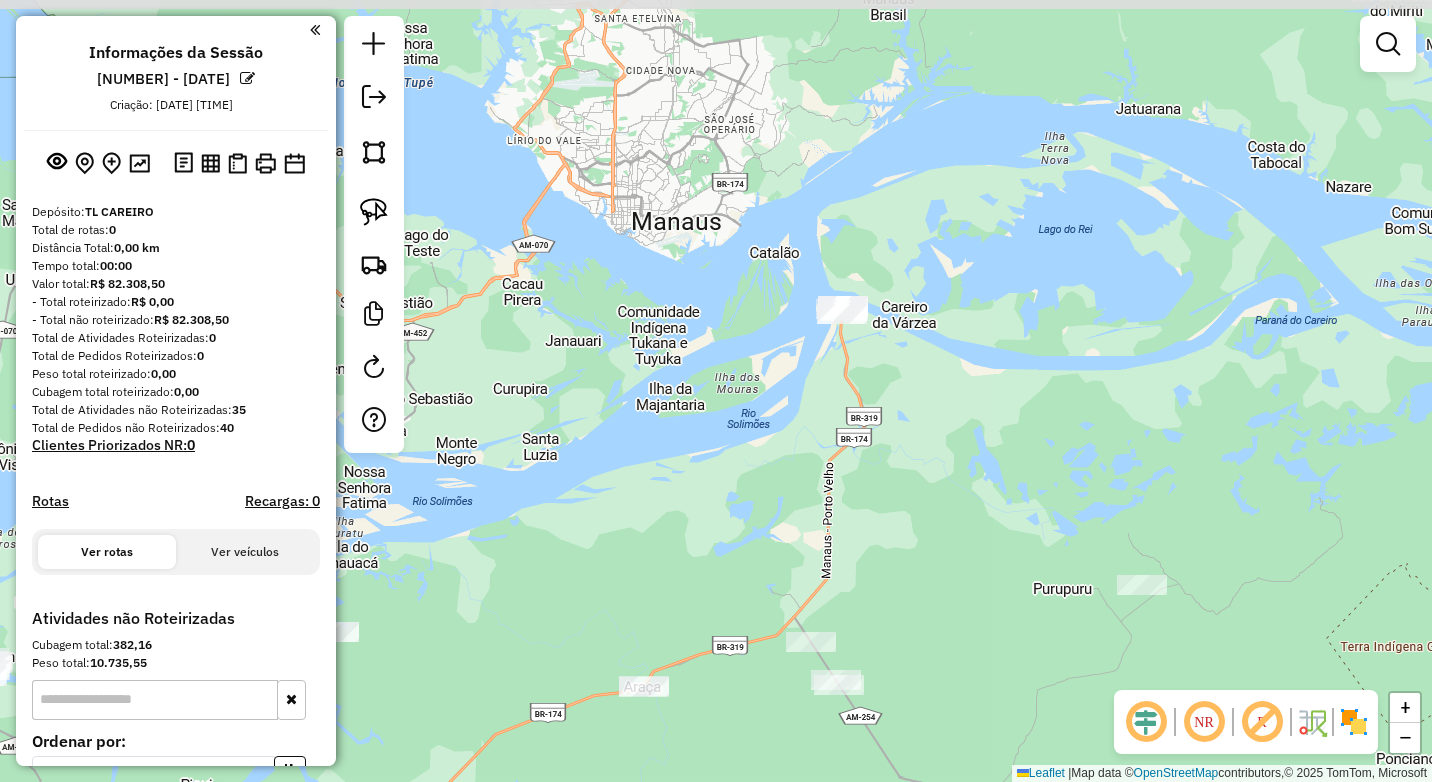 drag, startPoint x: 860, startPoint y: 252, endPoint x: 854, endPoint y: 360, distance: 108.16654 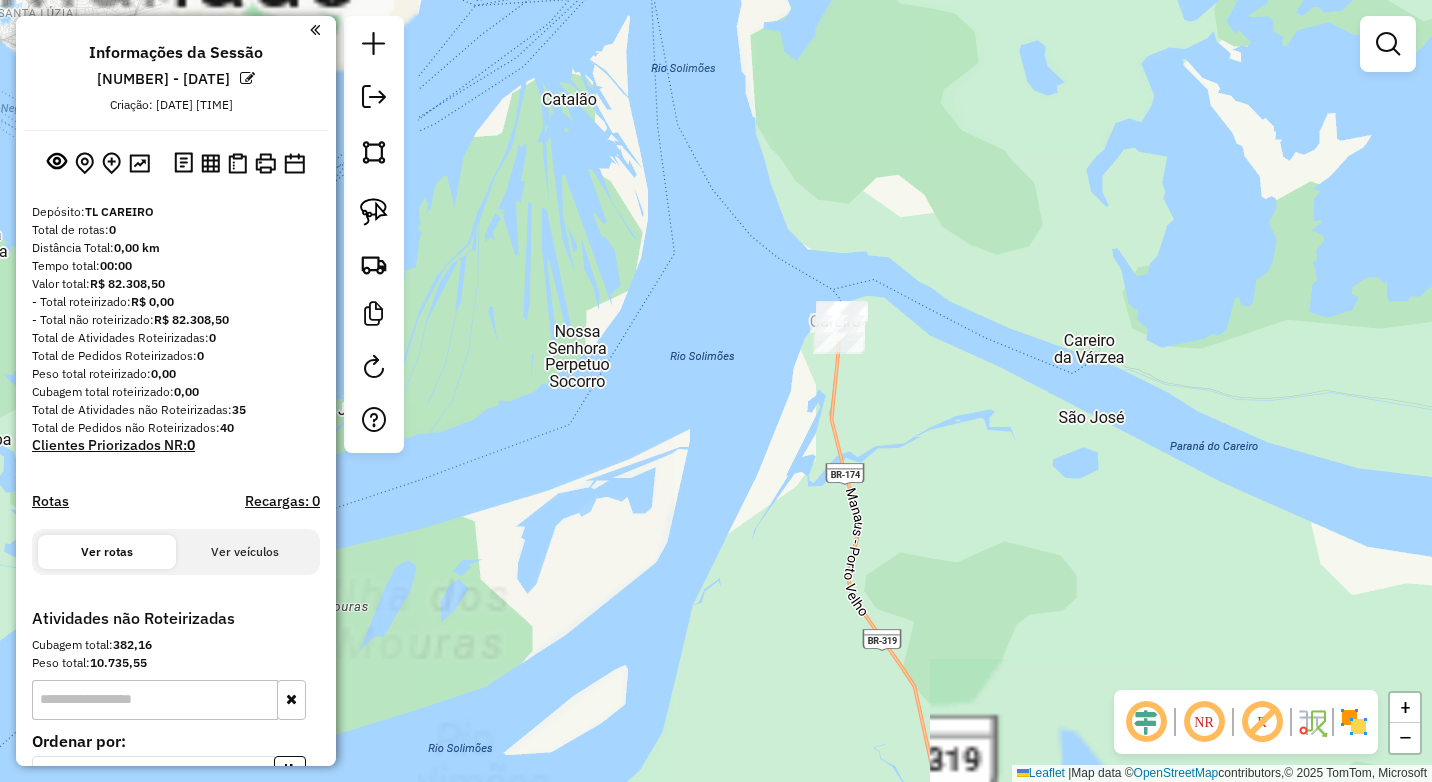 drag, startPoint x: 874, startPoint y: 354, endPoint x: 866, endPoint y: 291, distance: 63.505905 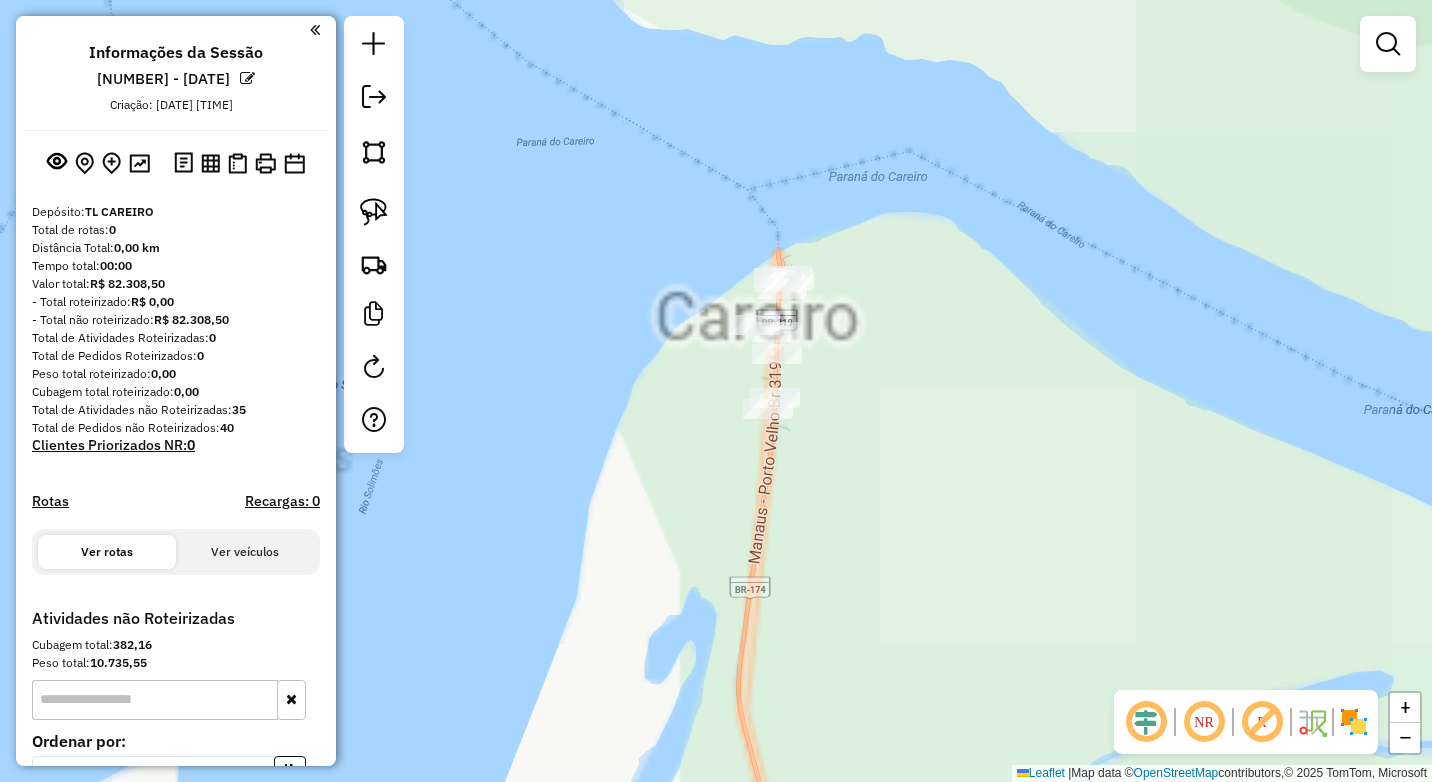 drag, startPoint x: 824, startPoint y: 352, endPoint x: 838, endPoint y: 349, distance: 14.3178215 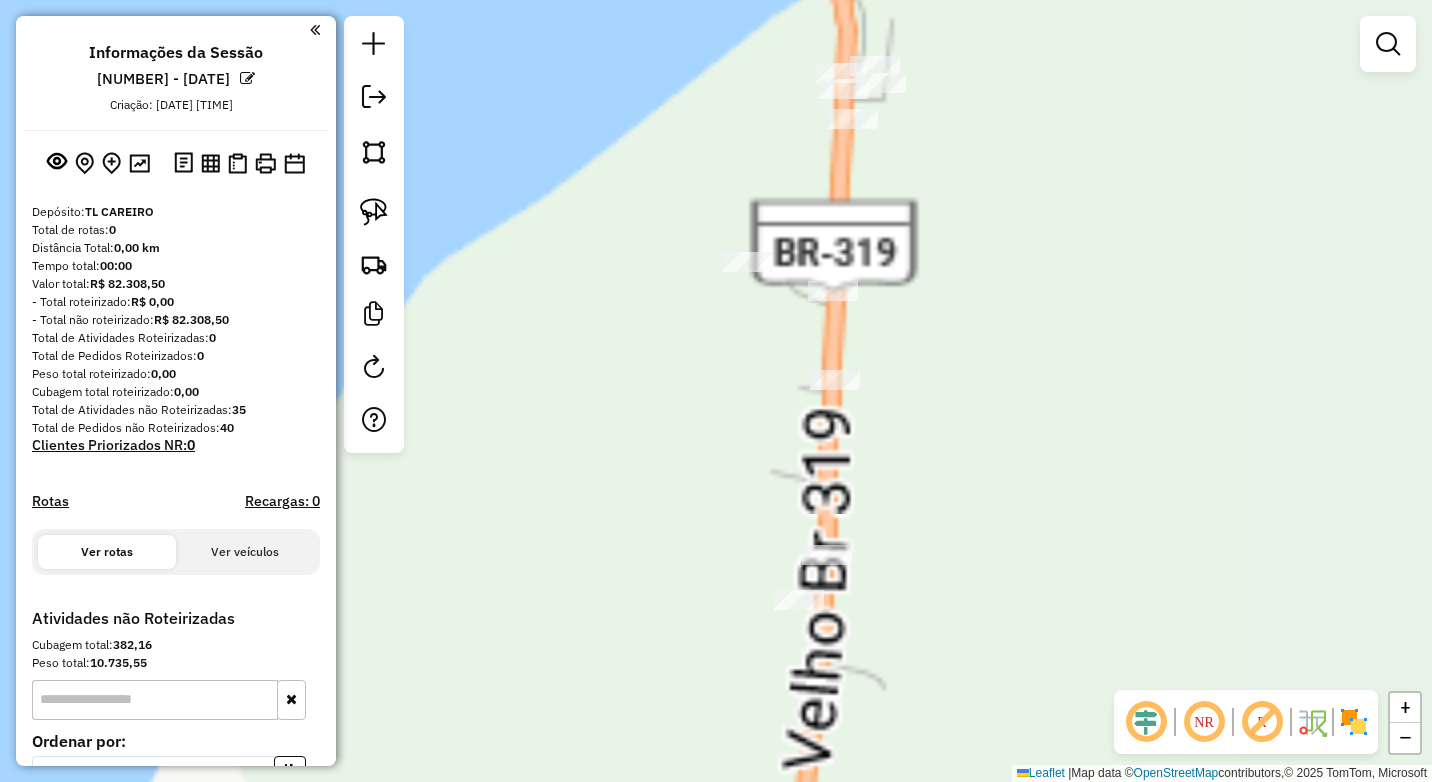 drag, startPoint x: 711, startPoint y: 361, endPoint x: 952, endPoint y: 427, distance: 249.87396 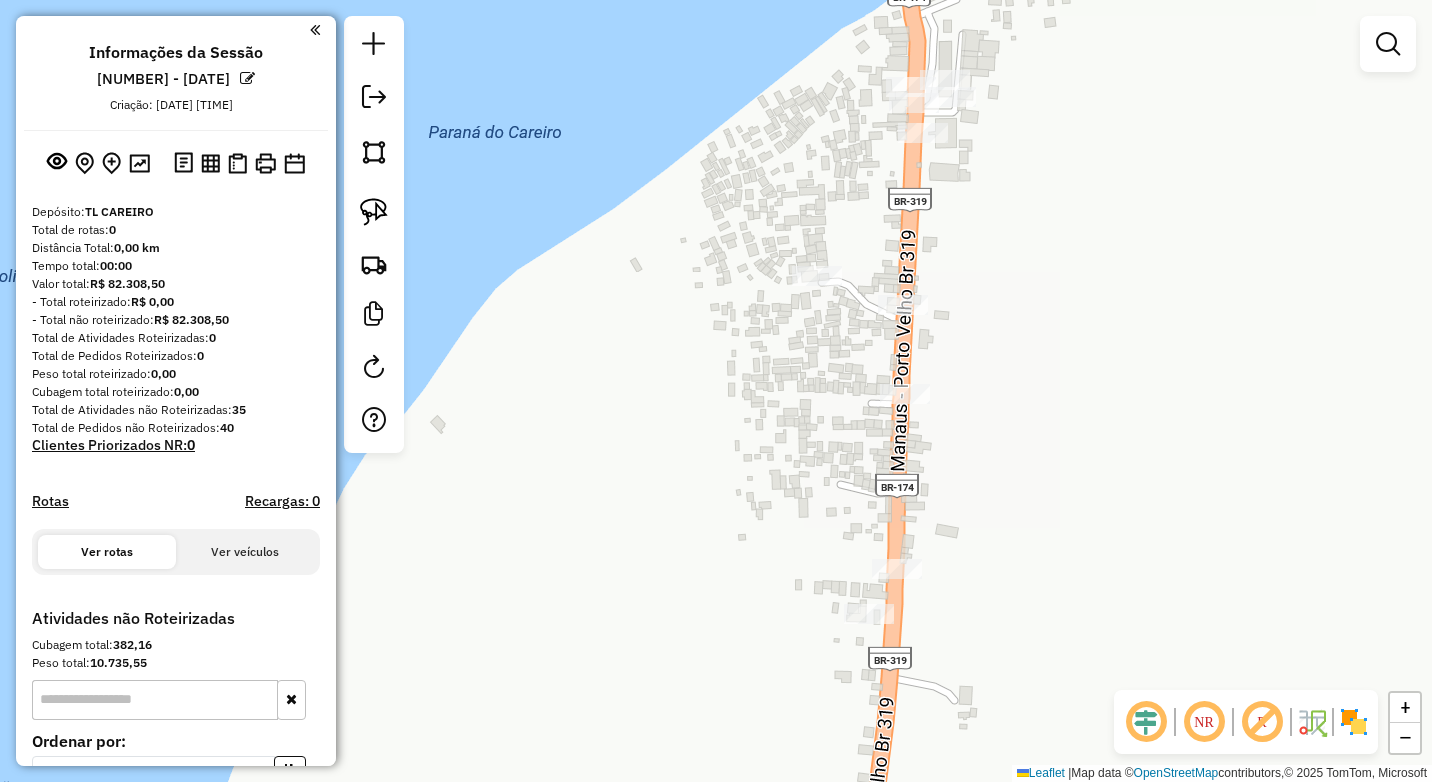 drag, startPoint x: 937, startPoint y: 499, endPoint x: 984, endPoint y: 486, distance: 48.76474 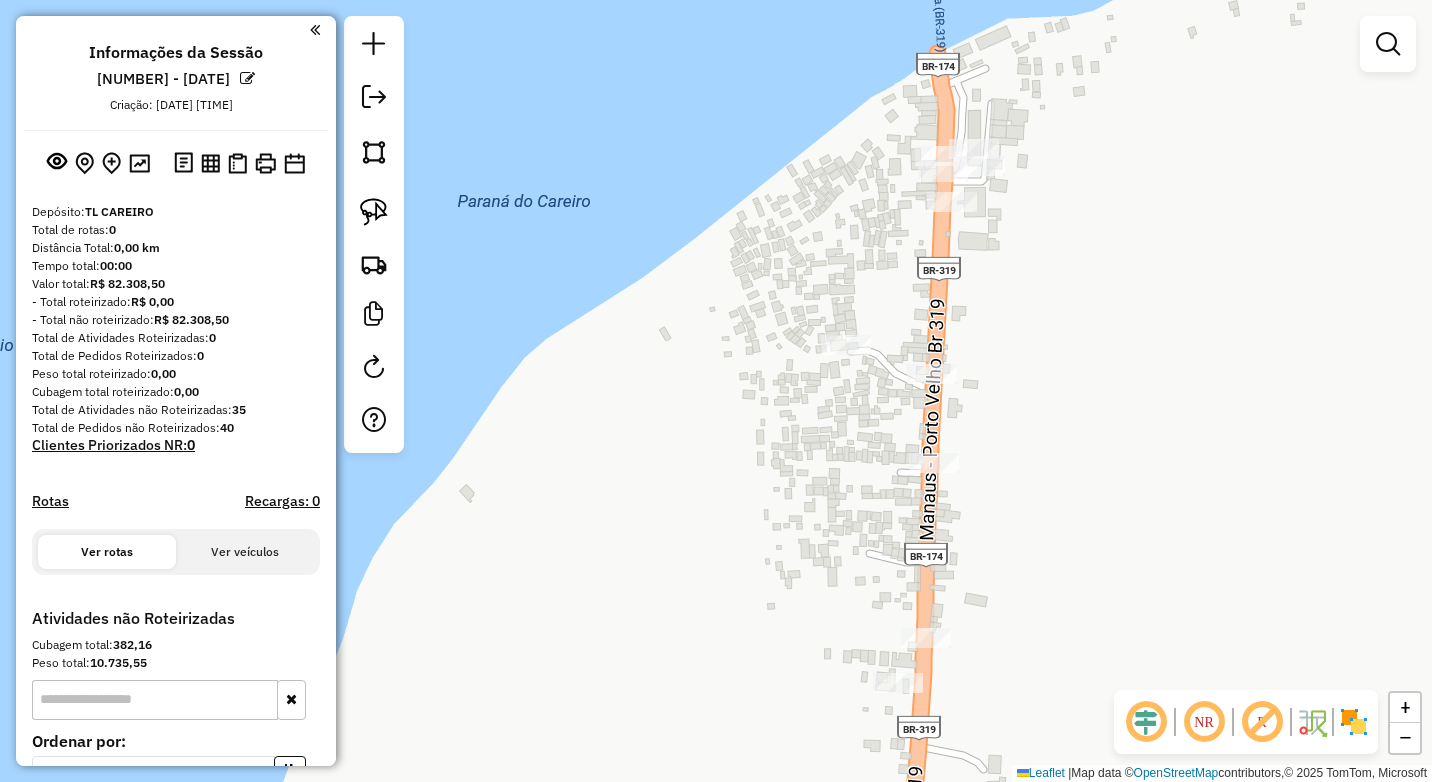 drag, startPoint x: 890, startPoint y: 261, endPoint x: 919, endPoint y: 317, distance: 63.06346 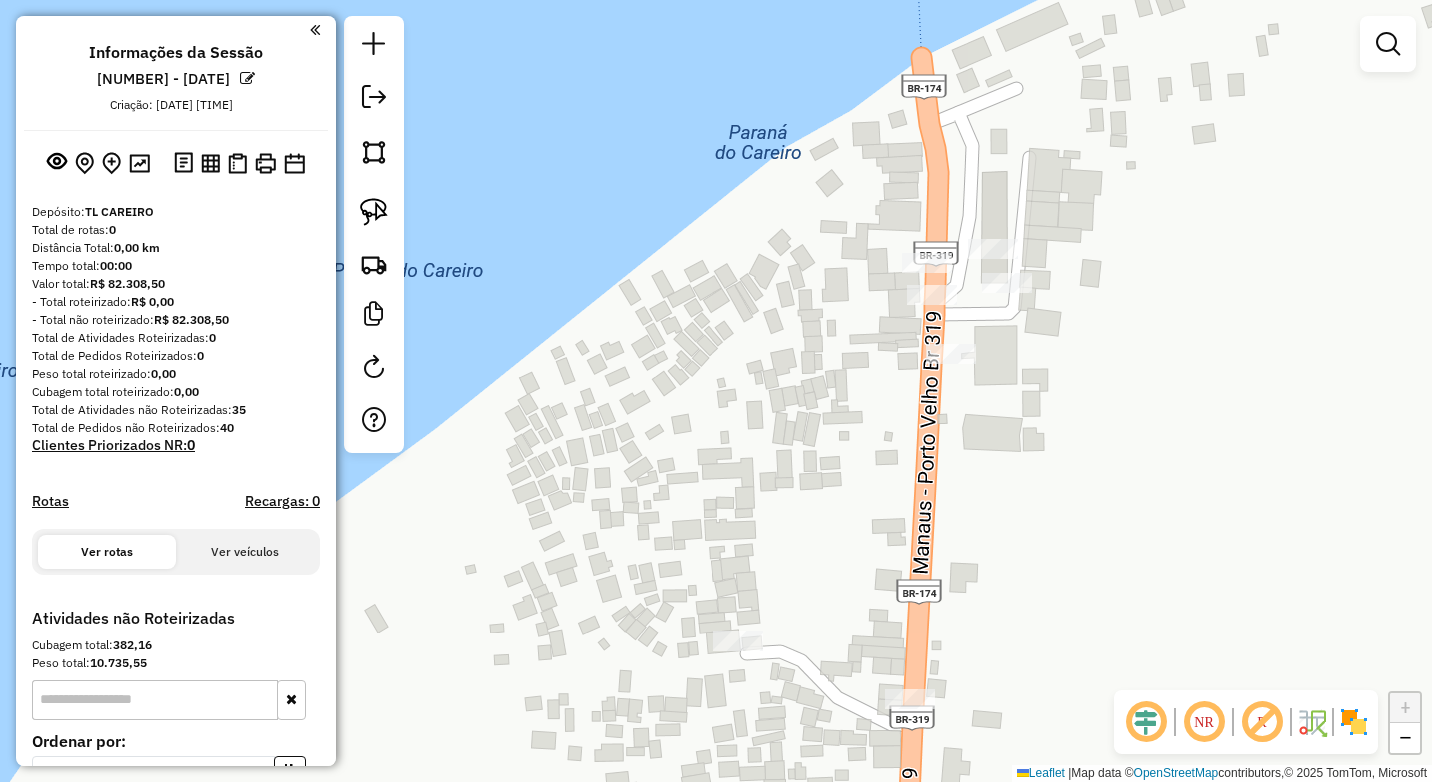 click on "Janela de atendimento Grade de atendimento Capacidade Transportadoras Veículos Cliente Pedidos  Rotas Selecione os dias de semana para filtrar as janelas de atendimento  Seg   Ter   Qua   Qui   Sex   Sáb   Dom  Informe o período da janela de atendimento: De: Até:  Filtrar exatamente a janela do cliente  Considerar janela de atendimento padrão  Selecione os dias de semana para filtrar as grades de atendimento  Seg   Ter   Qua   Qui   Sex   Sáb   Dom   Considerar clientes sem dia de atendimento cadastrado  Clientes fora do dia de atendimento selecionado Filtrar as atividades entre os valores definidos abaixo:  Peso mínimo:   Peso máximo:   Cubagem mínima:   Cubagem máxima:   De:   Até:  Filtrar as atividades entre o tempo de atendimento definido abaixo:  De:   Até:   Considerar capacidade total dos clientes não roteirizados Transportadora: Selecione um ou mais itens Tipo de veículo: Selecione um ou mais itens Veículo: Selecione um ou mais itens Motorista: Selecione um ou mais itens Nome: Rótulo:" 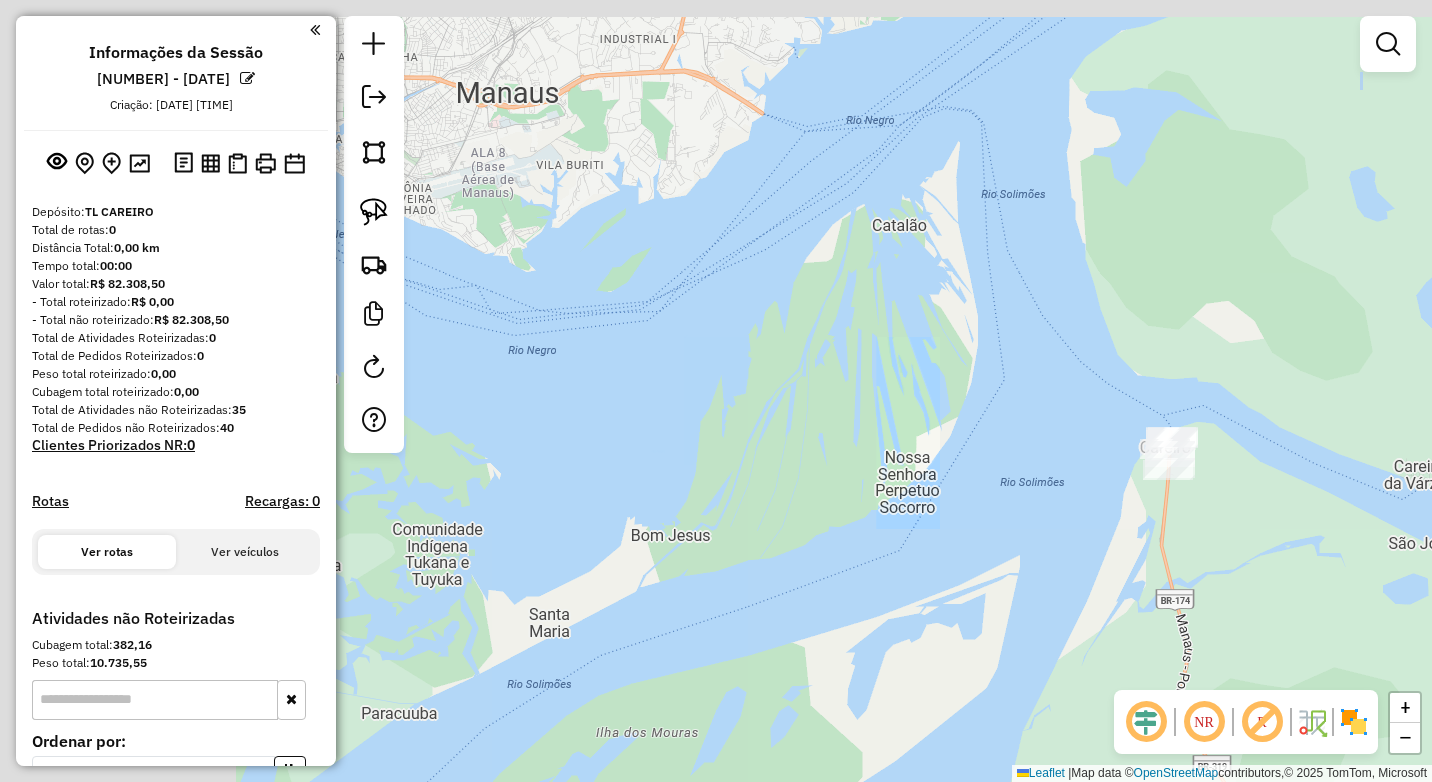 drag, startPoint x: 1227, startPoint y: 504, endPoint x: 791, endPoint y: 368, distance: 456.71872 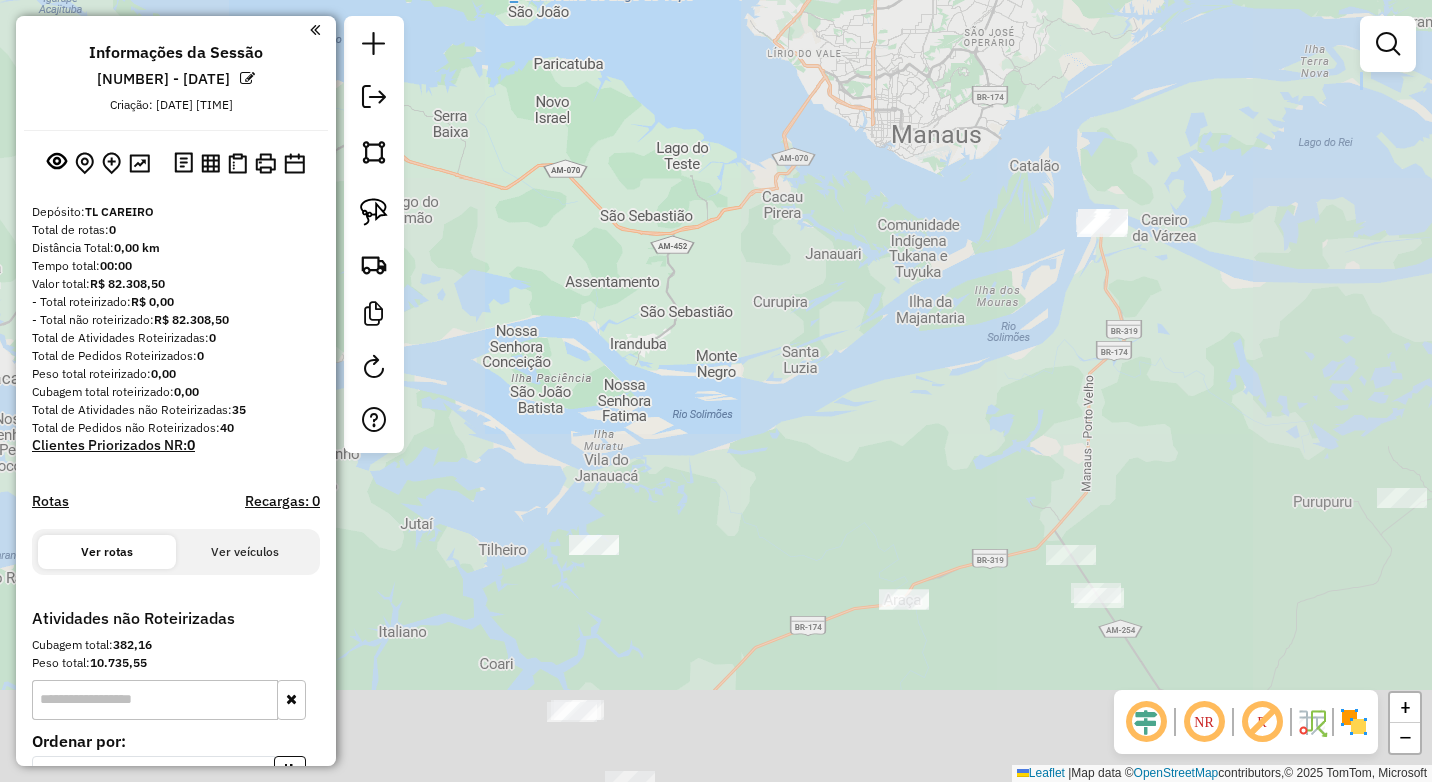 drag, startPoint x: 1034, startPoint y: 360, endPoint x: 1180, endPoint y: 250, distance: 182.80043 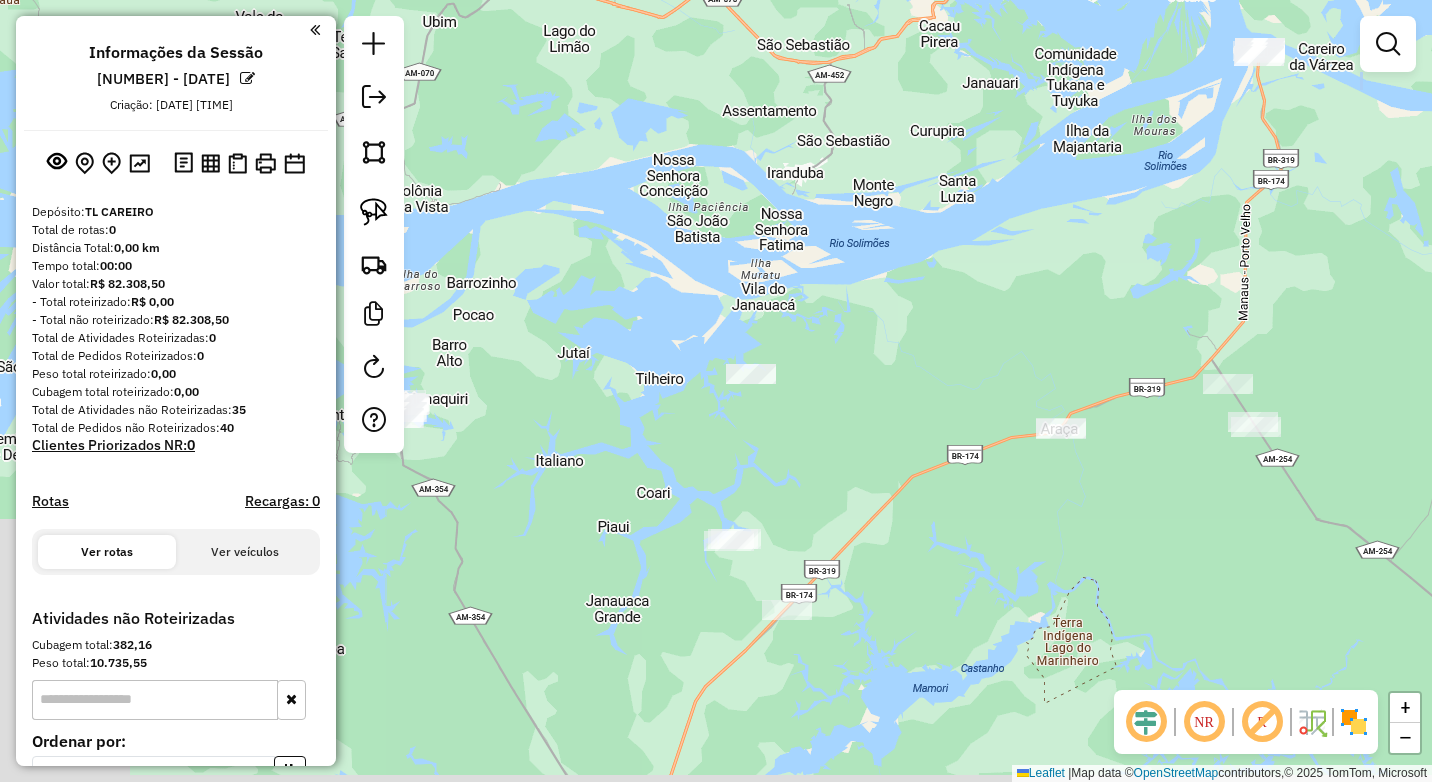 drag, startPoint x: 726, startPoint y: 466, endPoint x: 741, endPoint y: 454, distance: 19.209373 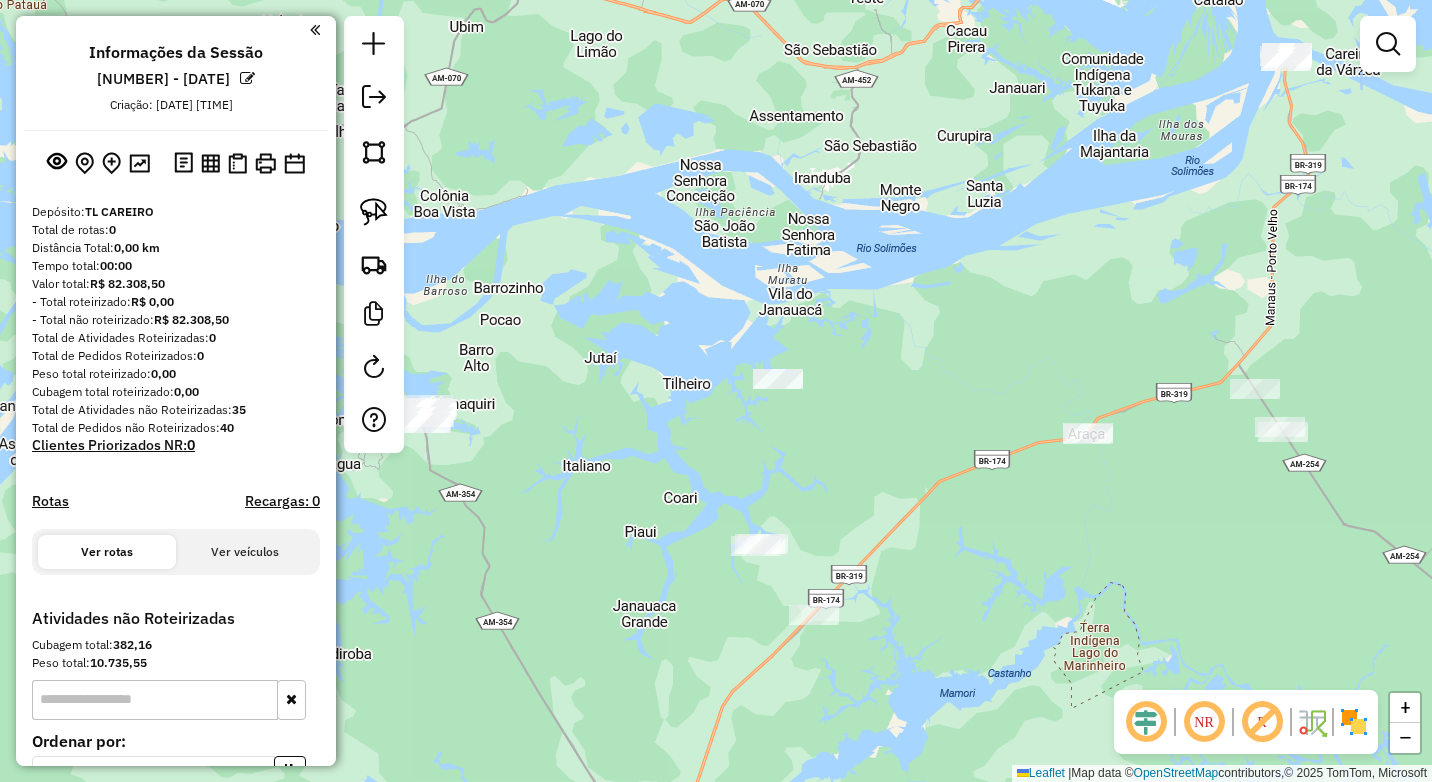drag, startPoint x: 599, startPoint y: 486, endPoint x: 997, endPoint y: 514, distance: 398.9837 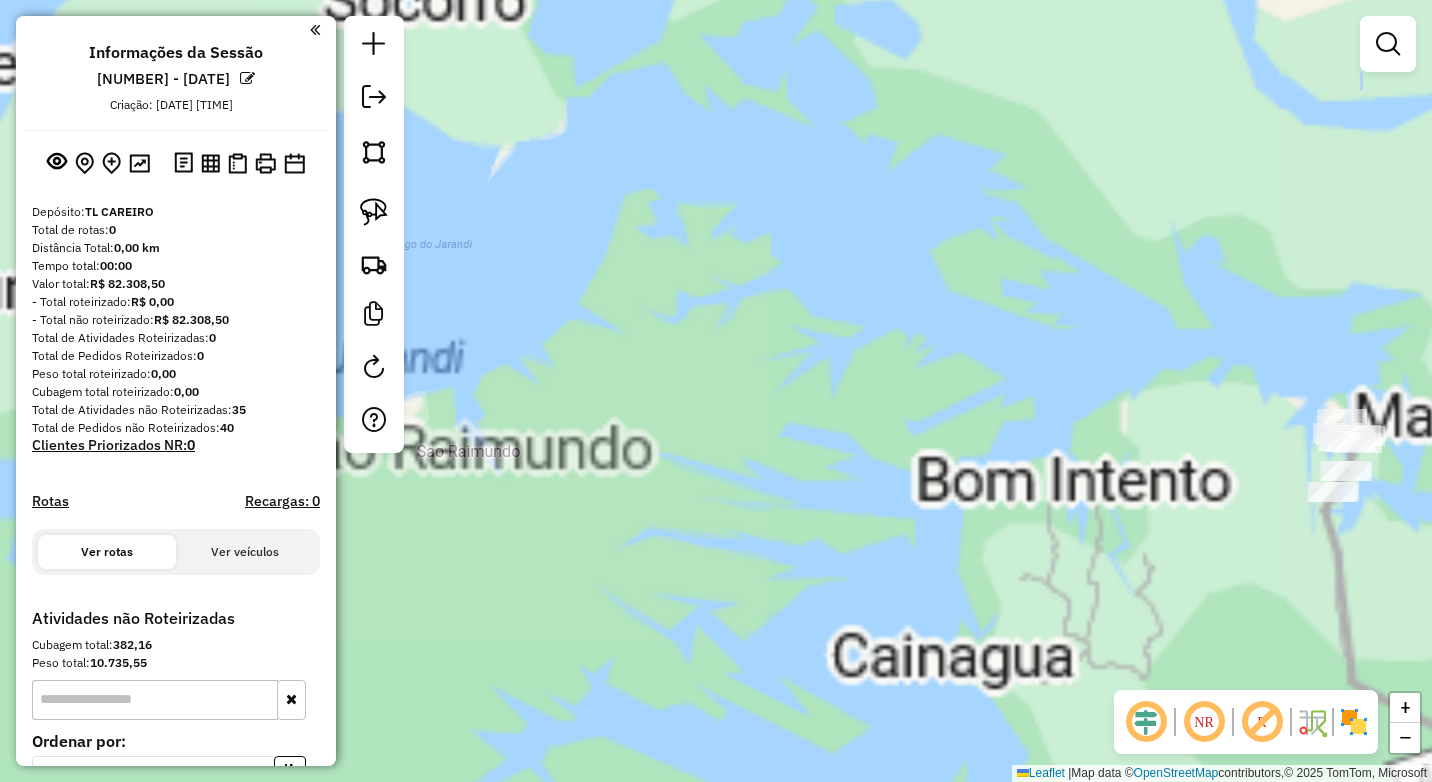 drag, startPoint x: 960, startPoint y: 450, endPoint x: 877, endPoint y: 318, distance: 155.92627 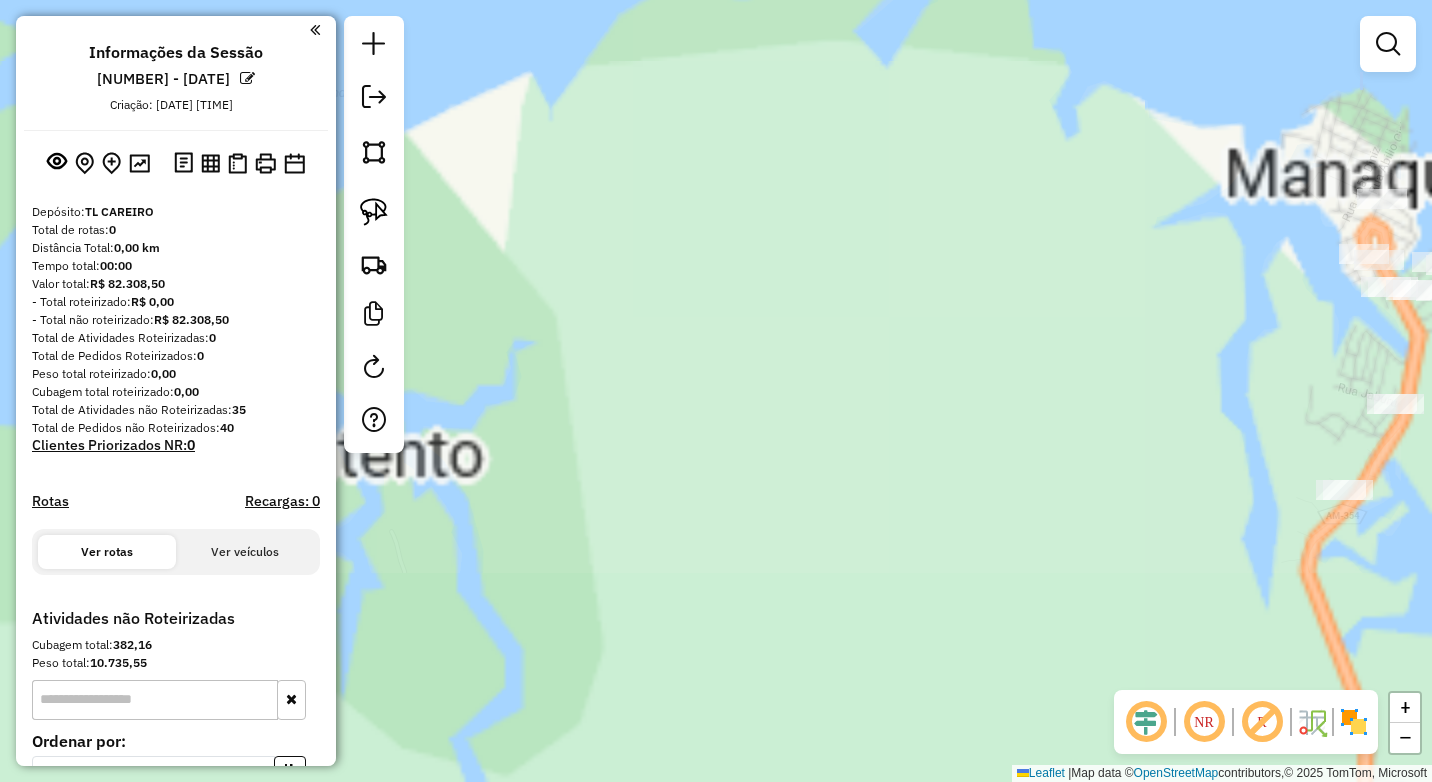 drag, startPoint x: 1089, startPoint y: 356, endPoint x: 687, endPoint y: 210, distance: 427.69147 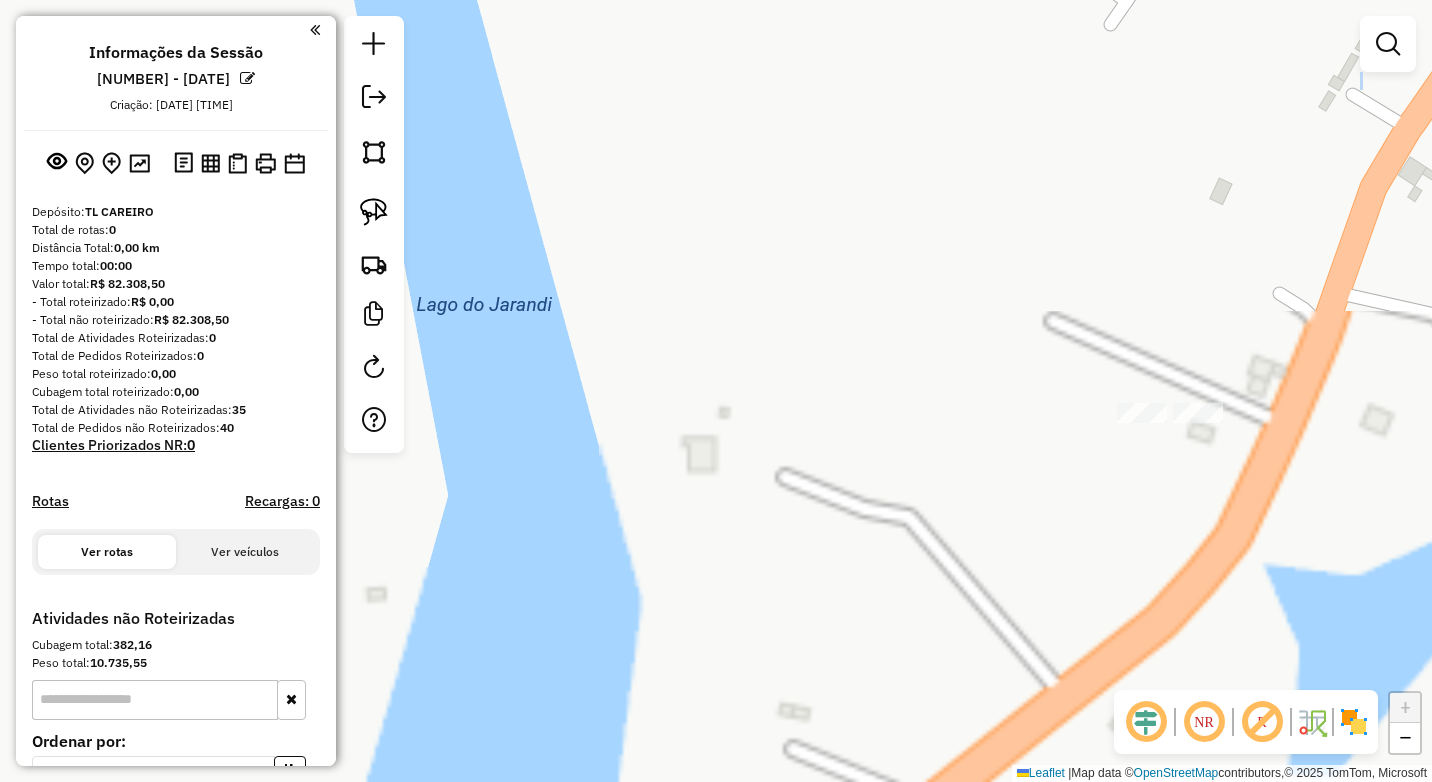 drag, startPoint x: 1099, startPoint y: 434, endPoint x: 1079, endPoint y: 400, distance: 39.446167 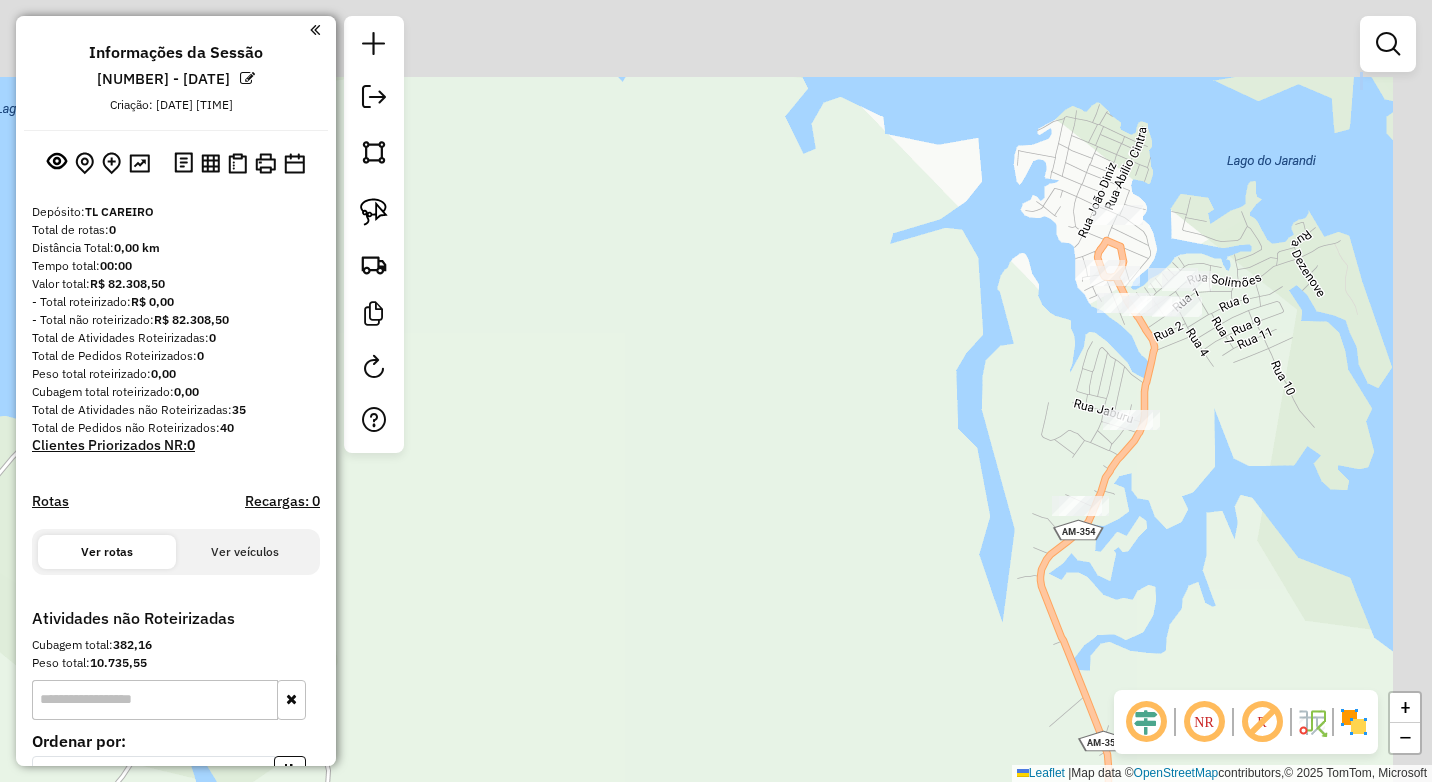 drag, startPoint x: 1179, startPoint y: 301, endPoint x: 1049, endPoint y: 405, distance: 166.48123 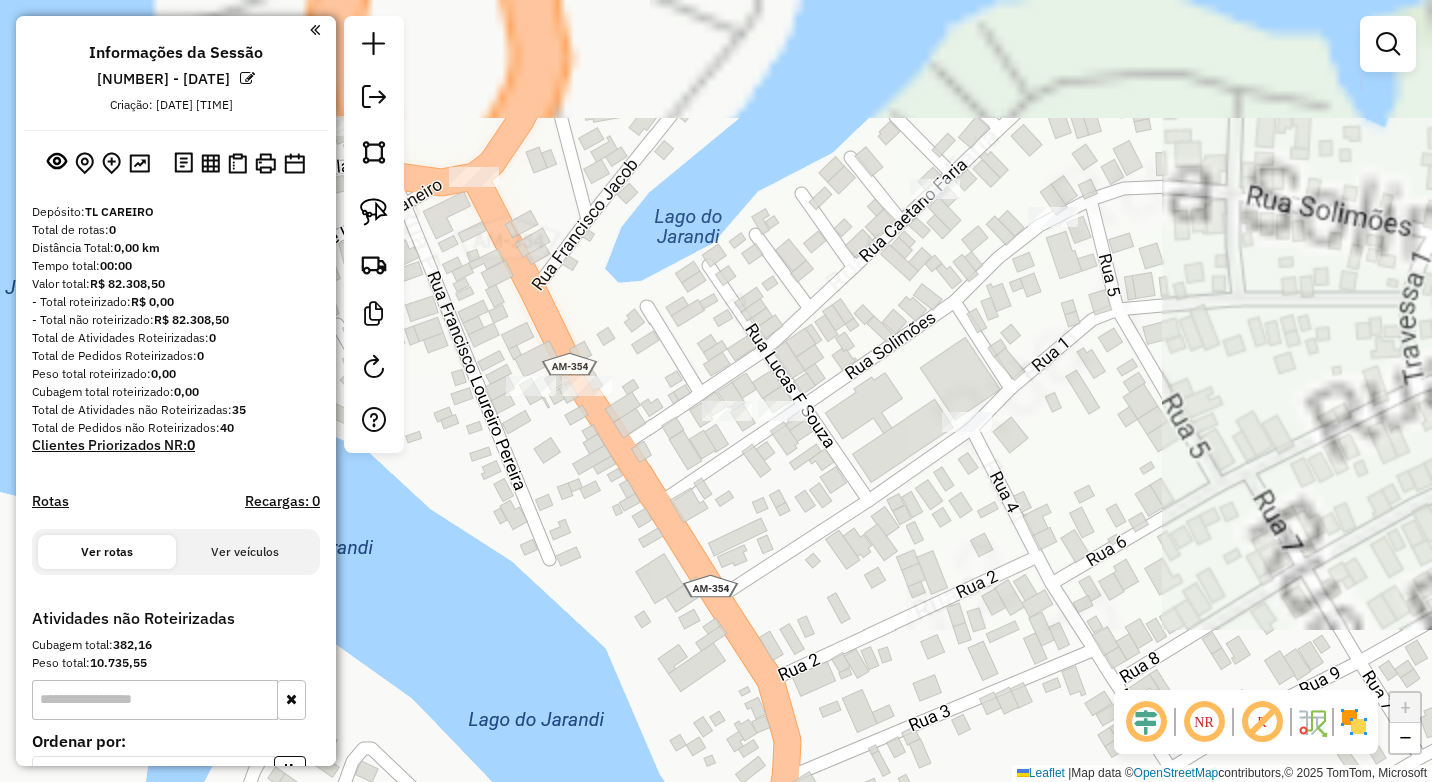 drag, startPoint x: 926, startPoint y: 548, endPoint x: 945, endPoint y: 509, distance: 43.382023 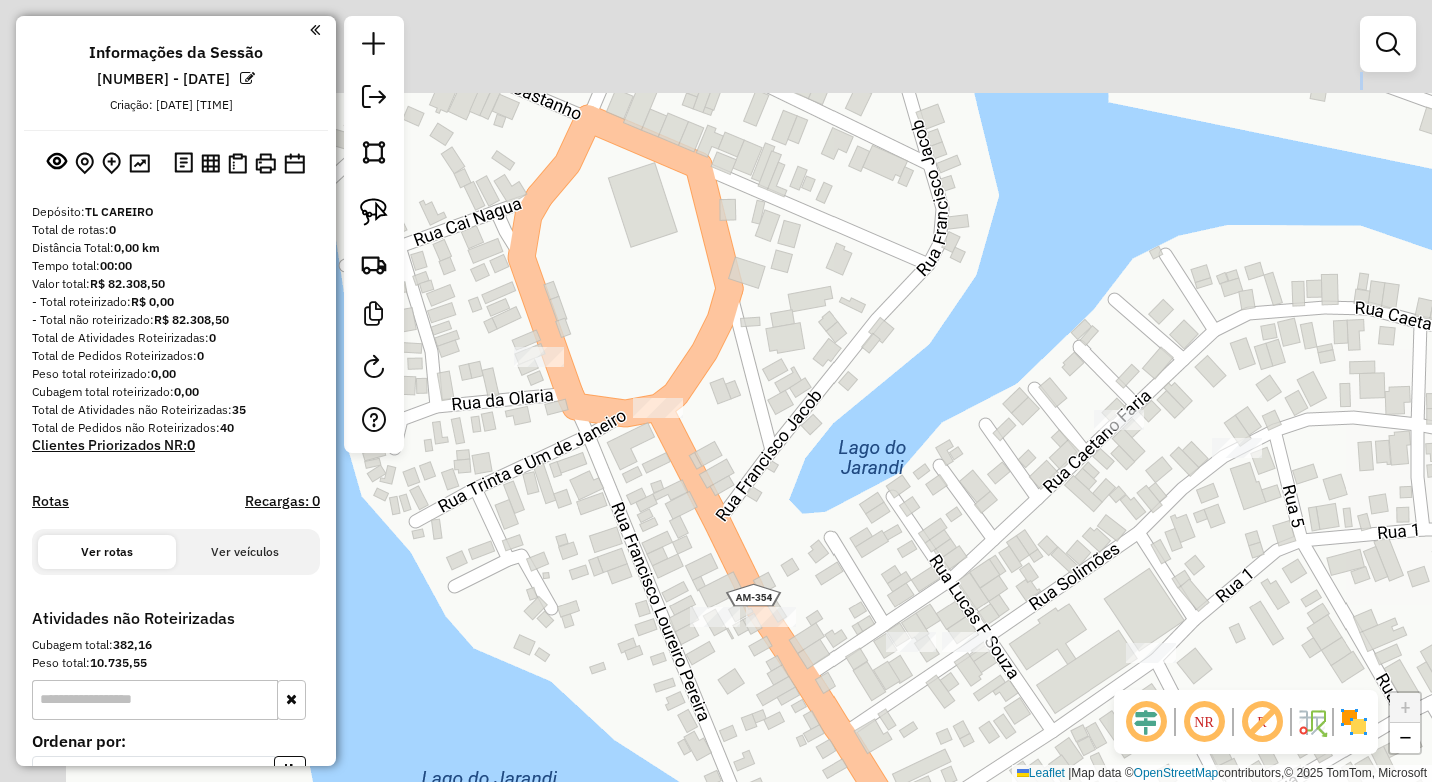 drag, startPoint x: 641, startPoint y: 430, endPoint x: 739, endPoint y: 495, distance: 117.59677 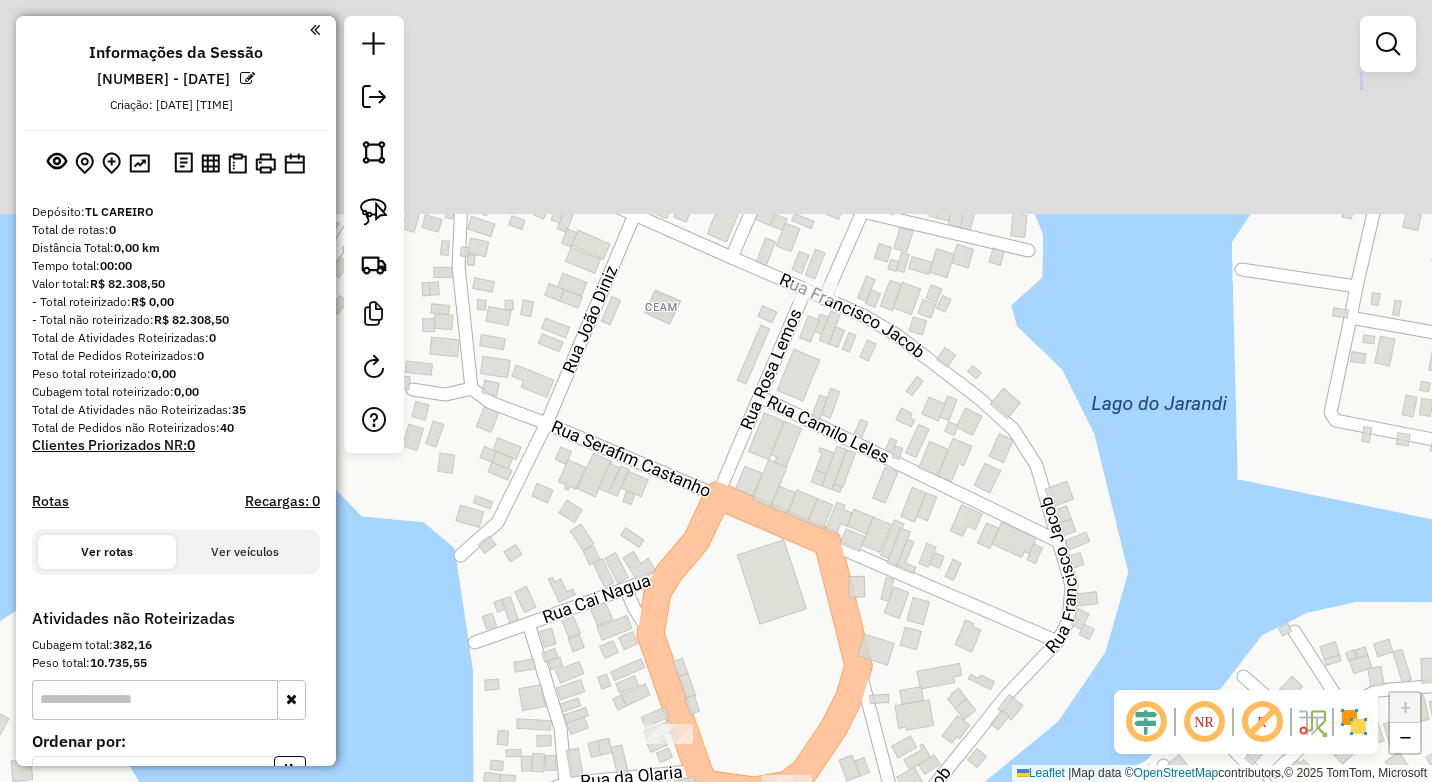 drag, startPoint x: 764, startPoint y: 575, endPoint x: 773, endPoint y: 485, distance: 90.44888 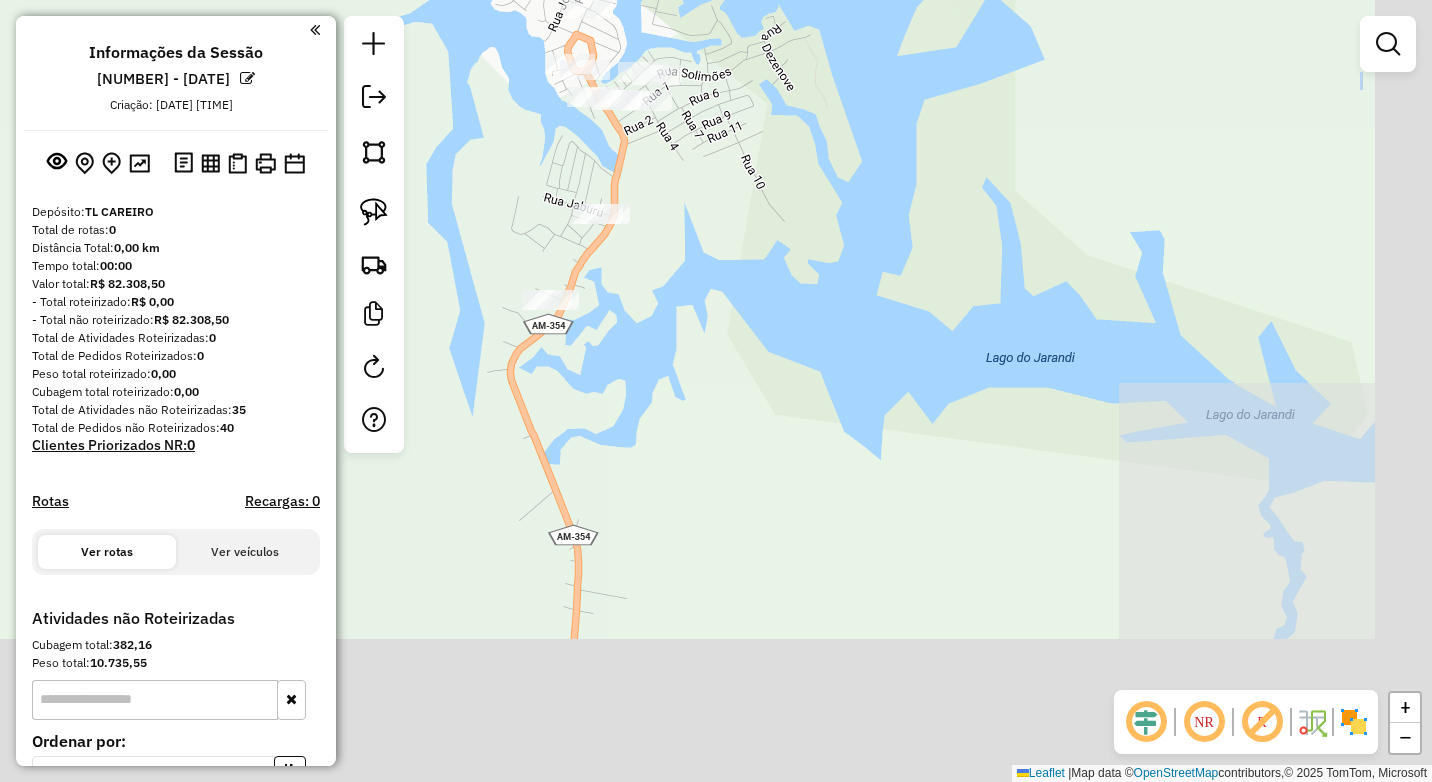 drag, startPoint x: 779, startPoint y: 249, endPoint x: 765, endPoint y: 179, distance: 71.38628 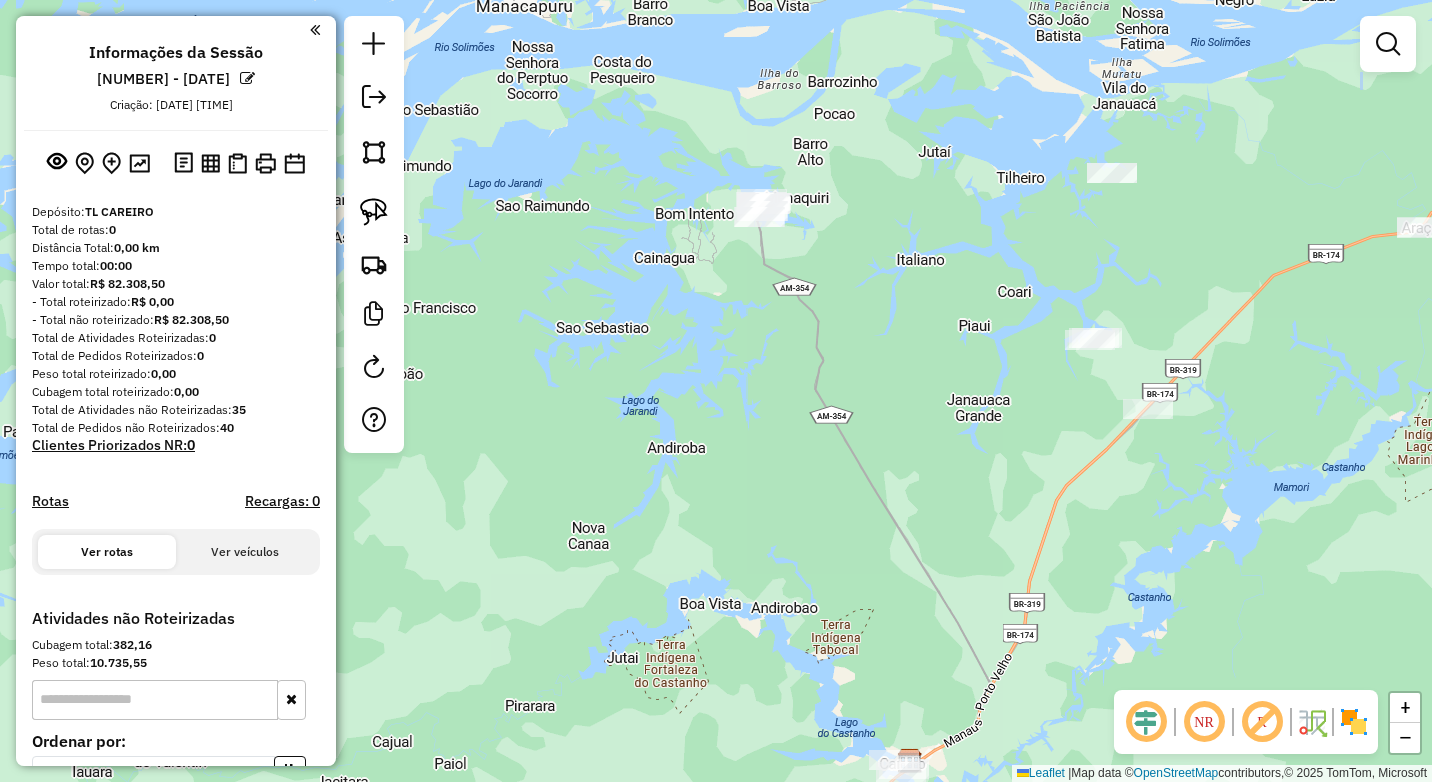 drag, startPoint x: 904, startPoint y: 387, endPoint x: 847, endPoint y: 282, distance: 119.47385 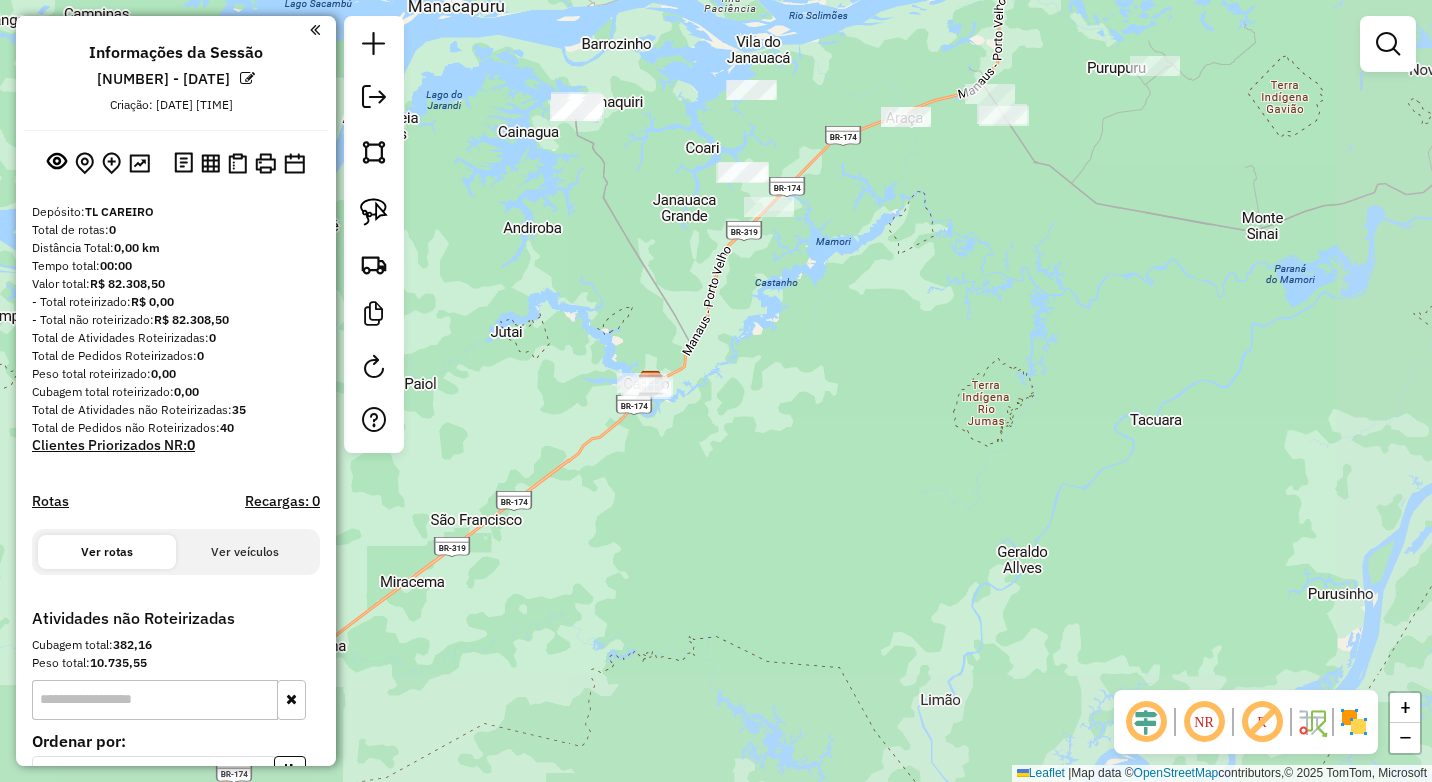 drag, startPoint x: 934, startPoint y: 448, endPoint x: 683, endPoint y: 332, distance: 276.50858 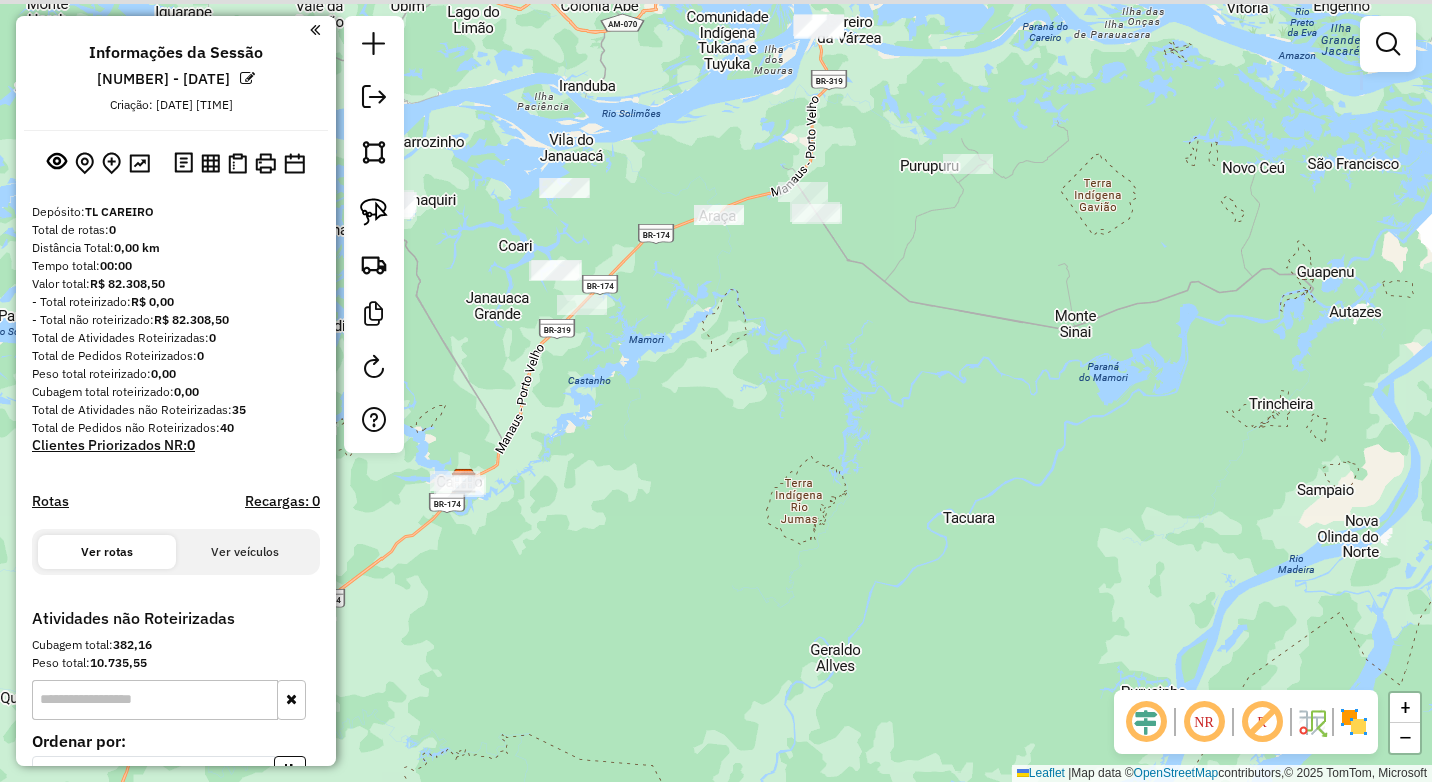 drag, startPoint x: 733, startPoint y: 363, endPoint x: 725, endPoint y: 467, distance: 104.307236 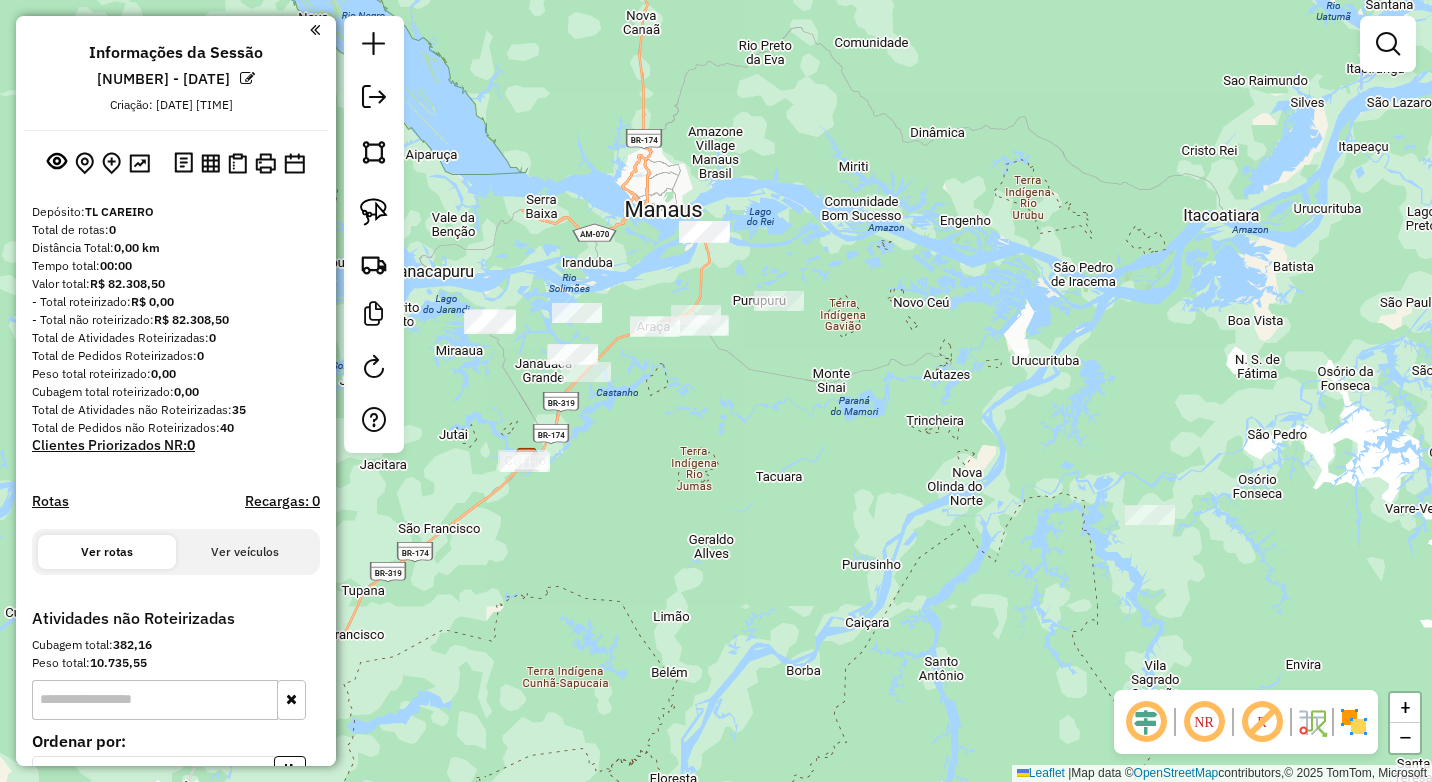 drag, startPoint x: 1060, startPoint y: 494, endPoint x: 691, endPoint y: 446, distance: 372.10886 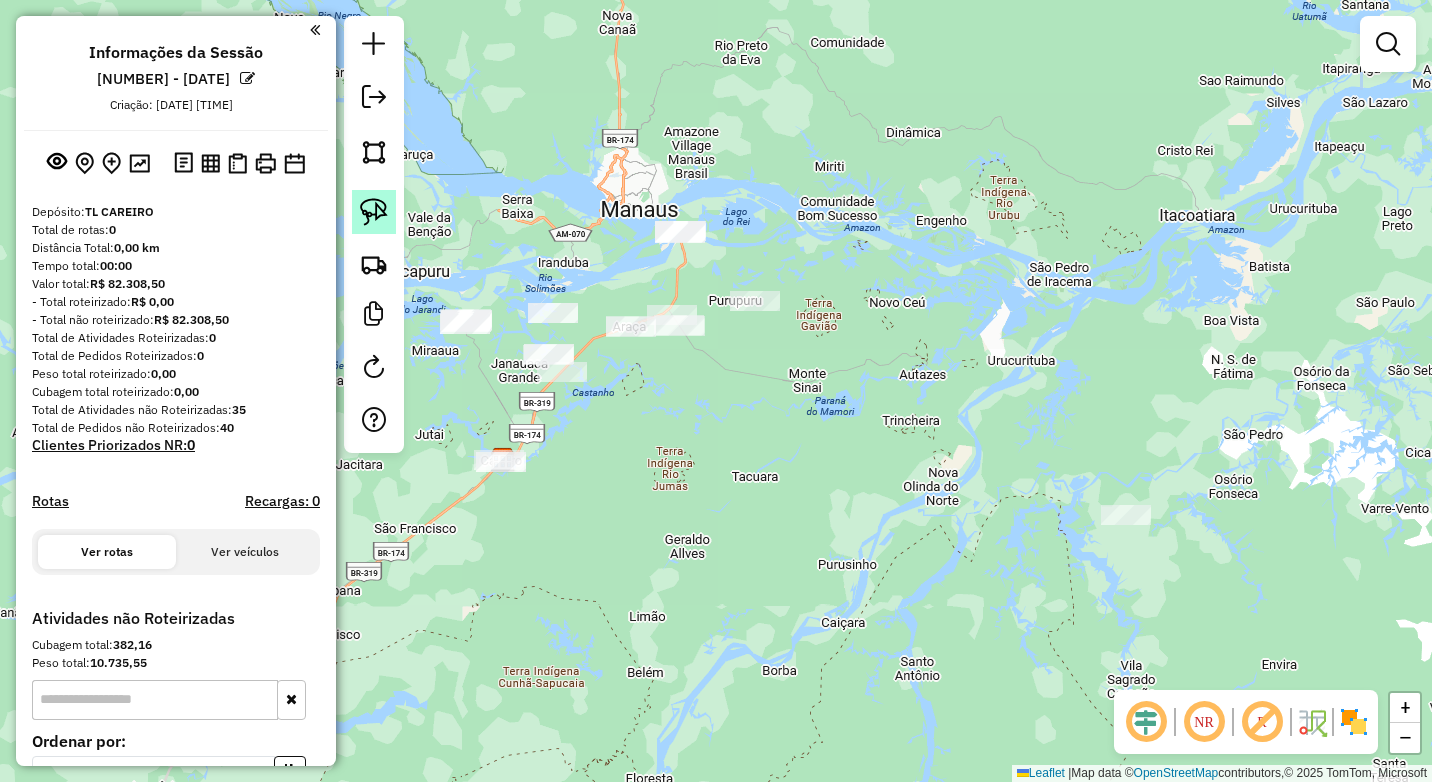 click 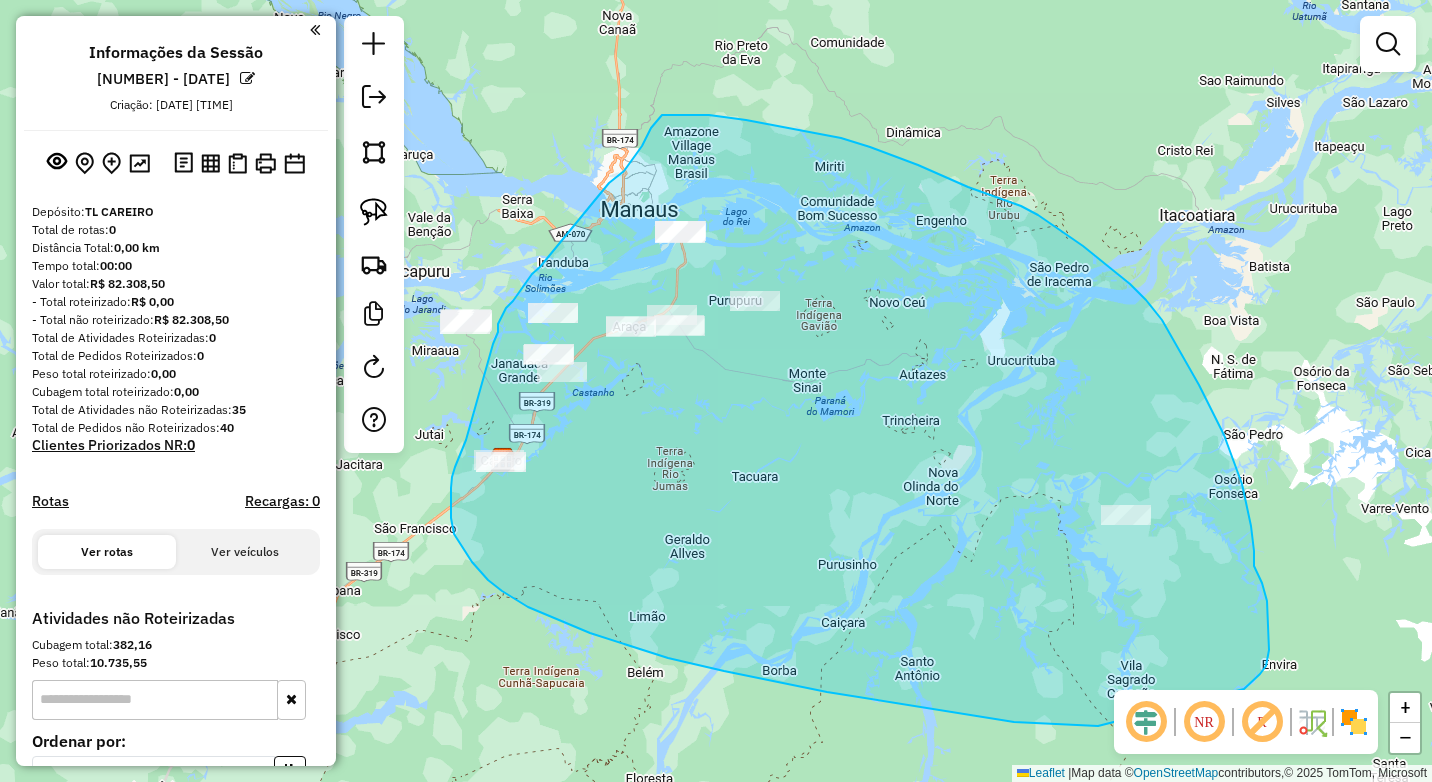 drag, startPoint x: 540, startPoint y: 267, endPoint x: 609, endPoint y: 183, distance: 108.706024 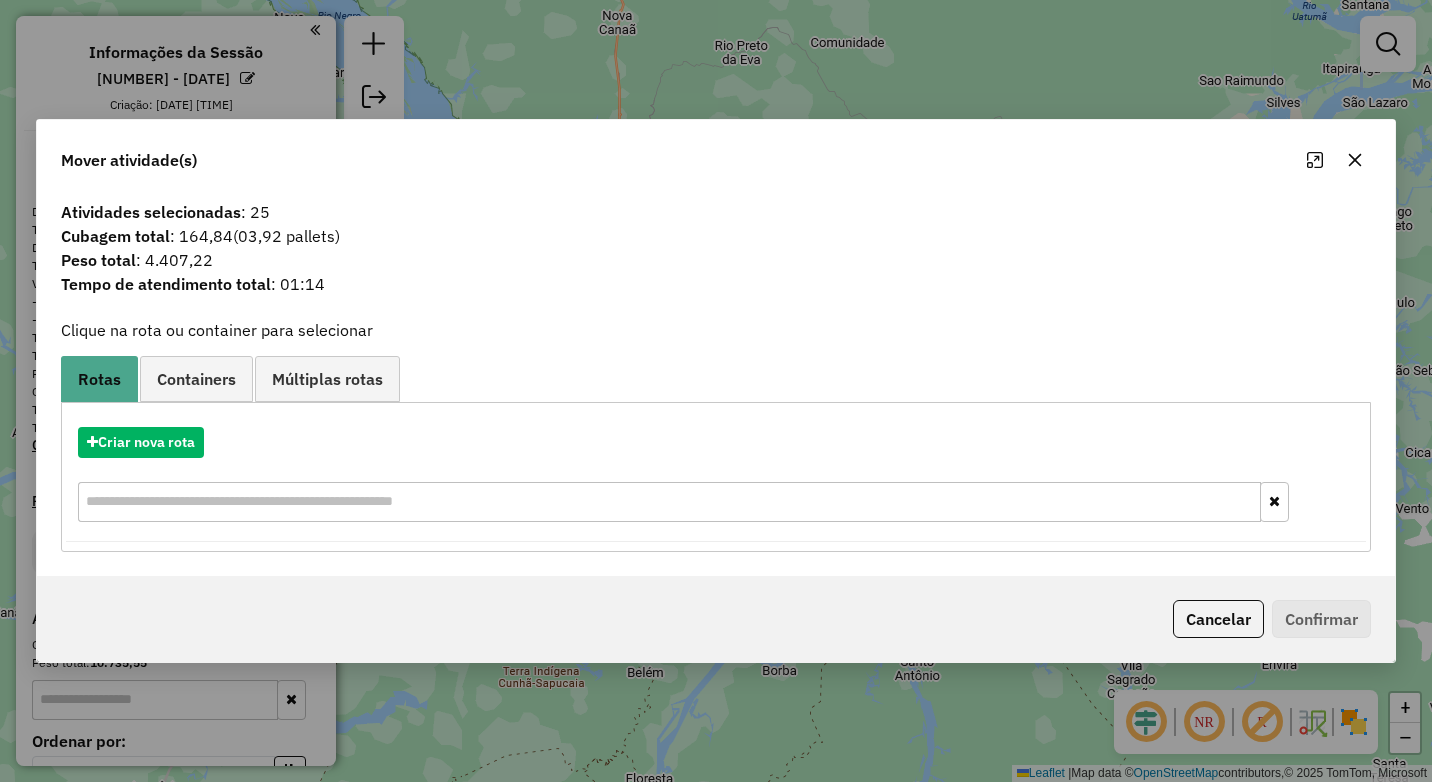 click 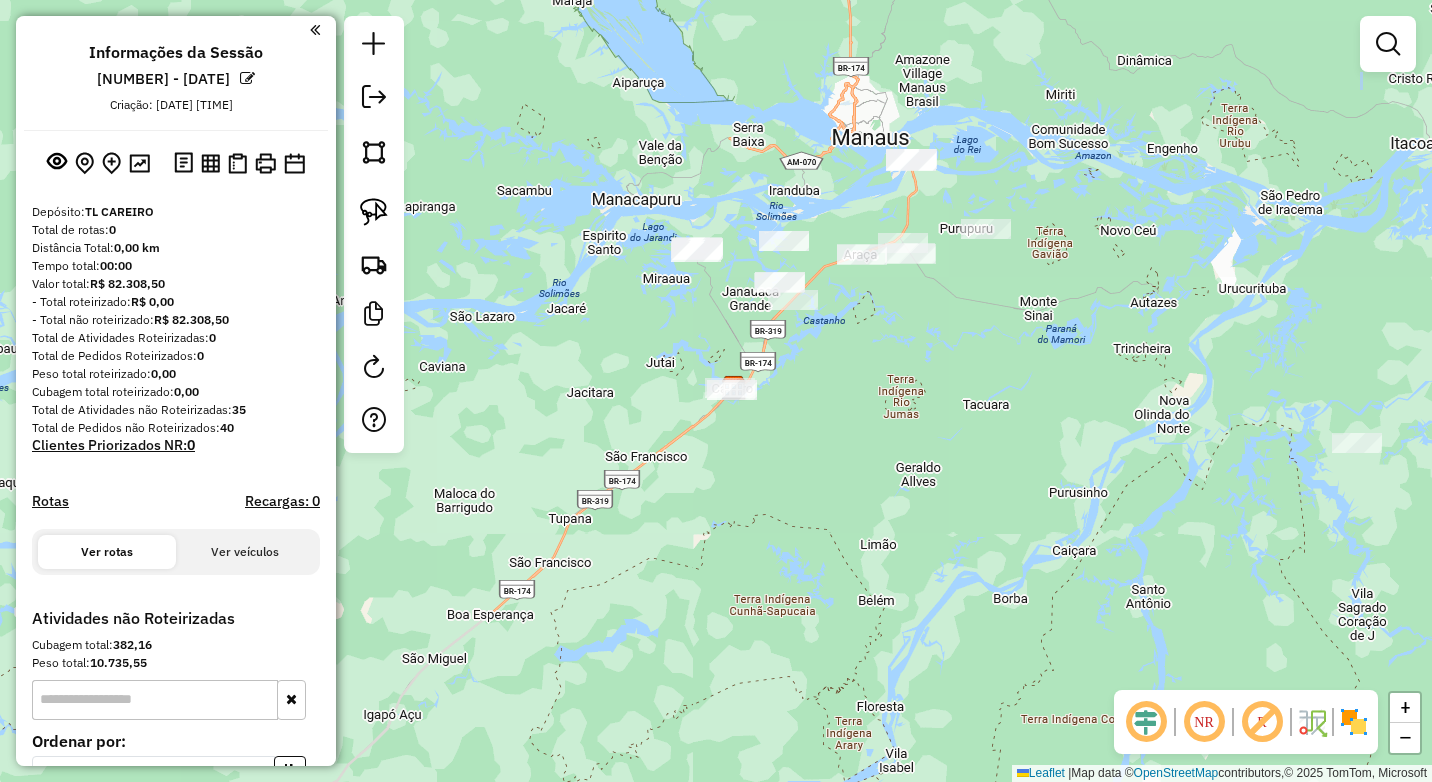 drag, startPoint x: 650, startPoint y: 453, endPoint x: 844, endPoint y: 415, distance: 197.68661 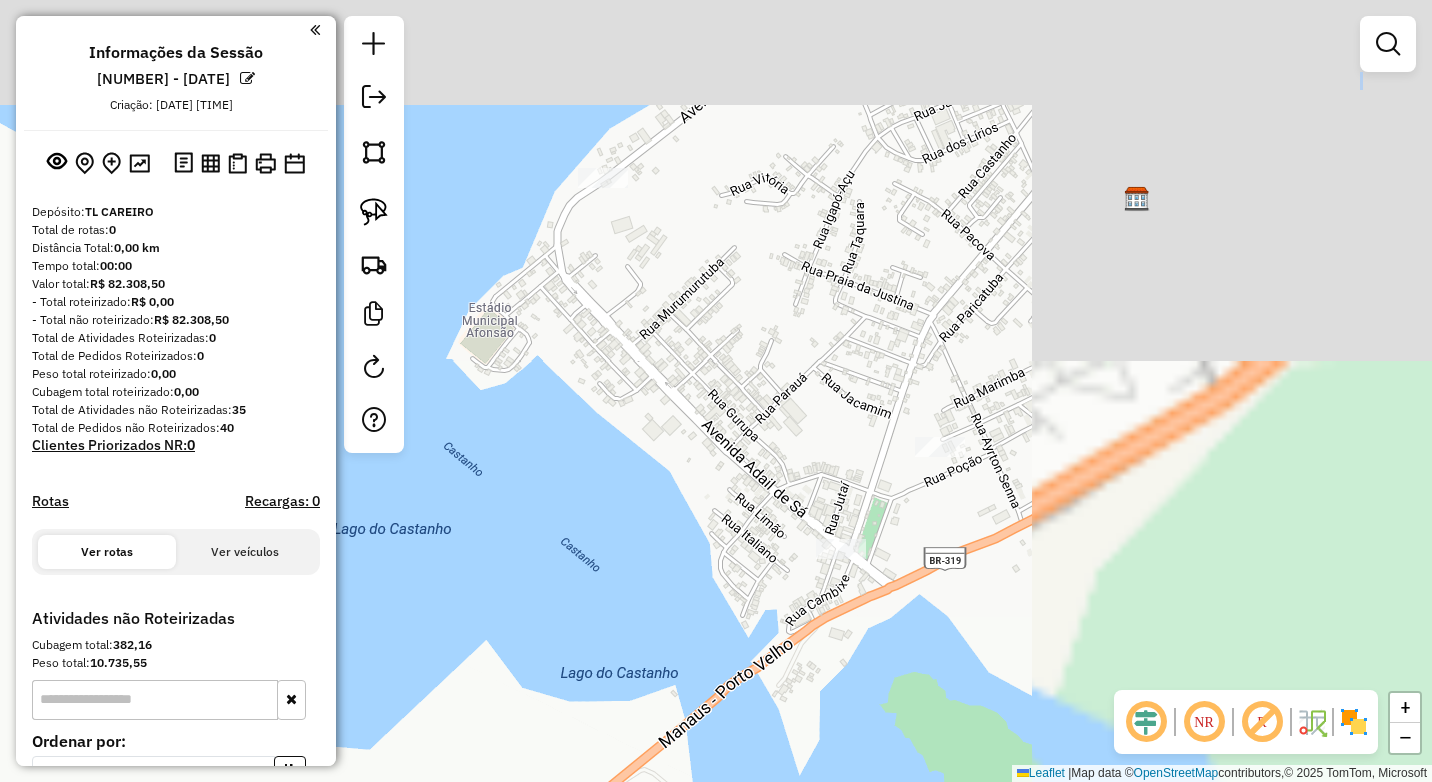 drag, startPoint x: 463, startPoint y: 504, endPoint x: 385, endPoint y: 509, distance: 78.160095 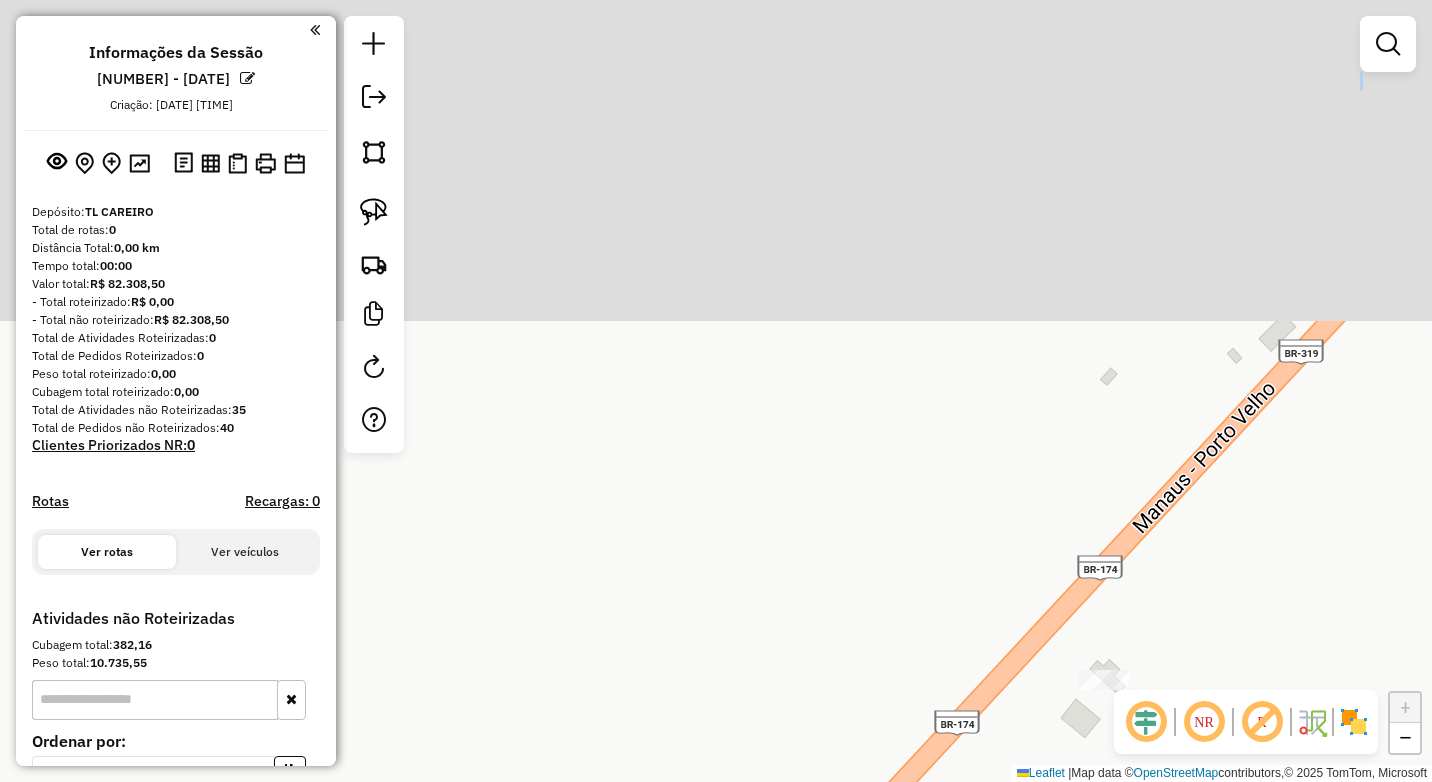 drag, startPoint x: 911, startPoint y: 545, endPoint x: 819, endPoint y: 498, distance: 103.31021 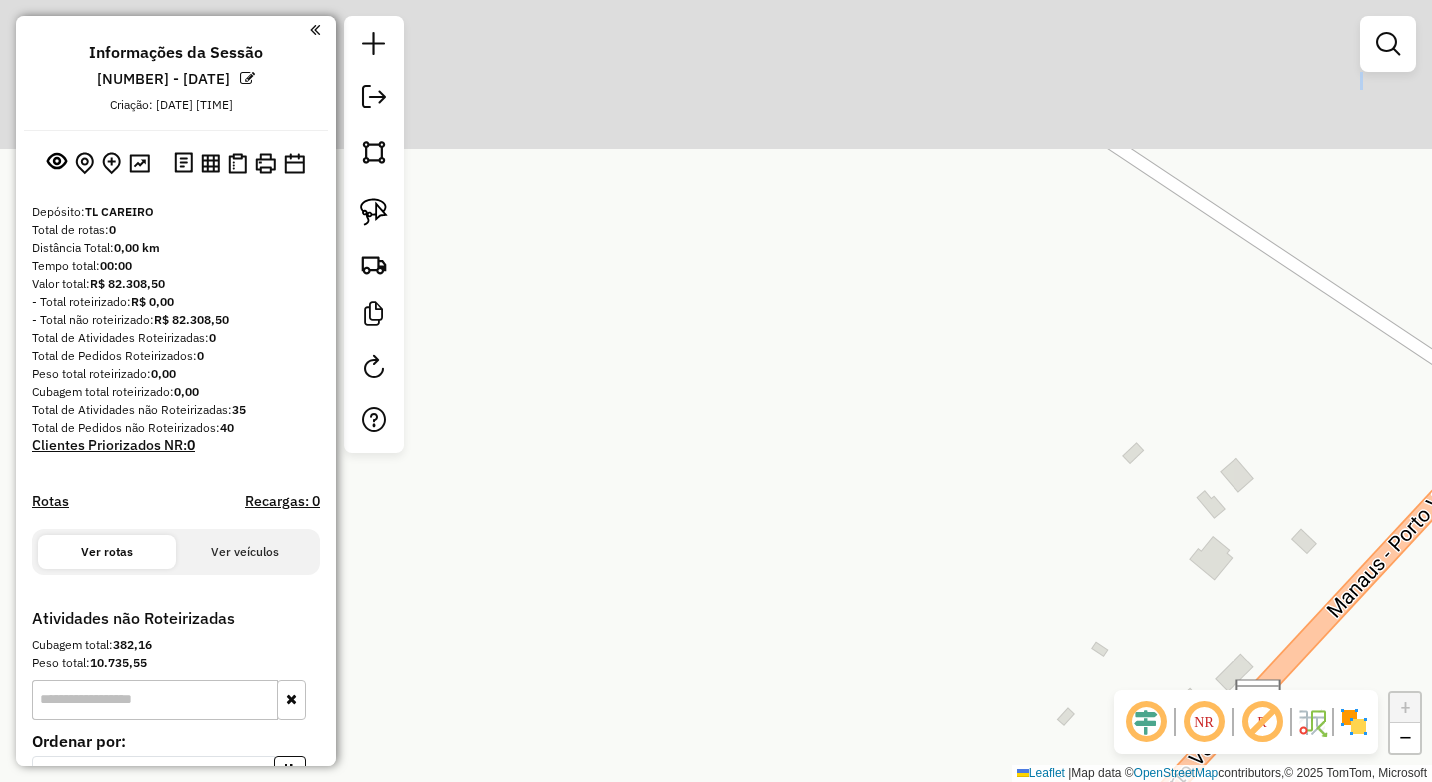 drag, startPoint x: 818, startPoint y: 540, endPoint x: 824, endPoint y: 695, distance: 155.11609 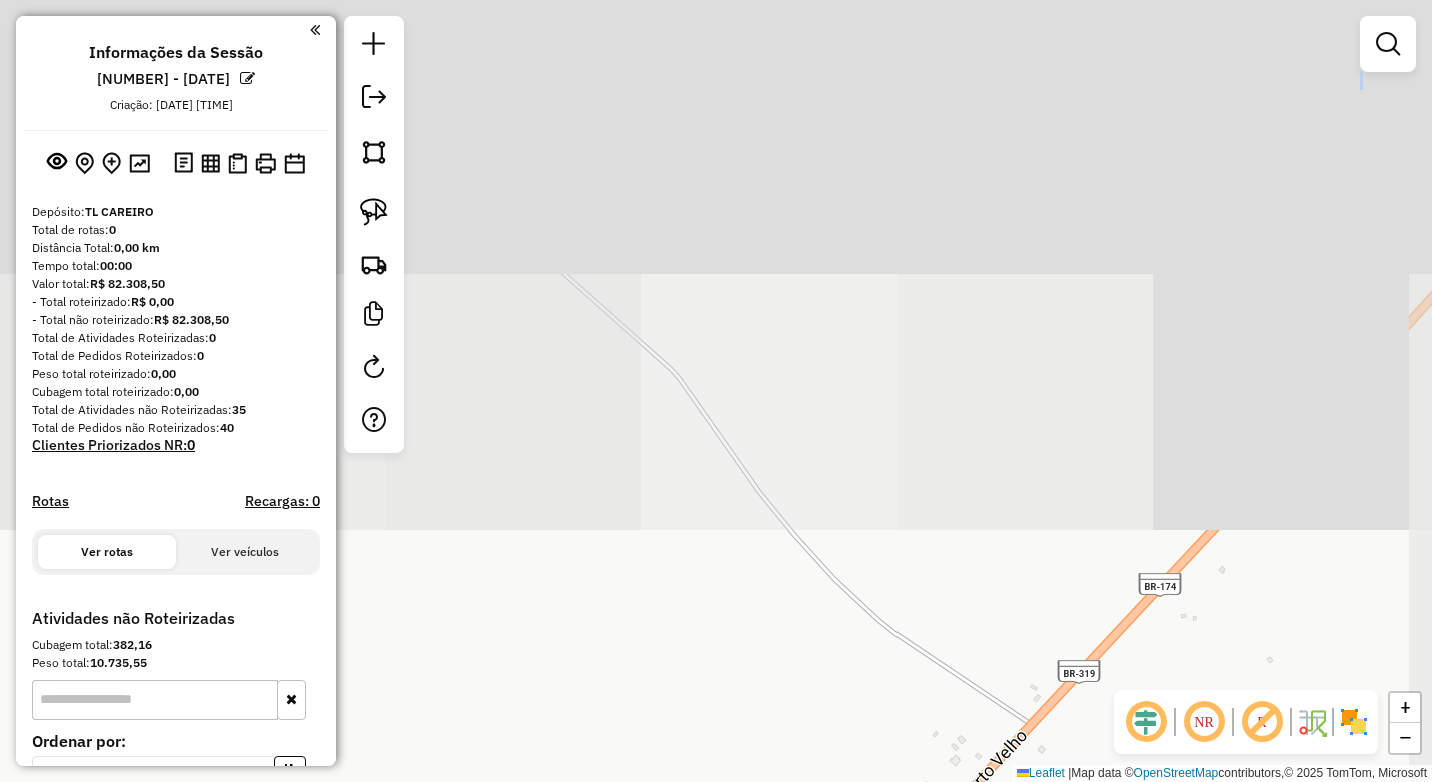 drag, startPoint x: 811, startPoint y: 574, endPoint x: 845, endPoint y: 637, distance: 71.5891 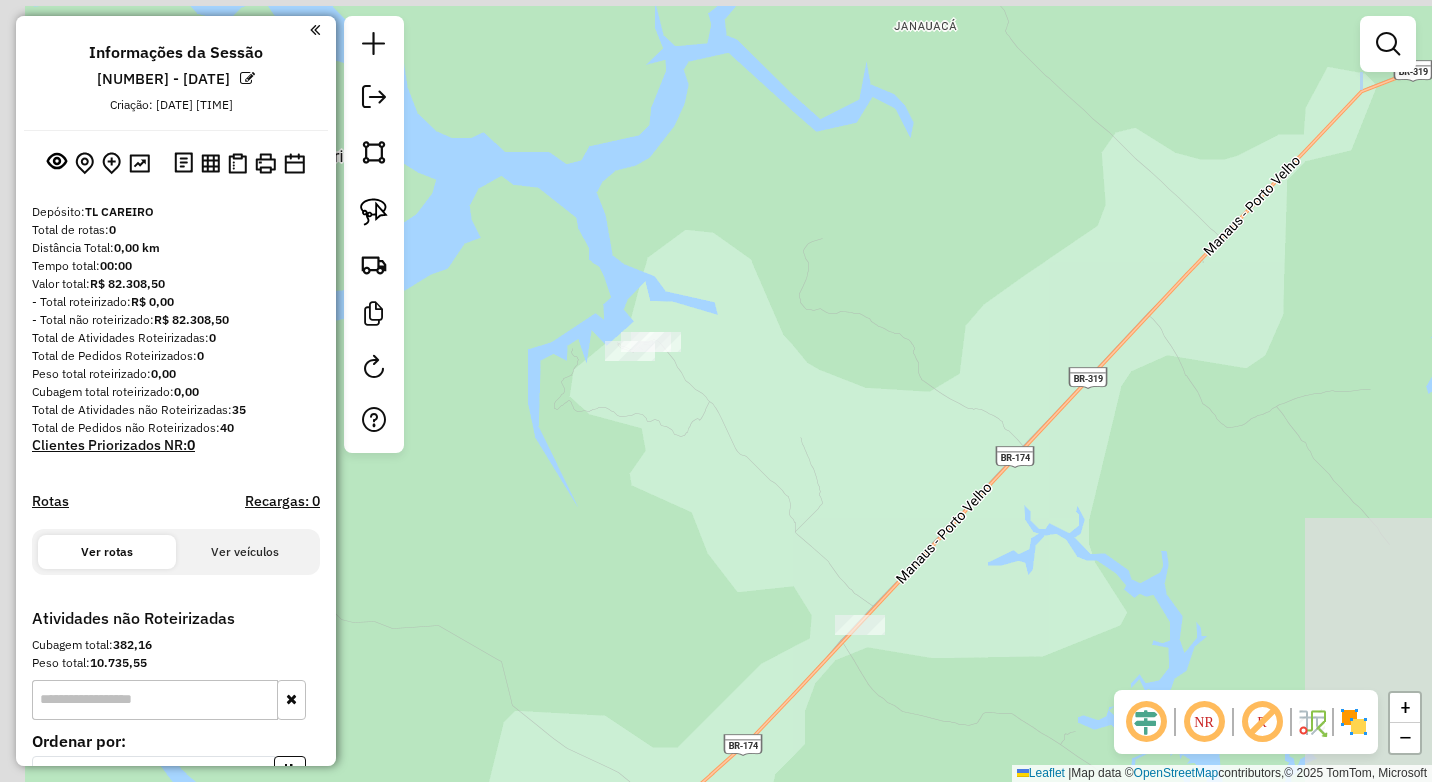 drag, startPoint x: 612, startPoint y: 367, endPoint x: 697, endPoint y: 367, distance: 85 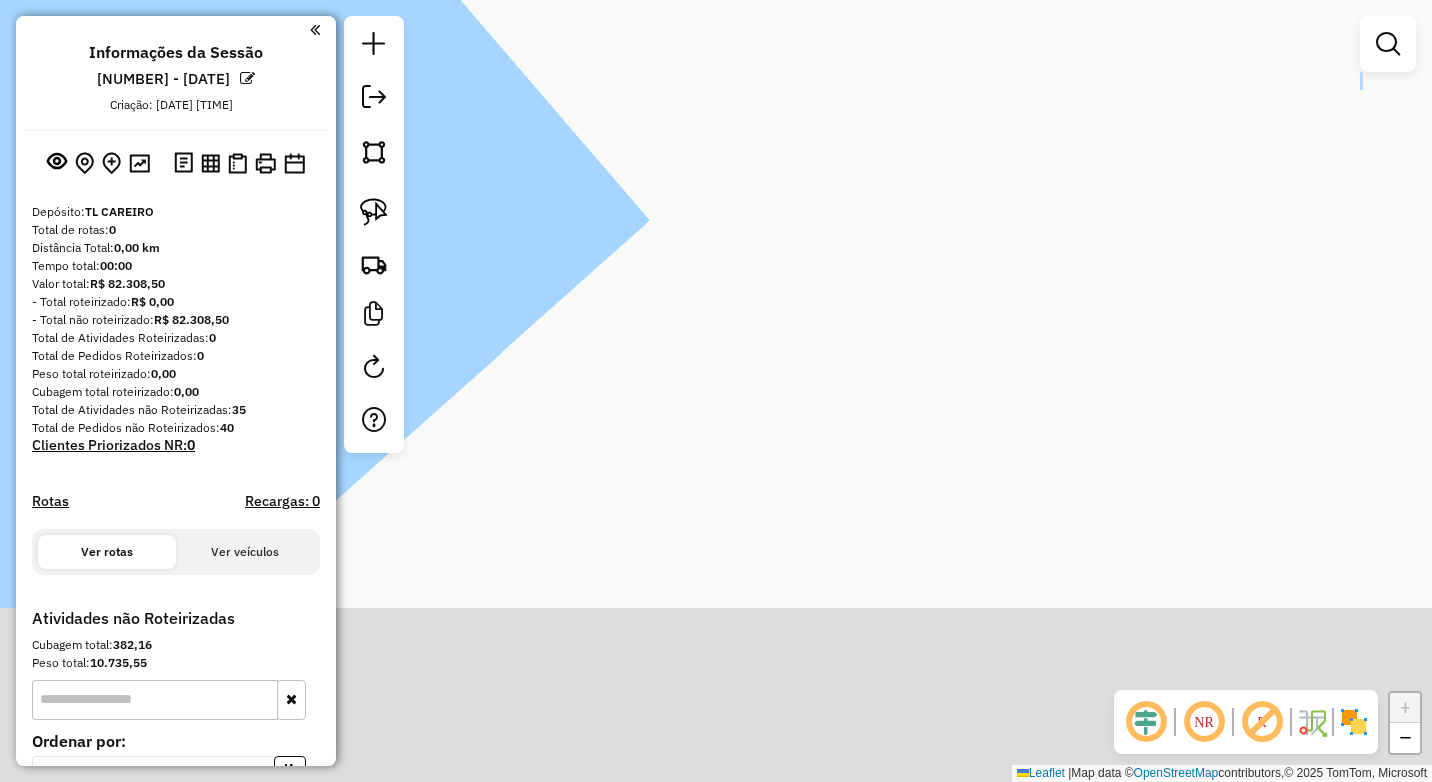 drag, startPoint x: 800, startPoint y: 130, endPoint x: 812, endPoint y: 63, distance: 68.06615 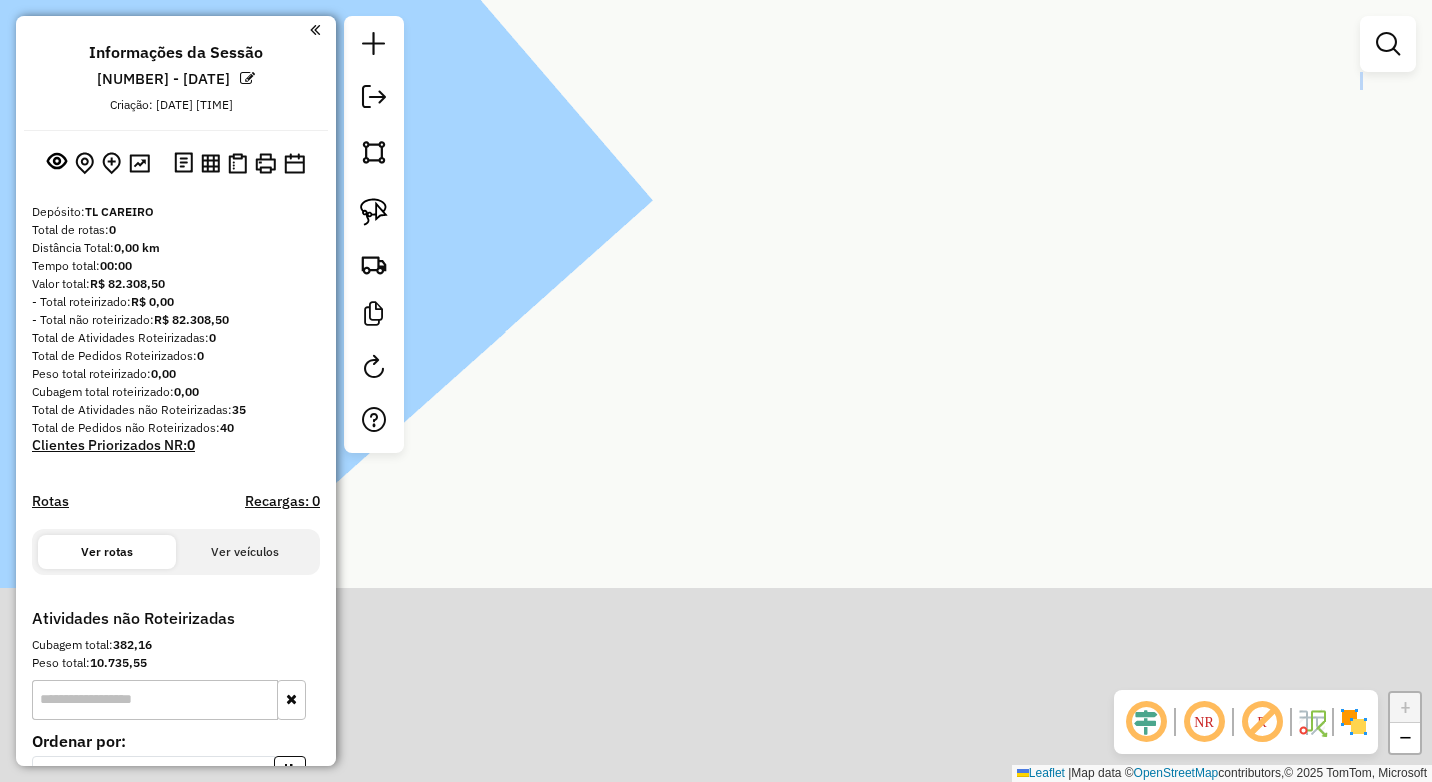 drag, startPoint x: 908, startPoint y: 370, endPoint x: 867, endPoint y: 144, distance: 229.68892 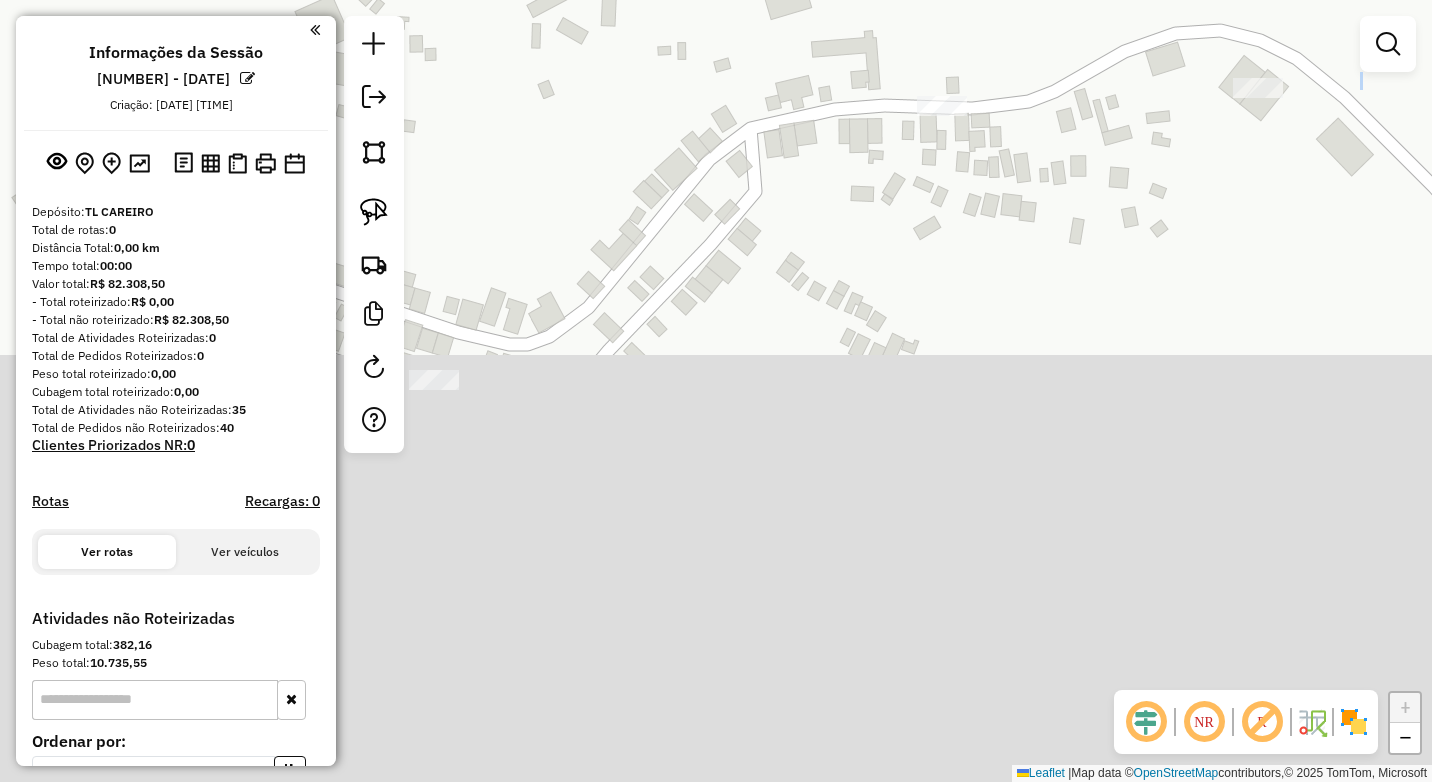 drag, startPoint x: 903, startPoint y: 224, endPoint x: 894, endPoint y: -35, distance: 259.1563 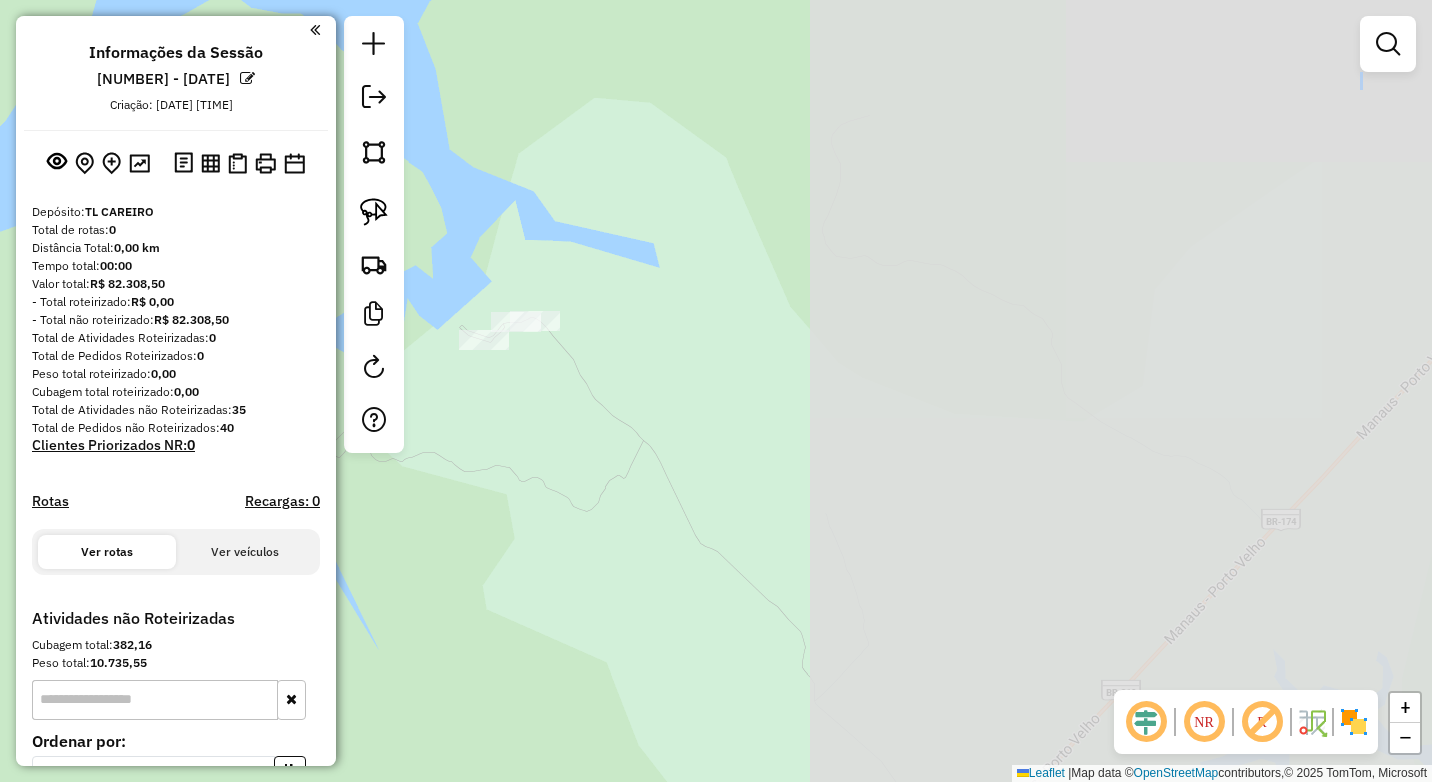 drag, startPoint x: 1218, startPoint y: 354, endPoint x: 615, endPoint y: 396, distance: 604.46094 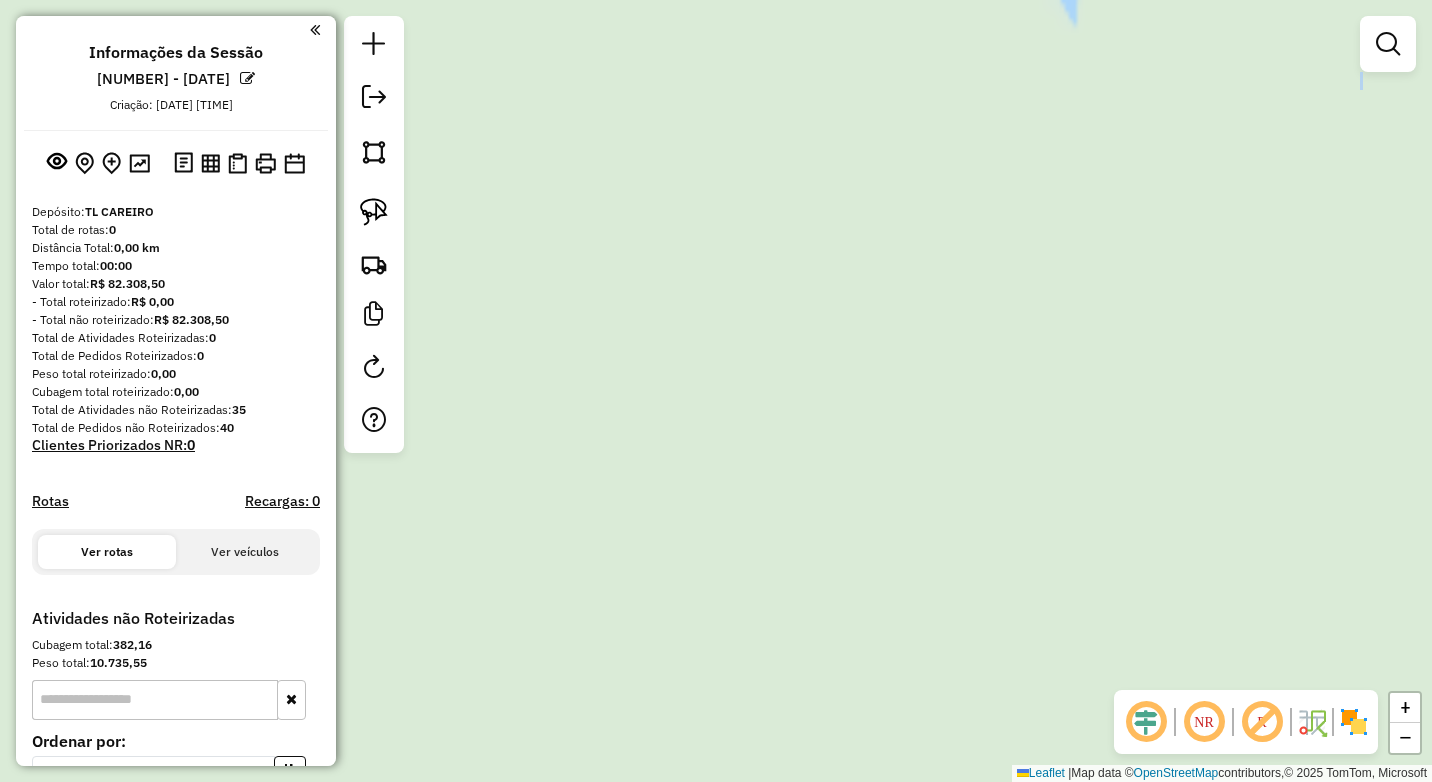 drag, startPoint x: 1261, startPoint y: 281, endPoint x: 1001, endPoint y: 281, distance: 260 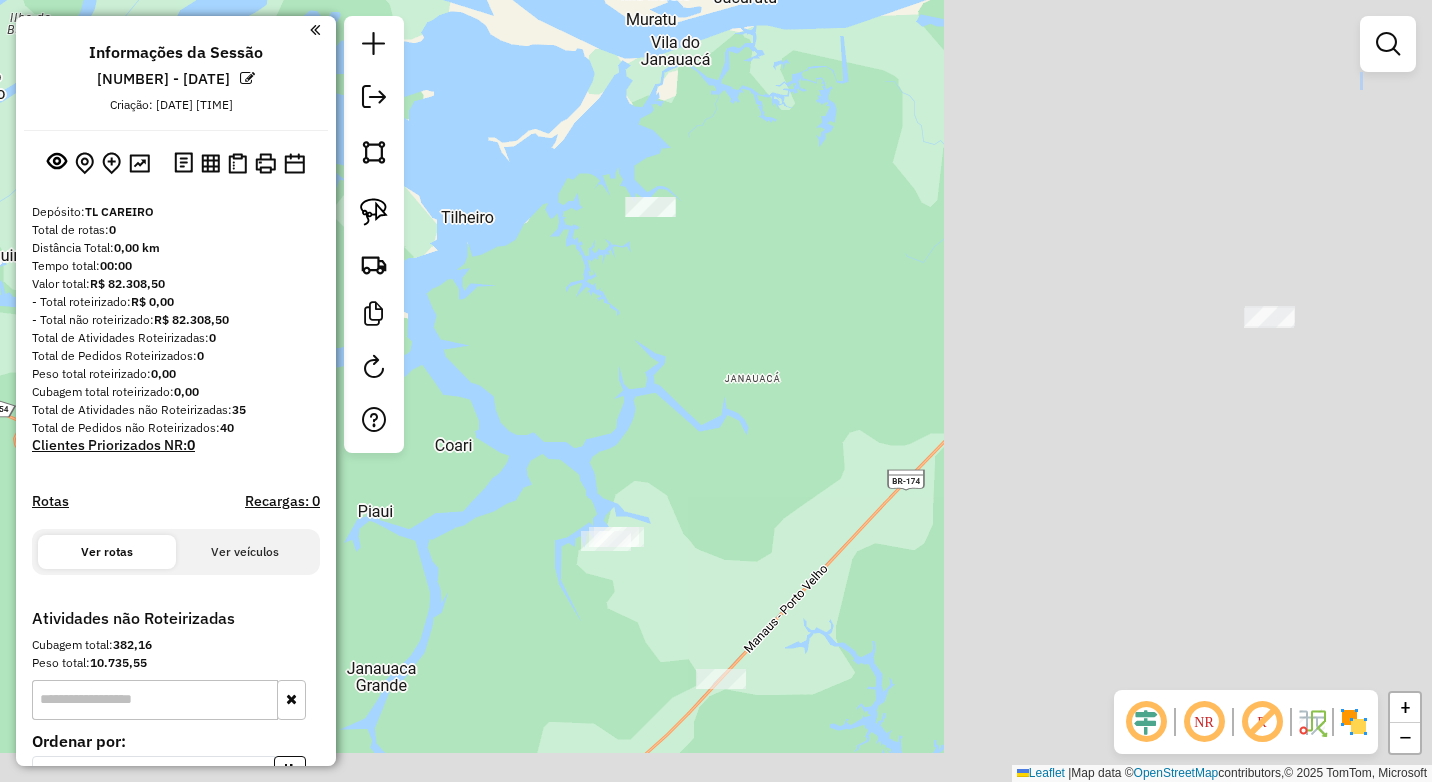 drag, startPoint x: 1278, startPoint y: 506, endPoint x: 712, endPoint y: 286, distance: 607.2528 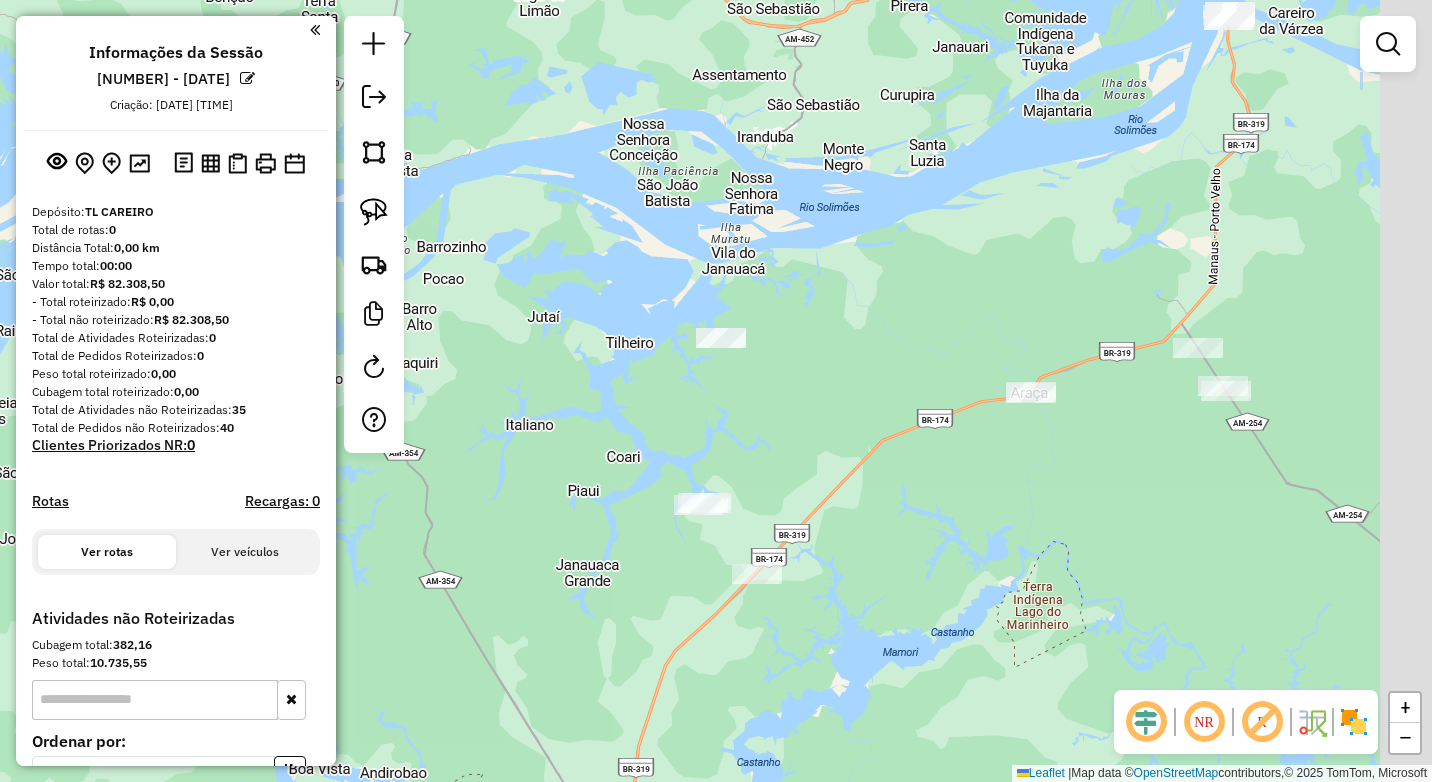 drag, startPoint x: 1333, startPoint y: 352, endPoint x: 1131, endPoint y: 369, distance: 202.71408 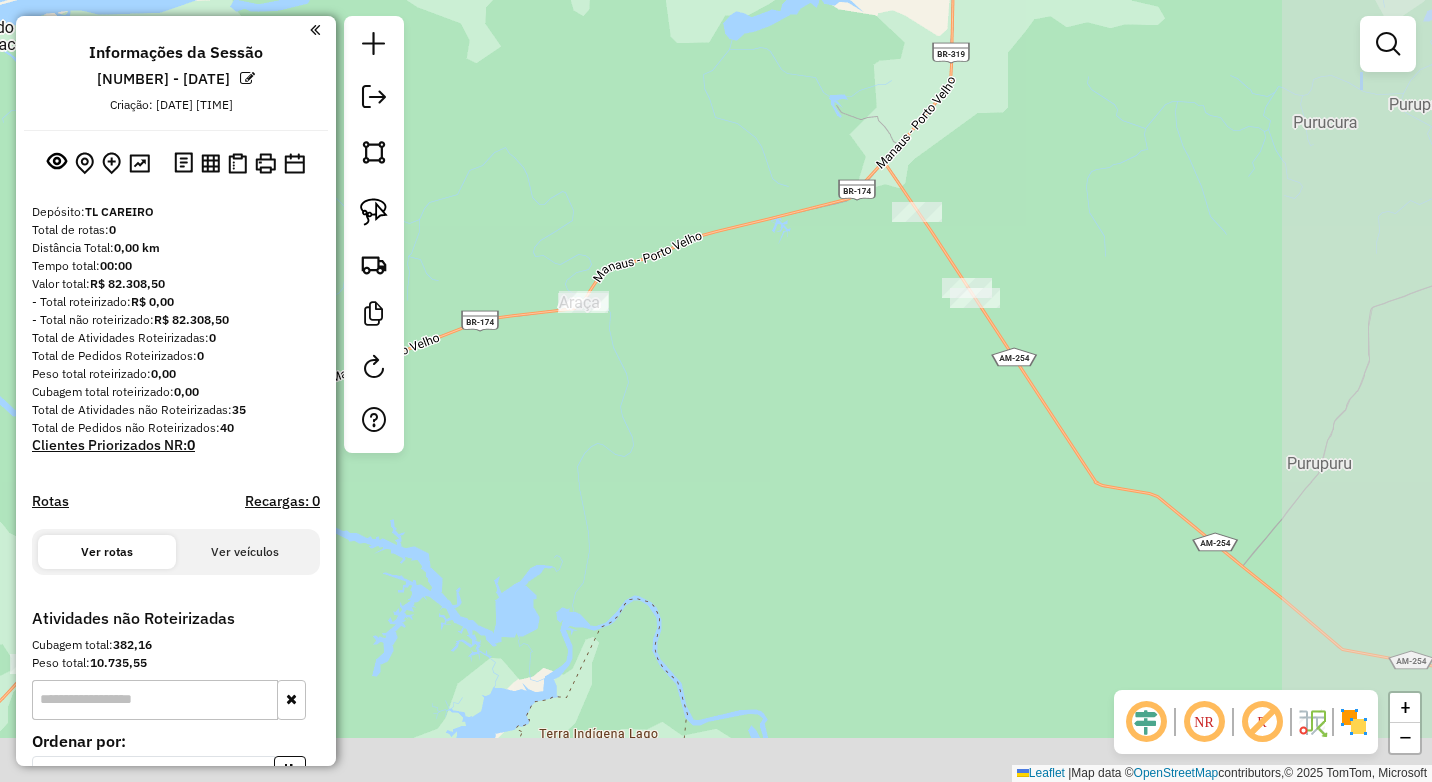 drag, startPoint x: 1291, startPoint y: 550, endPoint x: 1033, endPoint y: 284, distance: 370.56714 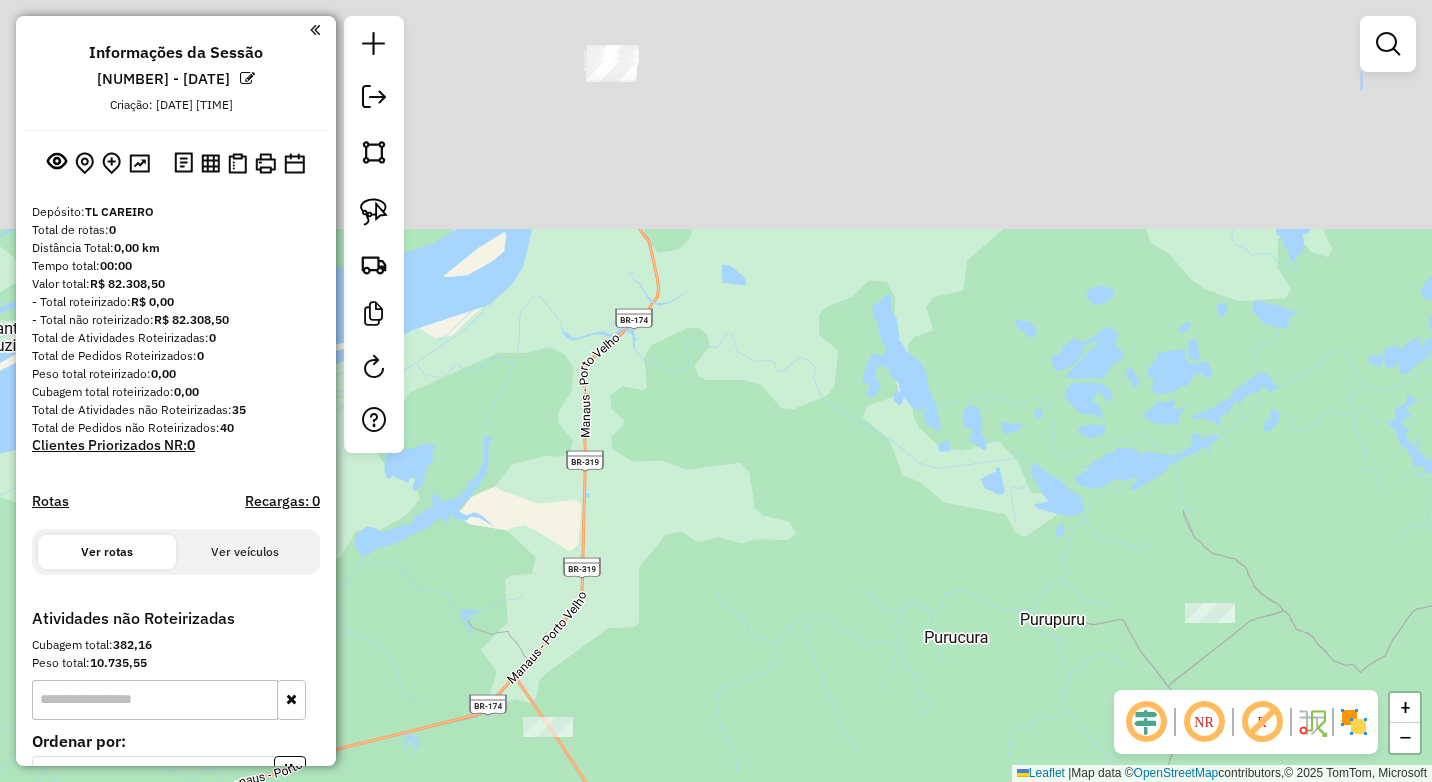drag, startPoint x: 1029, startPoint y: 386, endPoint x: 1023, endPoint y: 467, distance: 81.22192 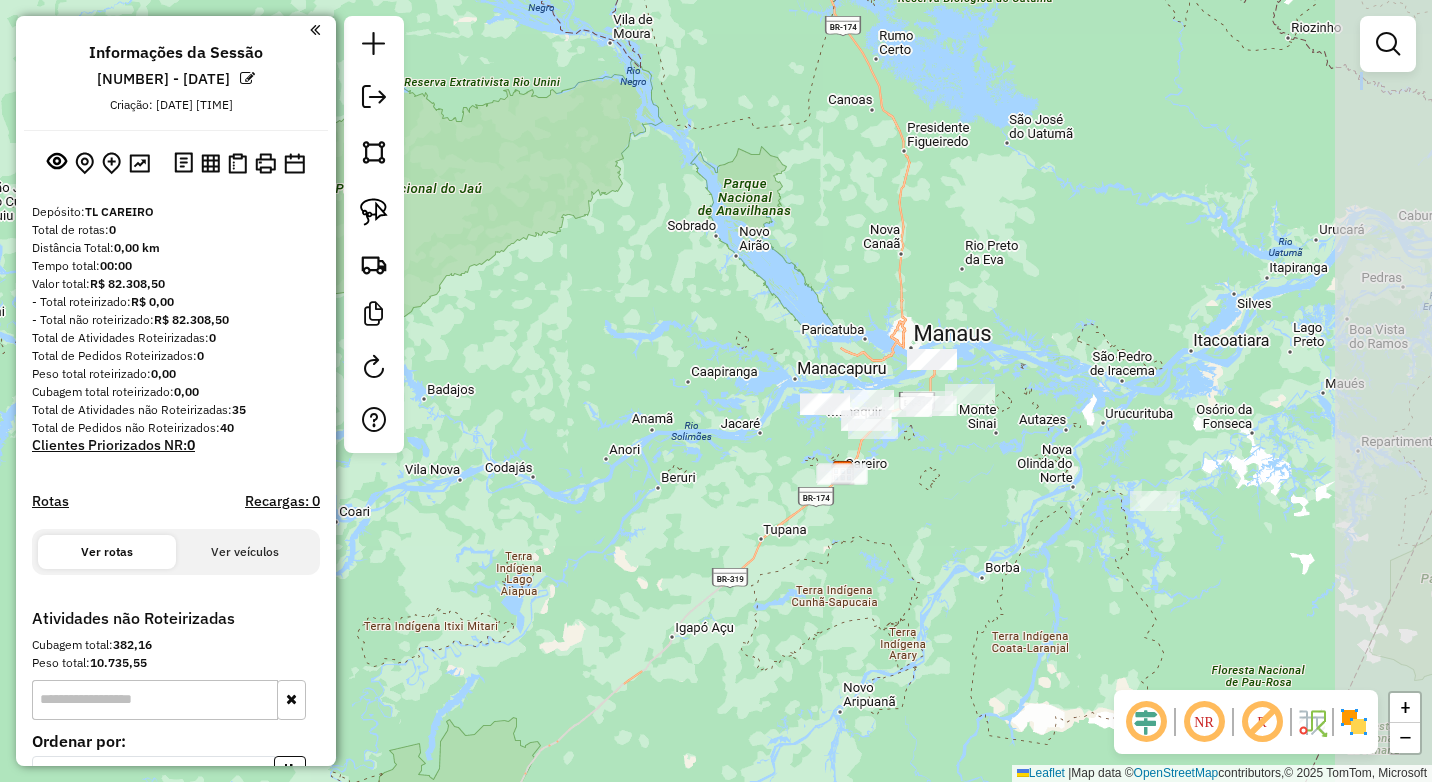drag, startPoint x: 1185, startPoint y: 560, endPoint x: 1042, endPoint y: 412, distance: 205.79845 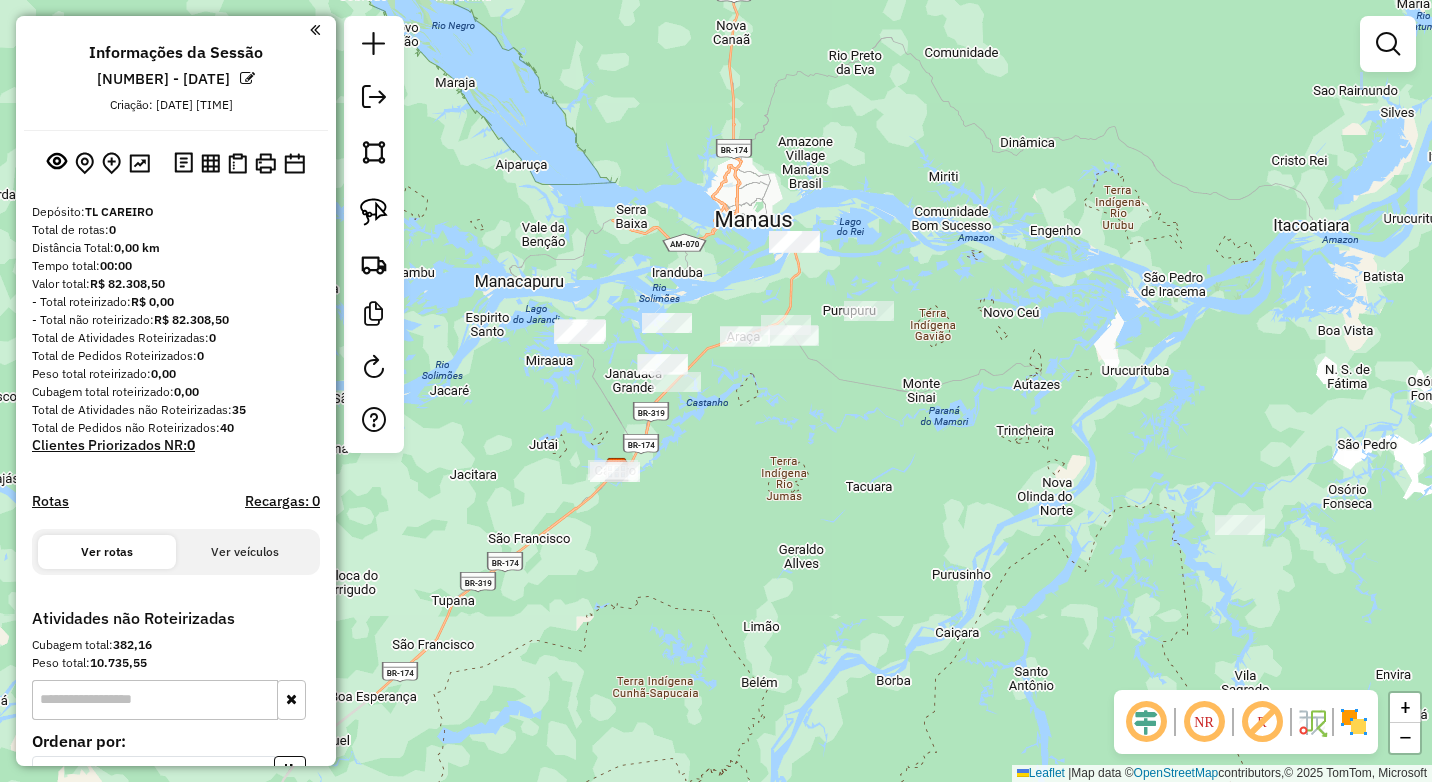drag, startPoint x: 1018, startPoint y: 451, endPoint x: 959, endPoint y: 409, distance: 72.42237 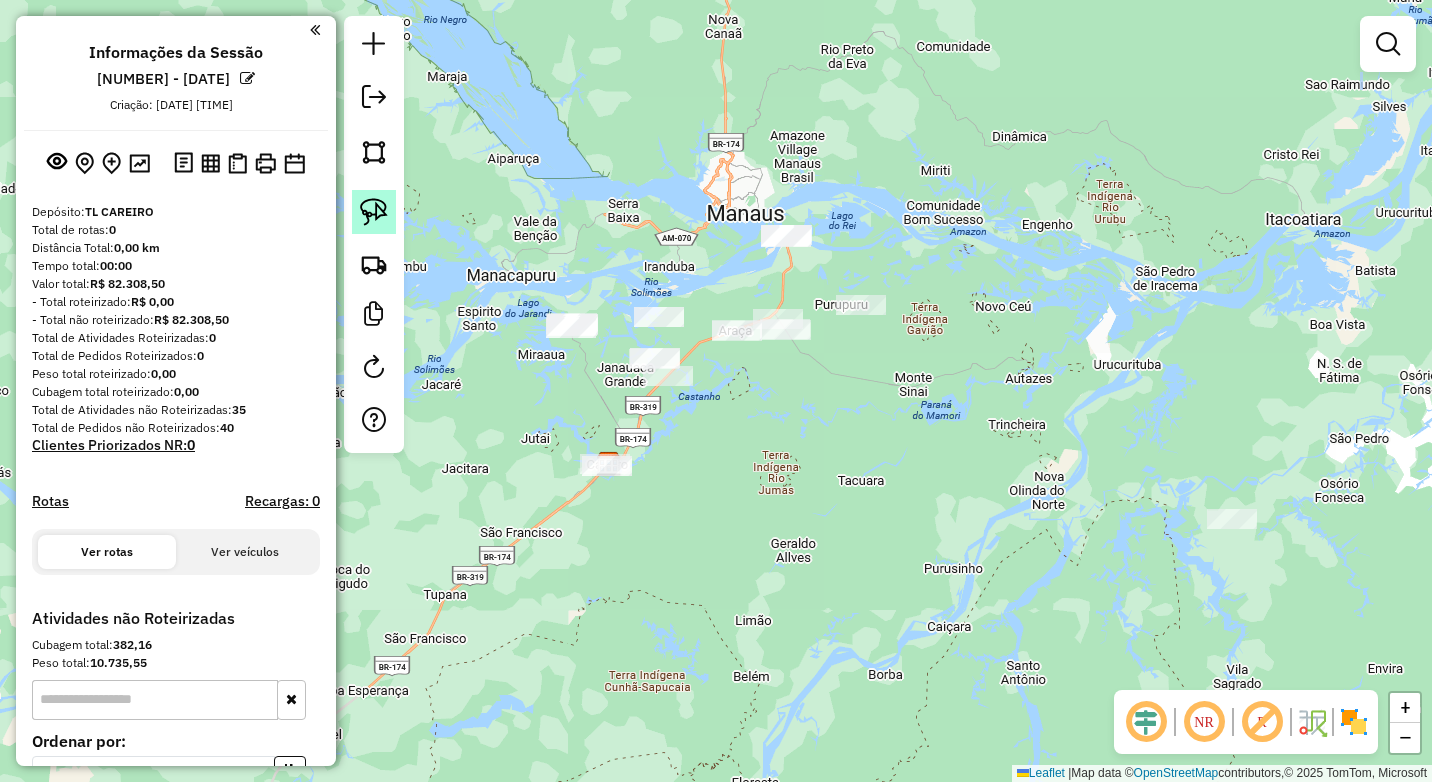 click 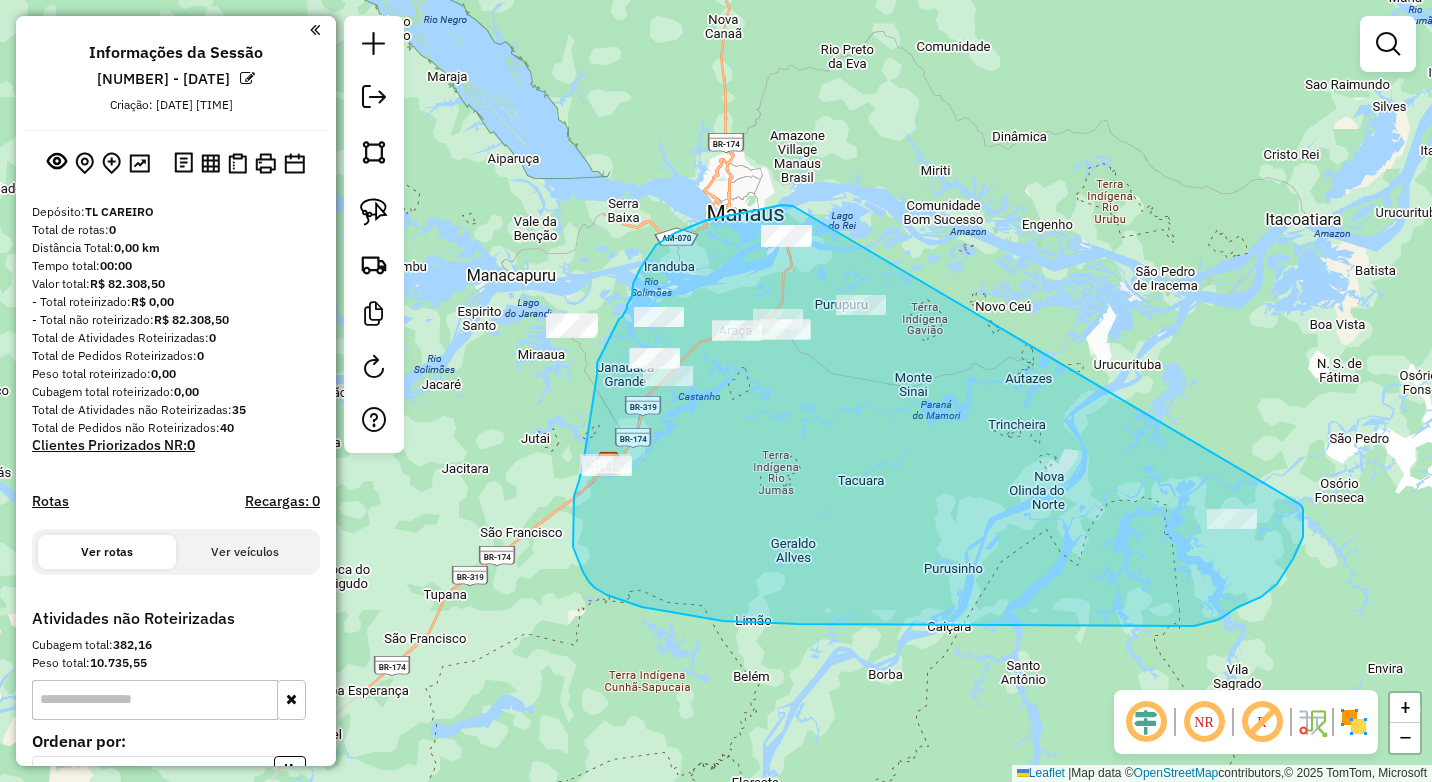 drag, startPoint x: 793, startPoint y: 206, endPoint x: 1301, endPoint y: 505, distance: 589.4616 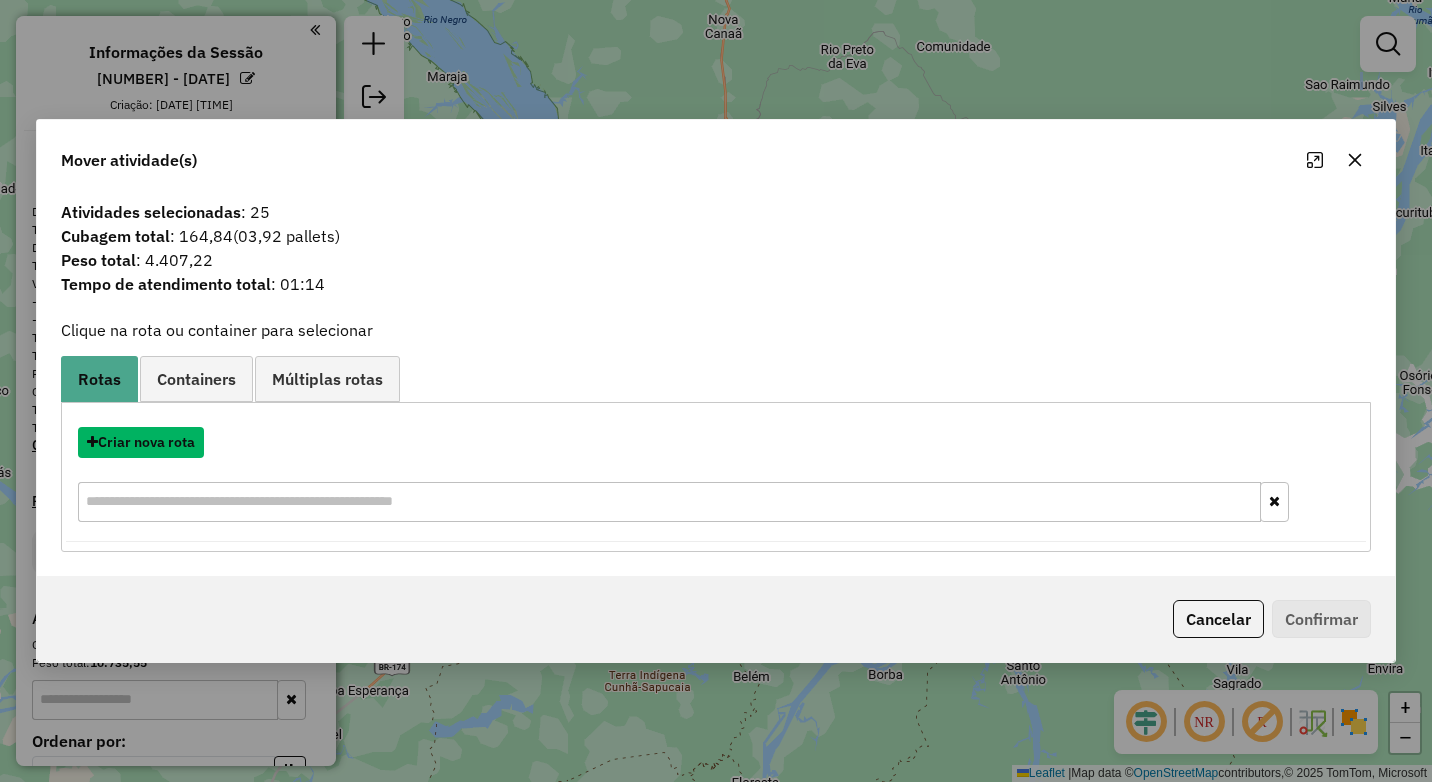 click on "Criar nova rota" at bounding box center [141, 442] 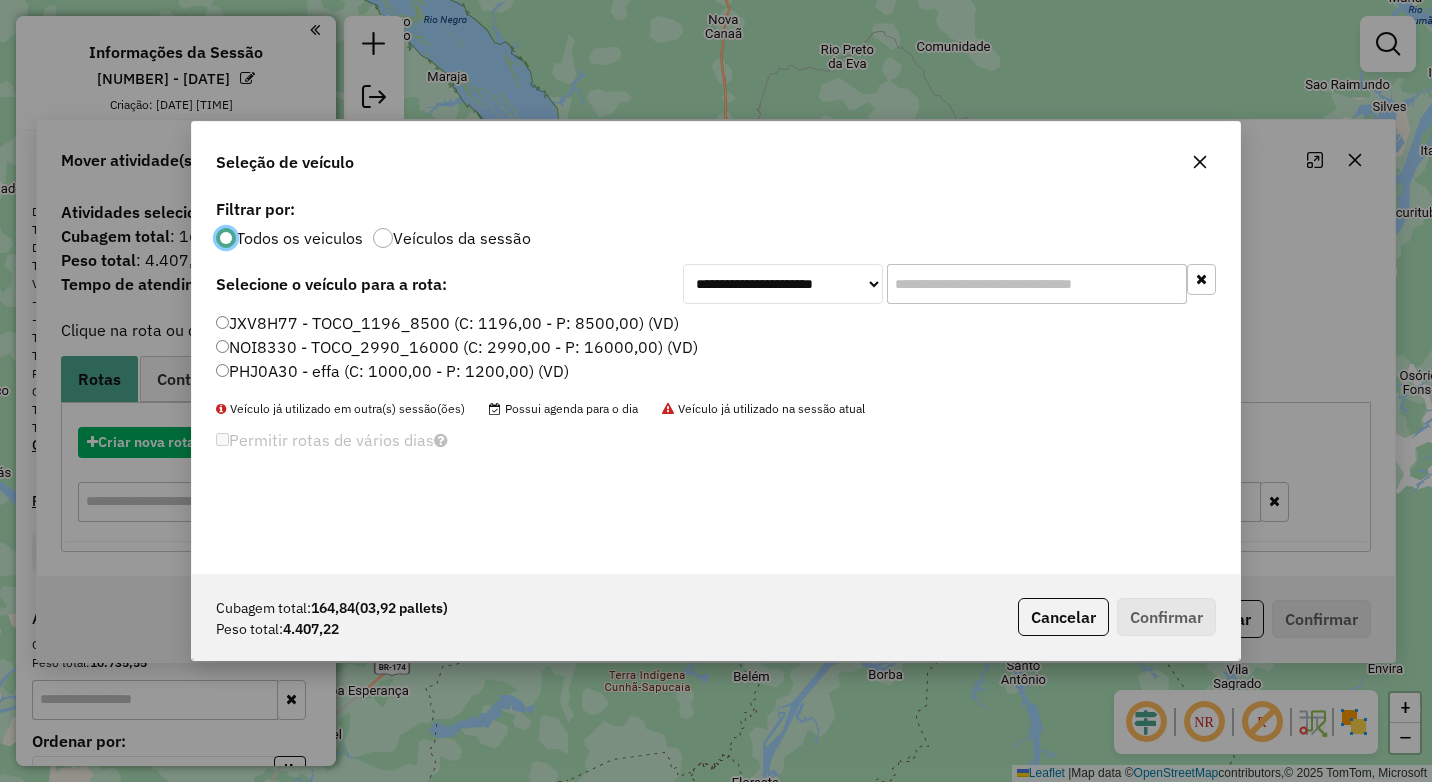 scroll, scrollTop: 11, scrollLeft: 6, axis: both 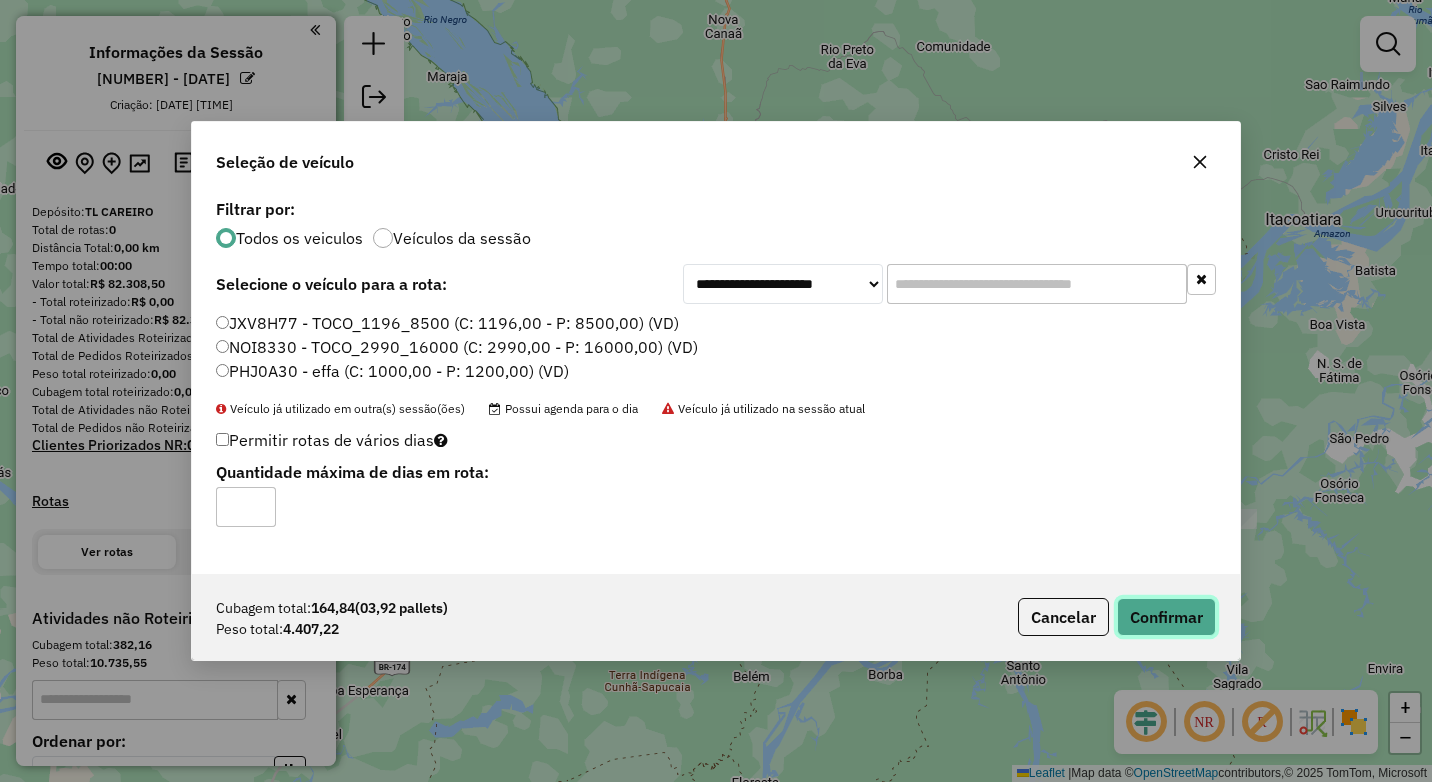 click on "Confirmar" 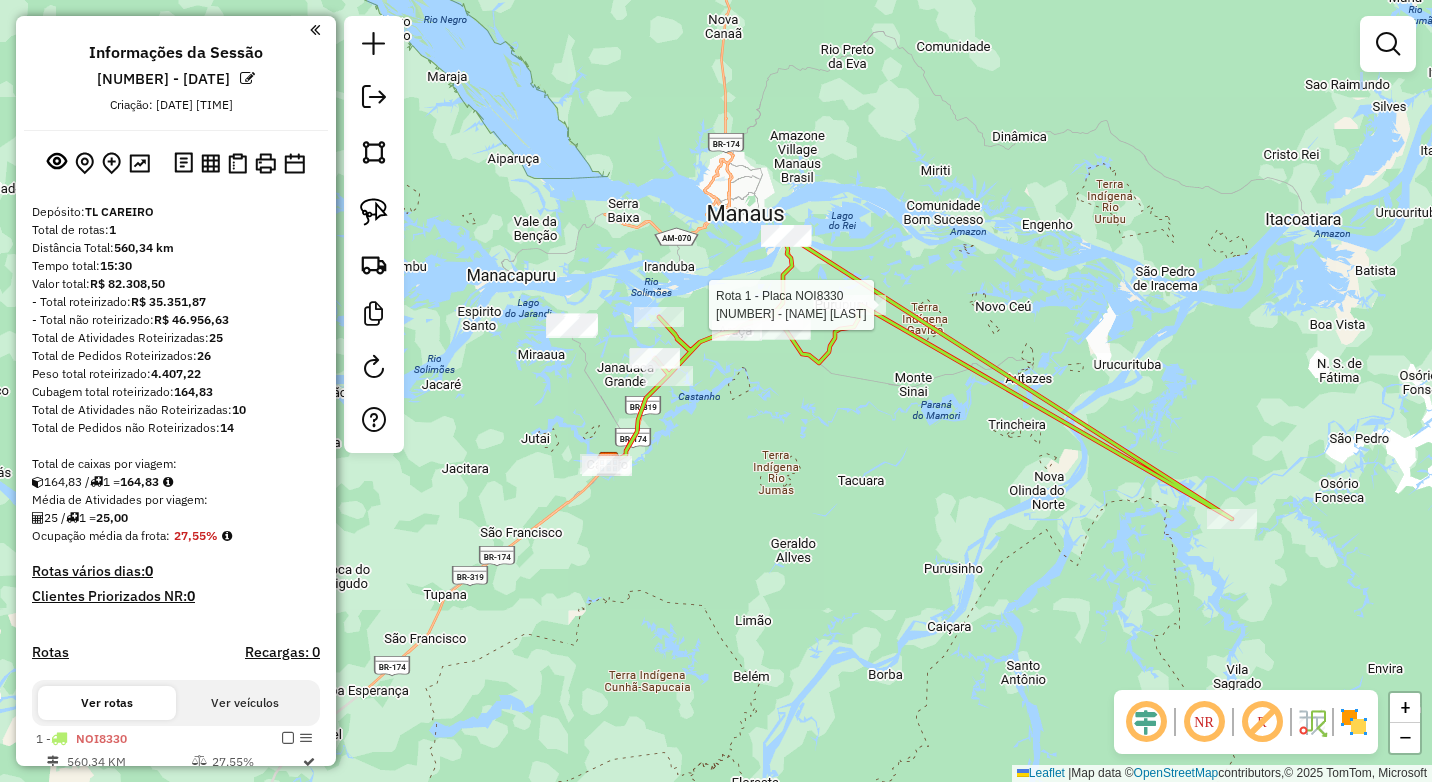 select on "**********" 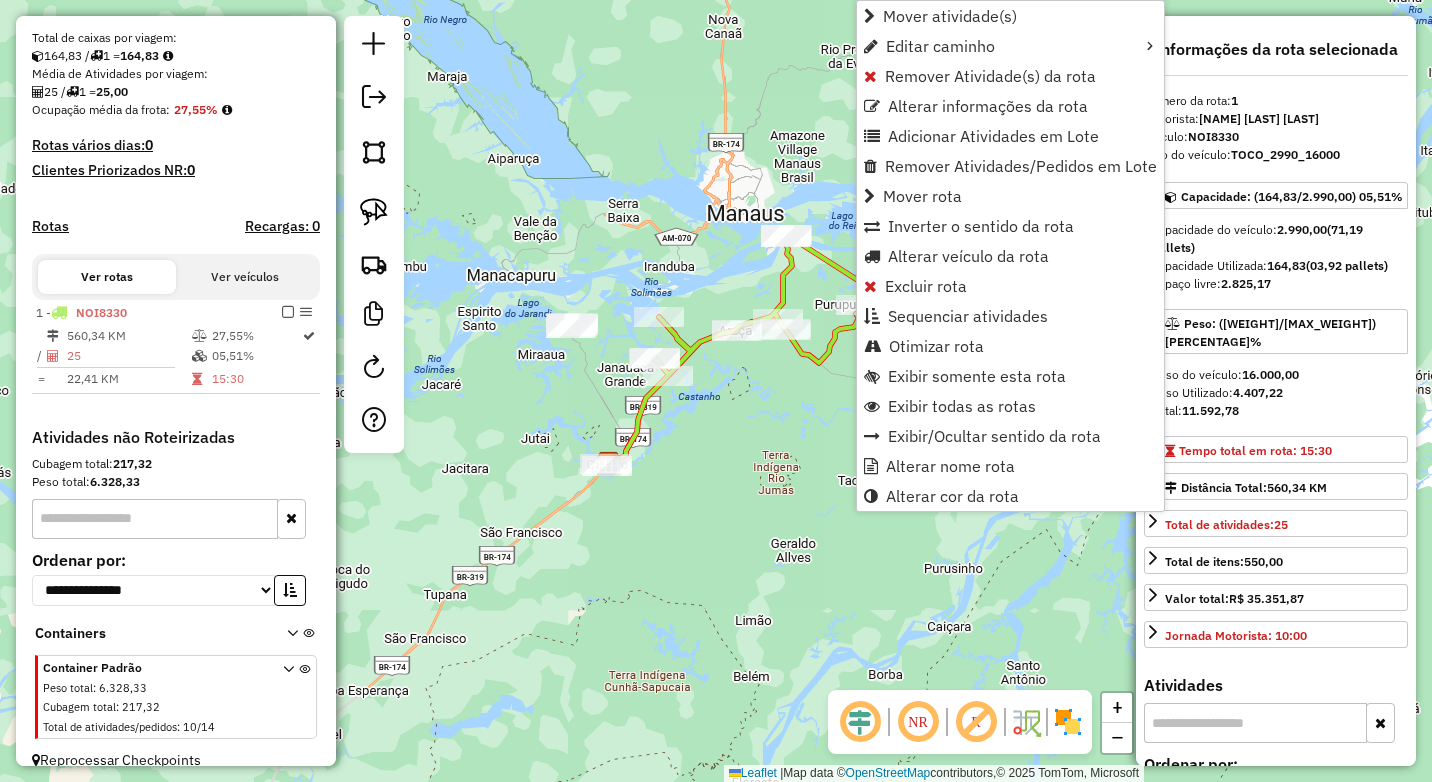 scroll, scrollTop: 447, scrollLeft: 0, axis: vertical 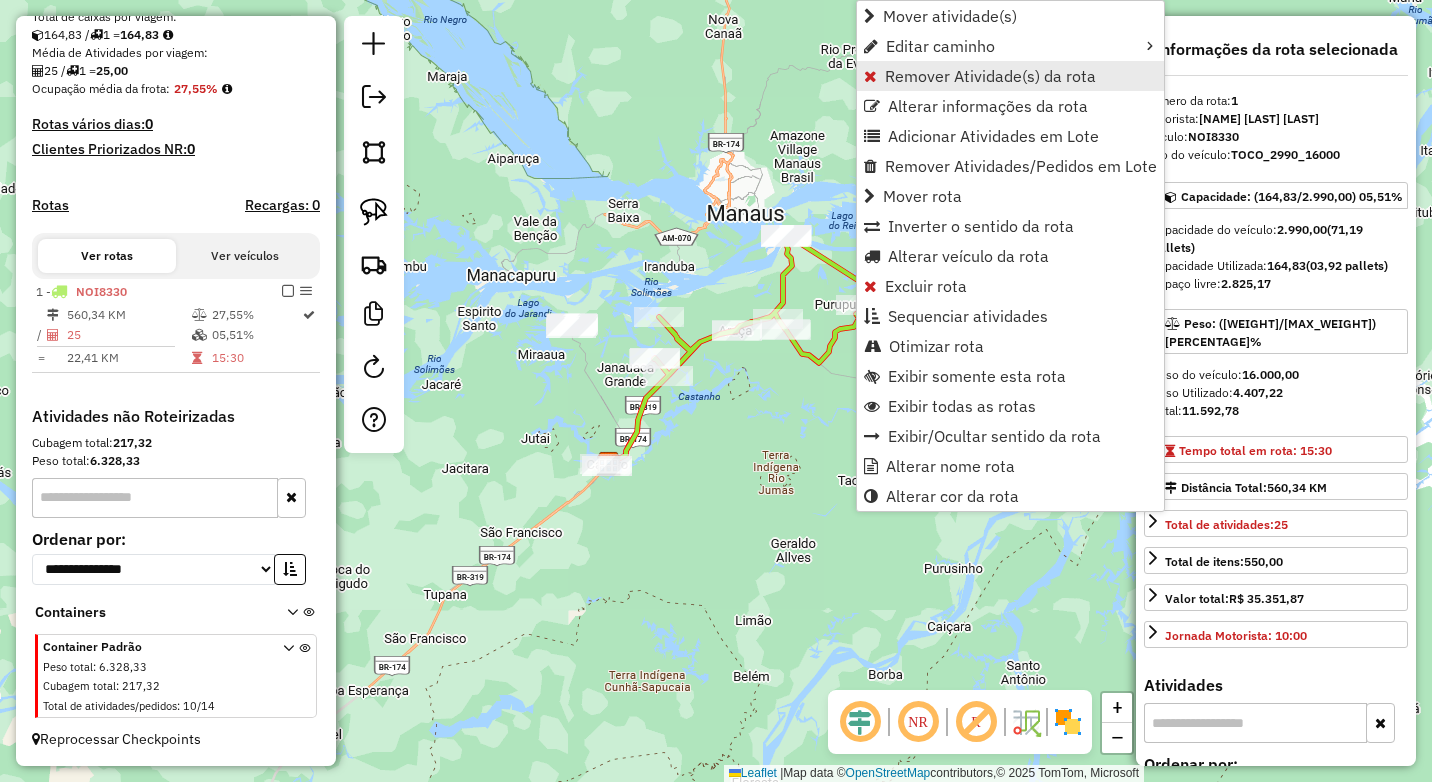click on "Remover Atividade(s) da rota" at bounding box center [990, 76] 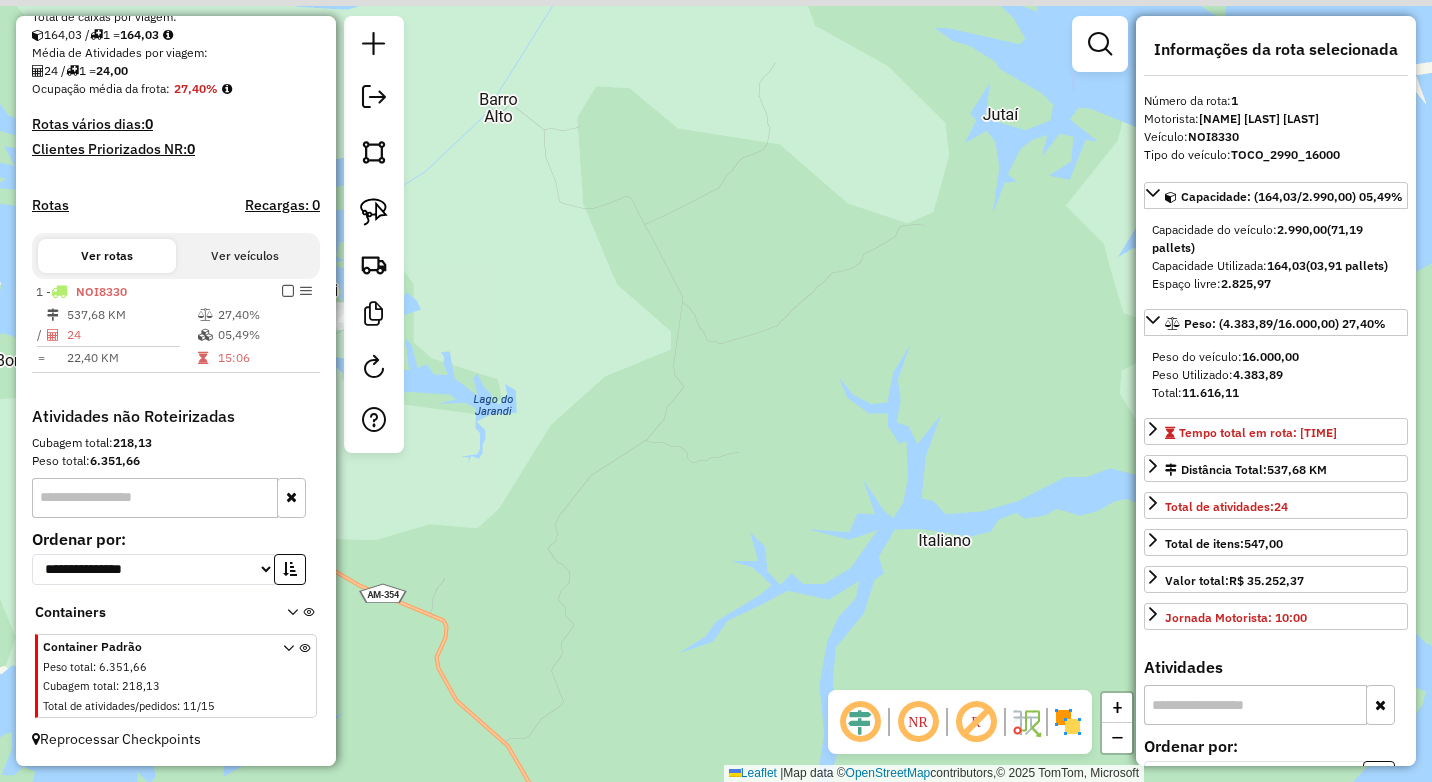 drag, startPoint x: 595, startPoint y: 370, endPoint x: 789, endPoint y: 403, distance: 196.78668 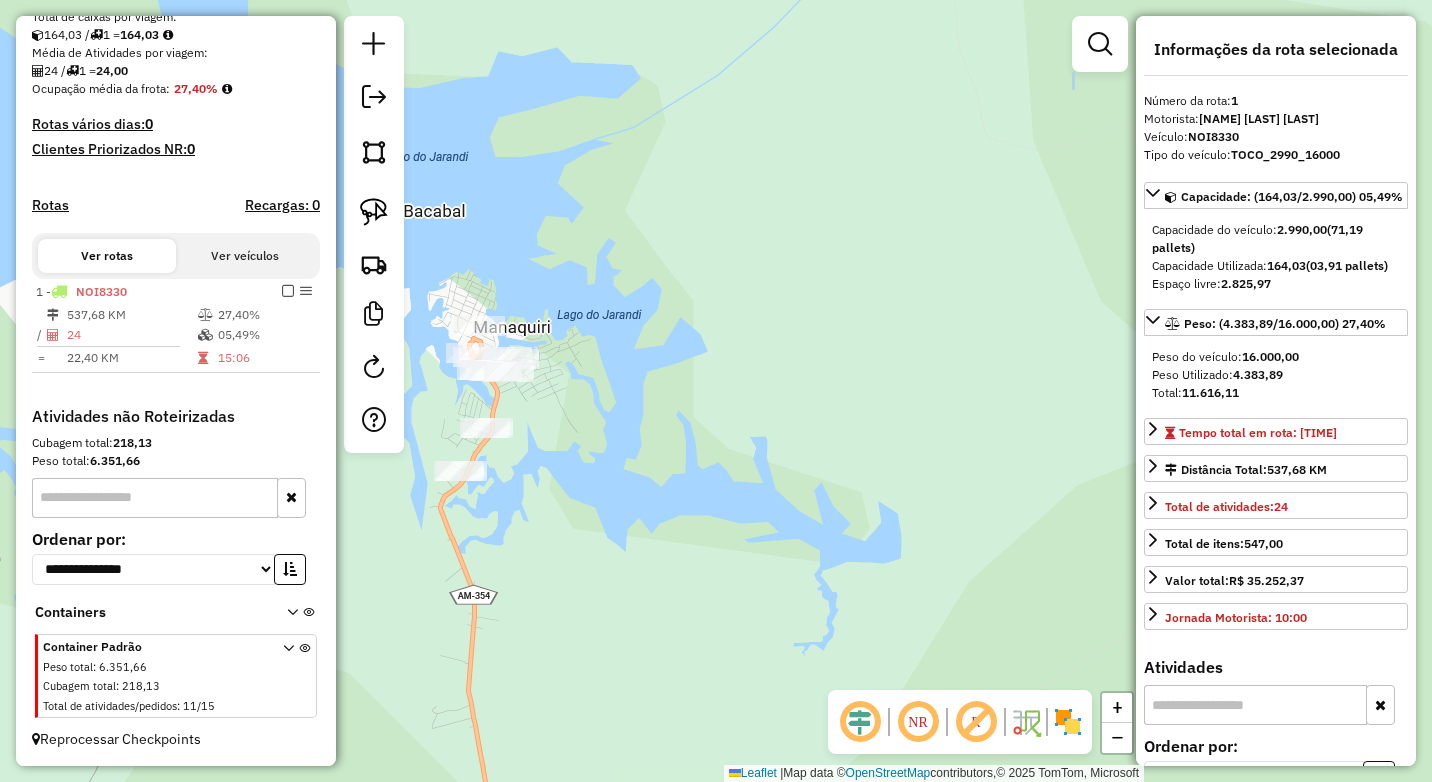 drag, startPoint x: 561, startPoint y: 319, endPoint x: 881, endPoint y: 210, distance: 338.05472 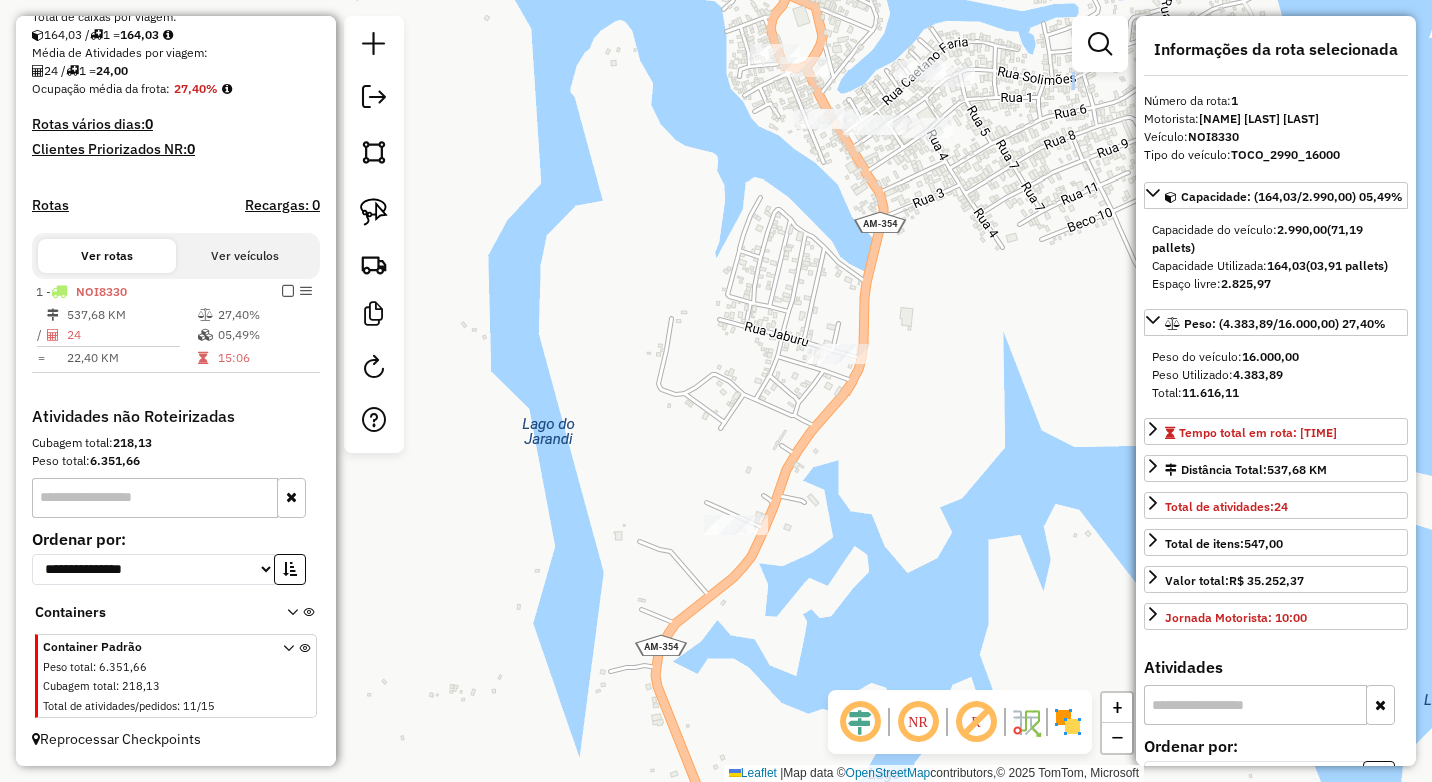 drag, startPoint x: 828, startPoint y: 371, endPoint x: 851, endPoint y: 358, distance: 26.41969 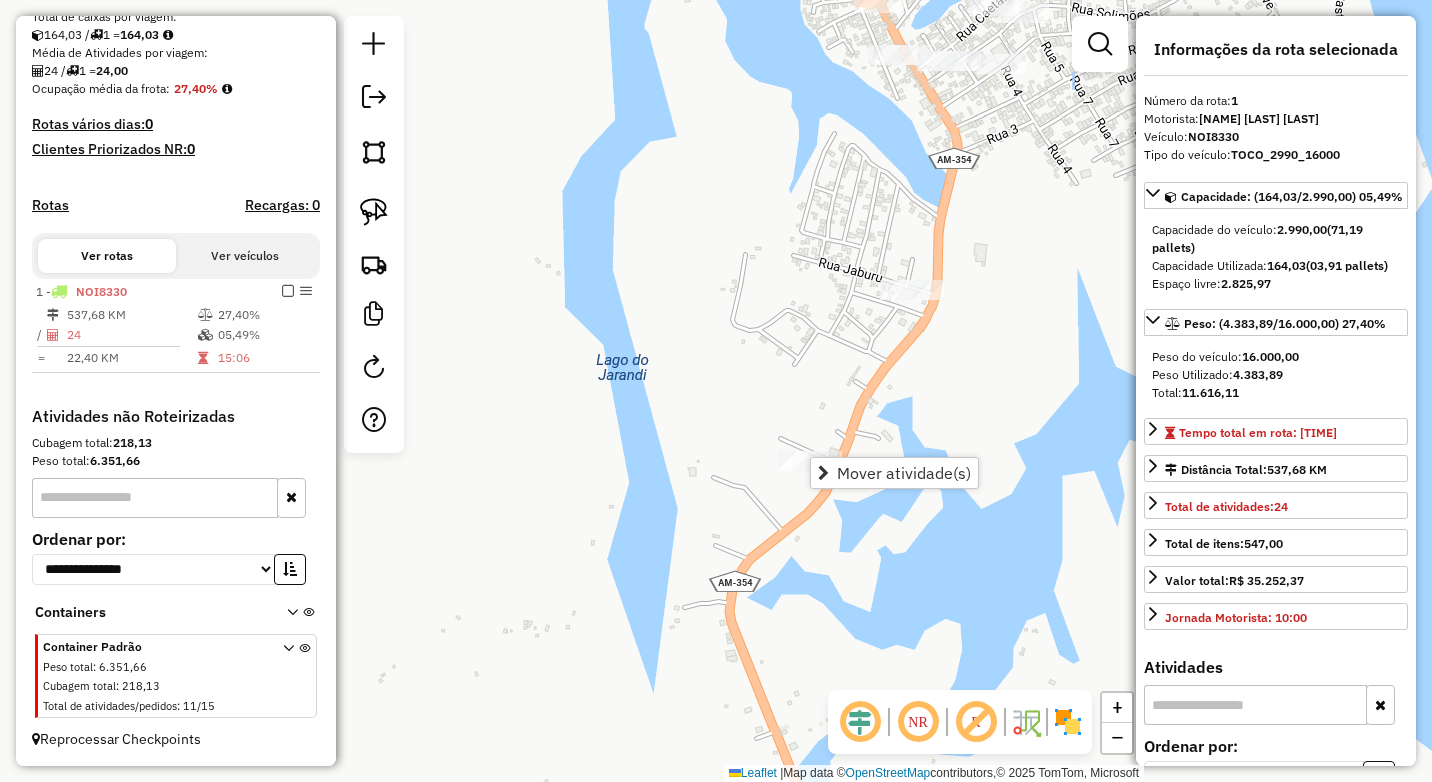 click on "Janela de atendimento Grade de atendimento Capacidade Transportadoras Veículos Cliente Pedidos  Rotas Selecione os dias de semana para filtrar as janelas de atendimento  Seg   Ter   Qua   Qui   Sex   Sáb   Dom  Informe o período da janela de atendimento: De: Até:  Filtrar exatamente a janela do cliente  Considerar janela de atendimento padrão  Selecione os dias de semana para filtrar as grades de atendimento  Seg   Ter   Qua   Qui   Sex   Sáb   Dom   Considerar clientes sem dia de atendimento cadastrado  Clientes fora do dia de atendimento selecionado Filtrar as atividades entre os valores definidos abaixo:  Peso mínimo:   Peso máximo:   Cubagem mínima:   Cubagem máxima:   De:   Até:  Filtrar as atividades entre o tempo de atendimento definido abaixo:  De:   Até:   Considerar capacidade total dos clientes não roteirizados Transportadora: Selecione um ou mais itens Tipo de veículo: Selecione um ou mais itens Veículo: Selecione um ou mais itens Motorista: Selecione um ou mais itens Nome: Rótulo:" 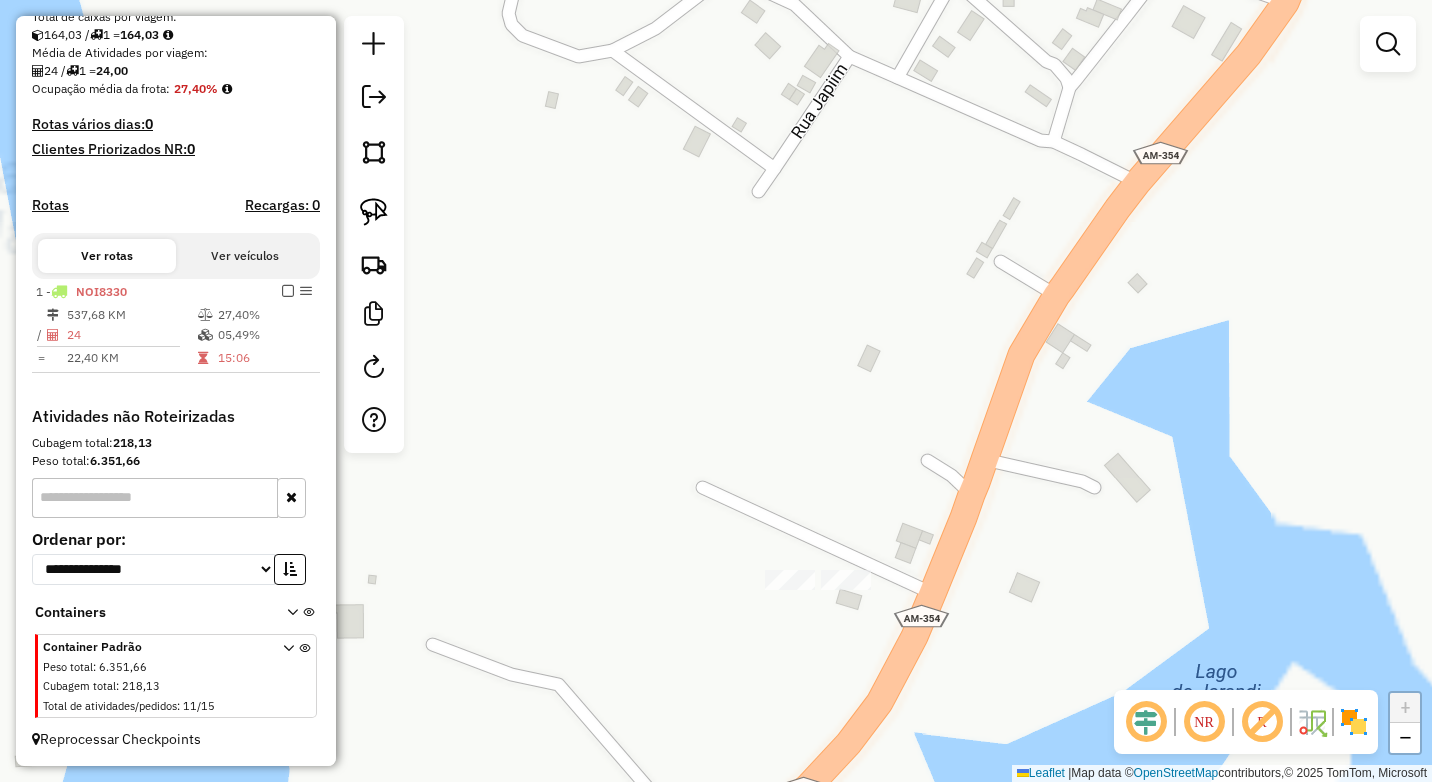 drag, startPoint x: 827, startPoint y: 470, endPoint x: 794, endPoint y: 338, distance: 136.06248 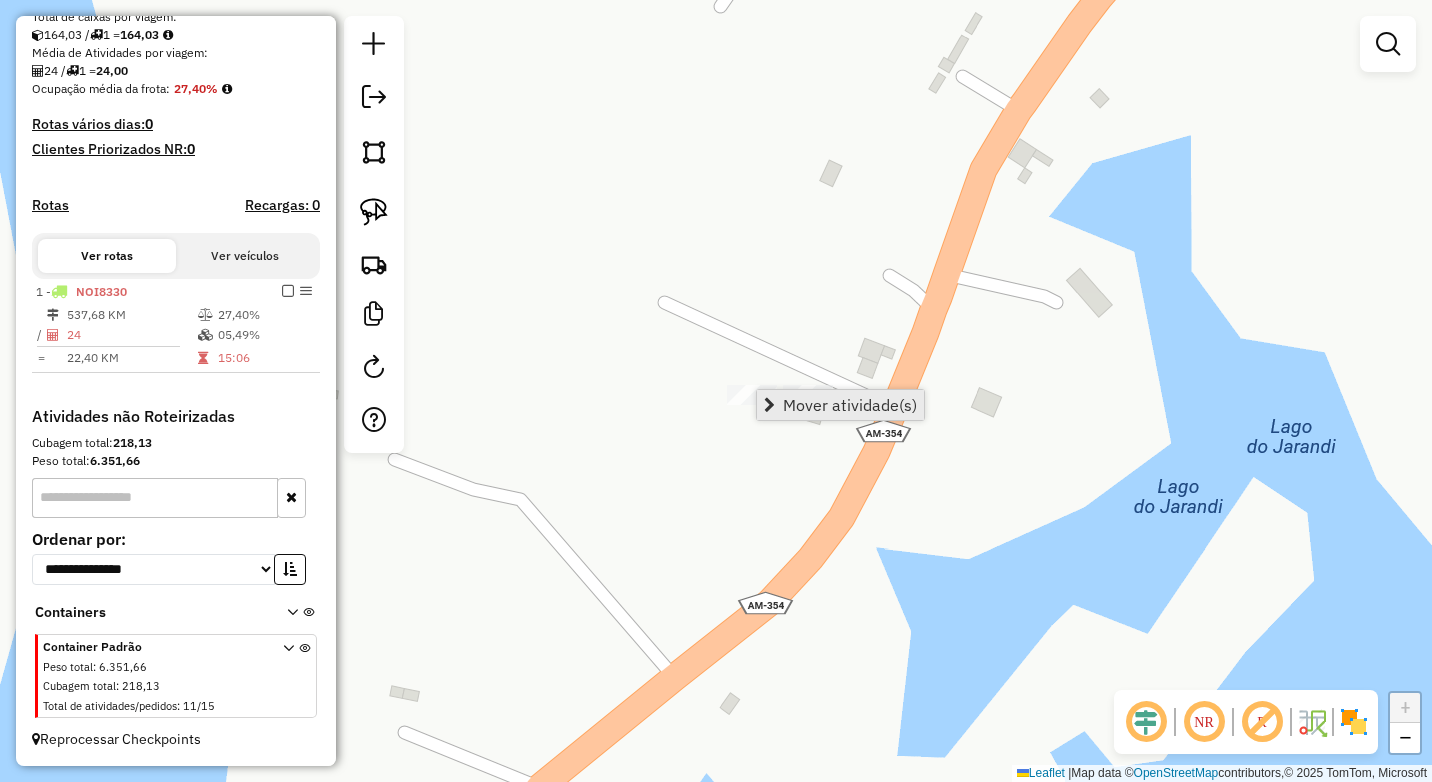 click at bounding box center [769, 405] 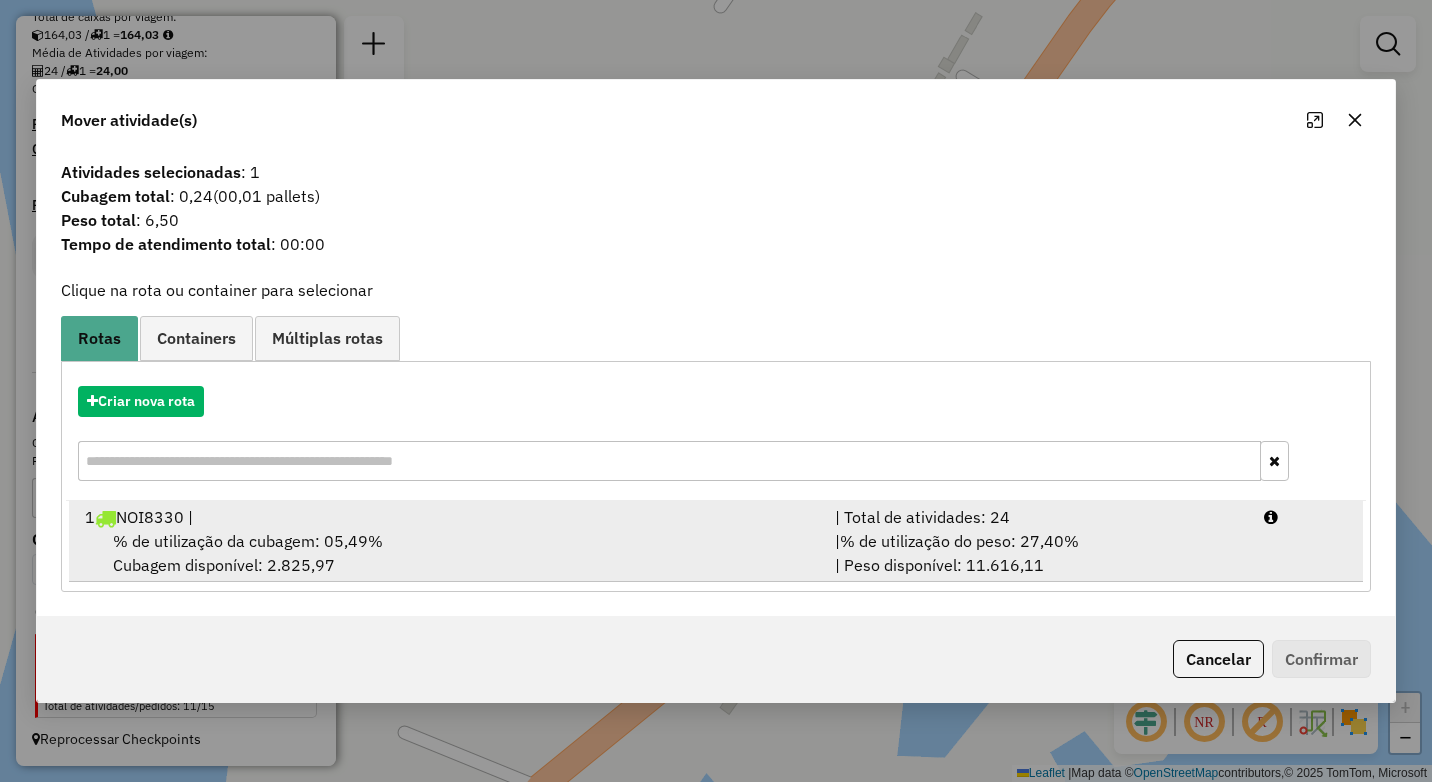 drag, startPoint x: 169, startPoint y: 521, endPoint x: 820, endPoint y: 611, distance: 657.1918 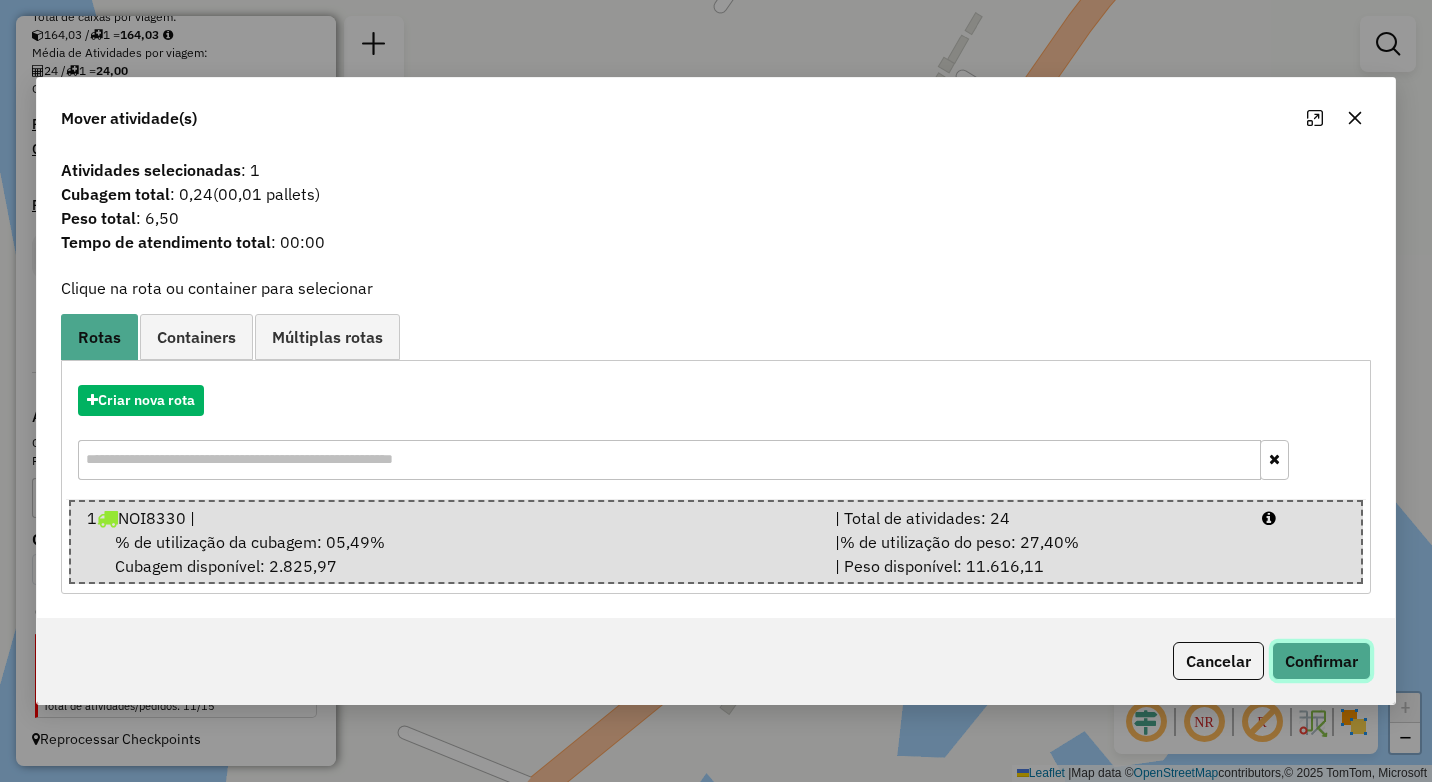 click on "Confirmar" 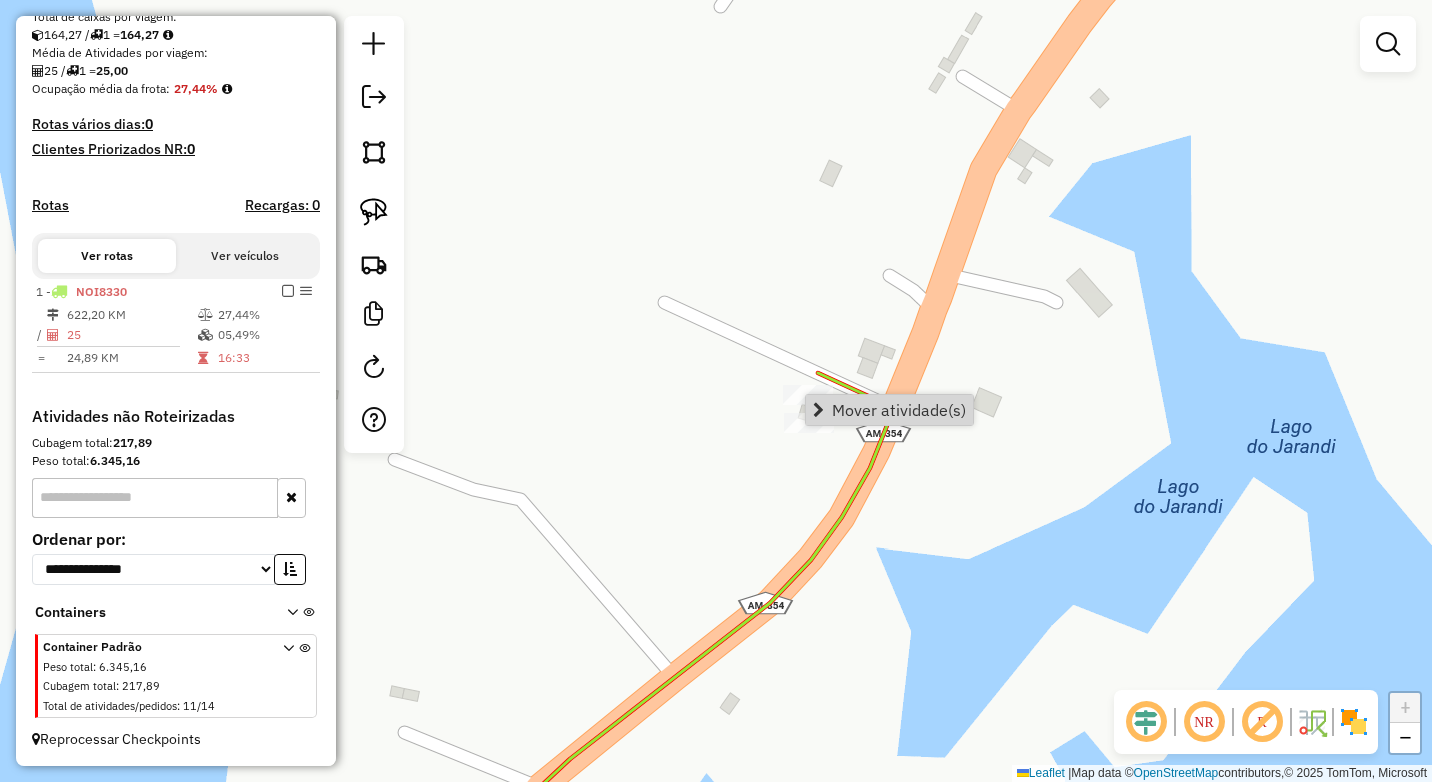 drag, startPoint x: 725, startPoint y: 317, endPoint x: 802, endPoint y: 349, distance: 83.38465 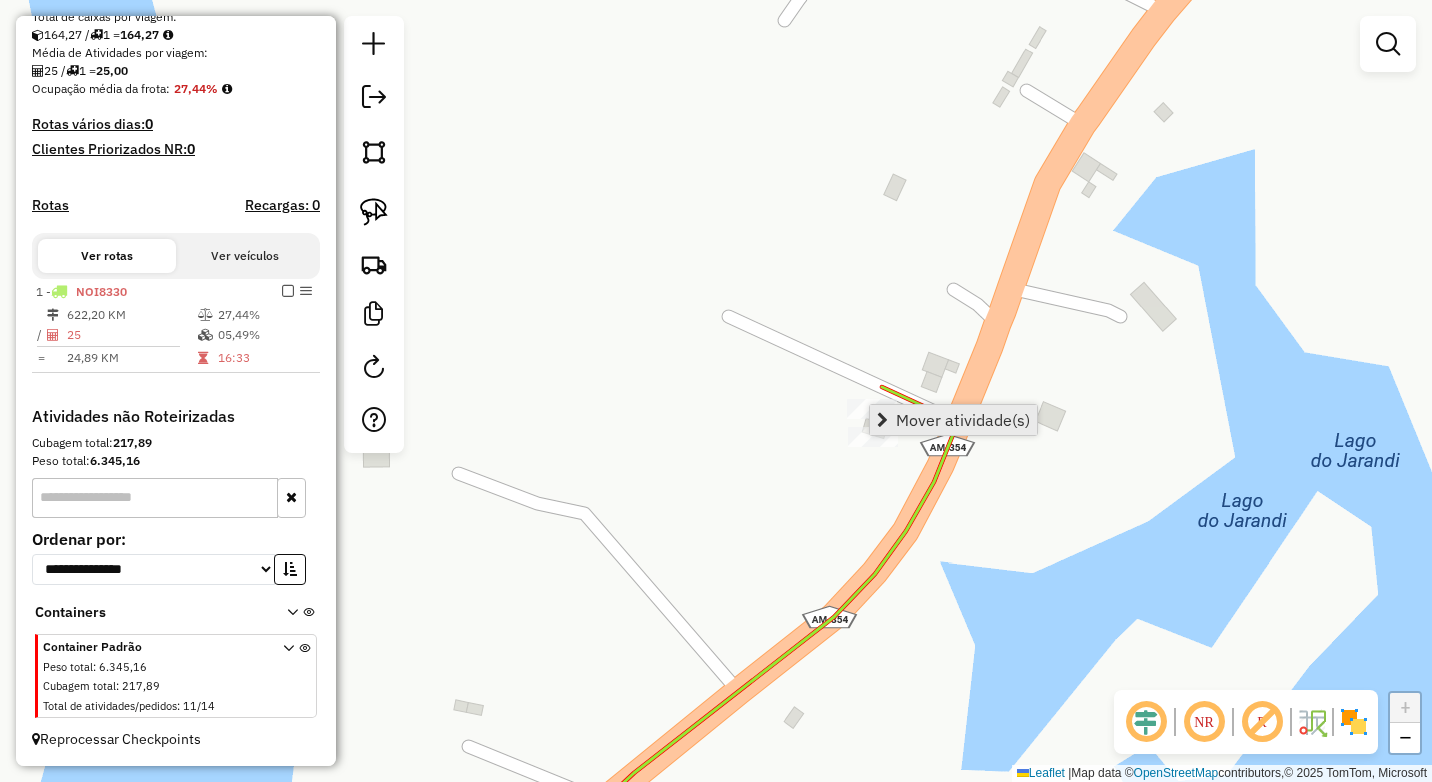 click on "Mover atividade(s)" at bounding box center [963, 420] 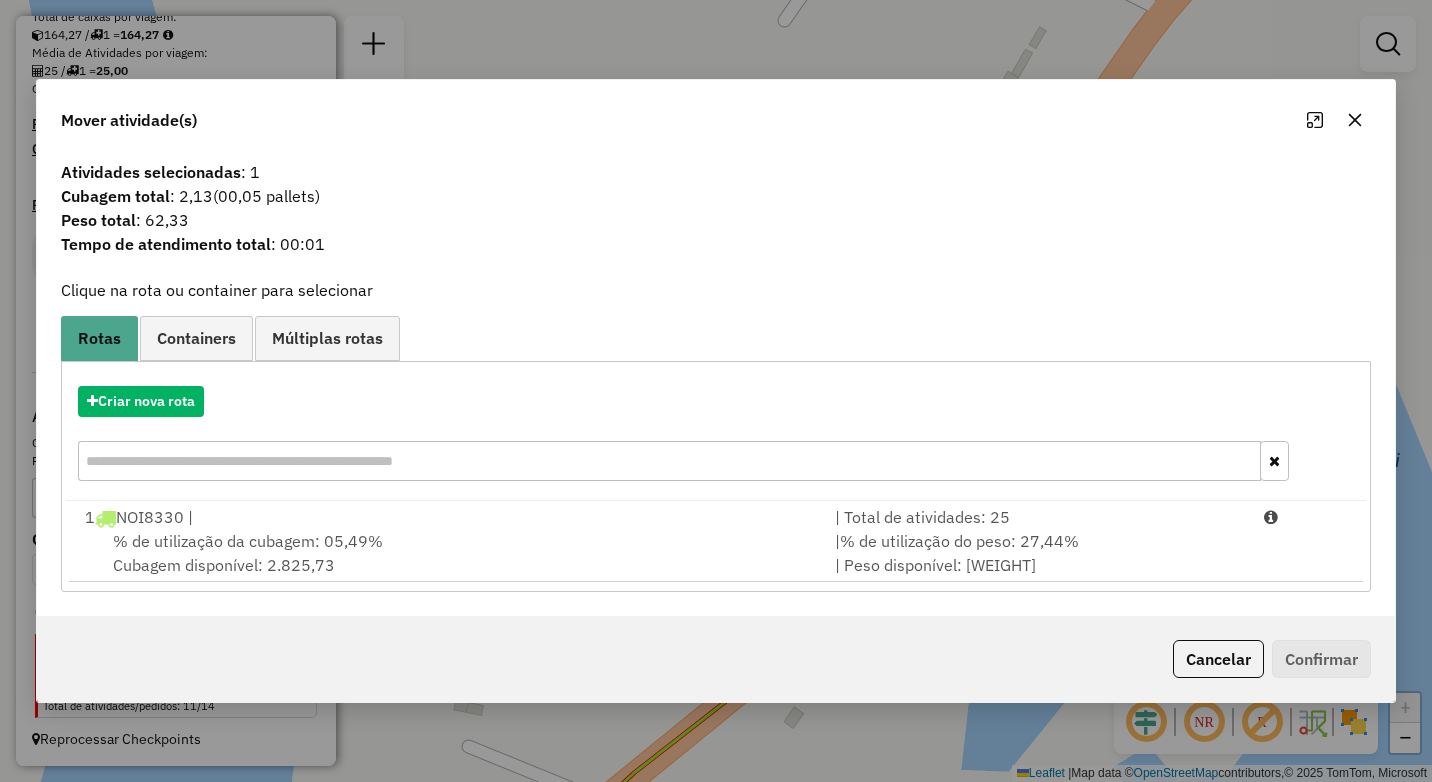 click on "% de utilização da cubagem: 05,49%" at bounding box center (248, 541) 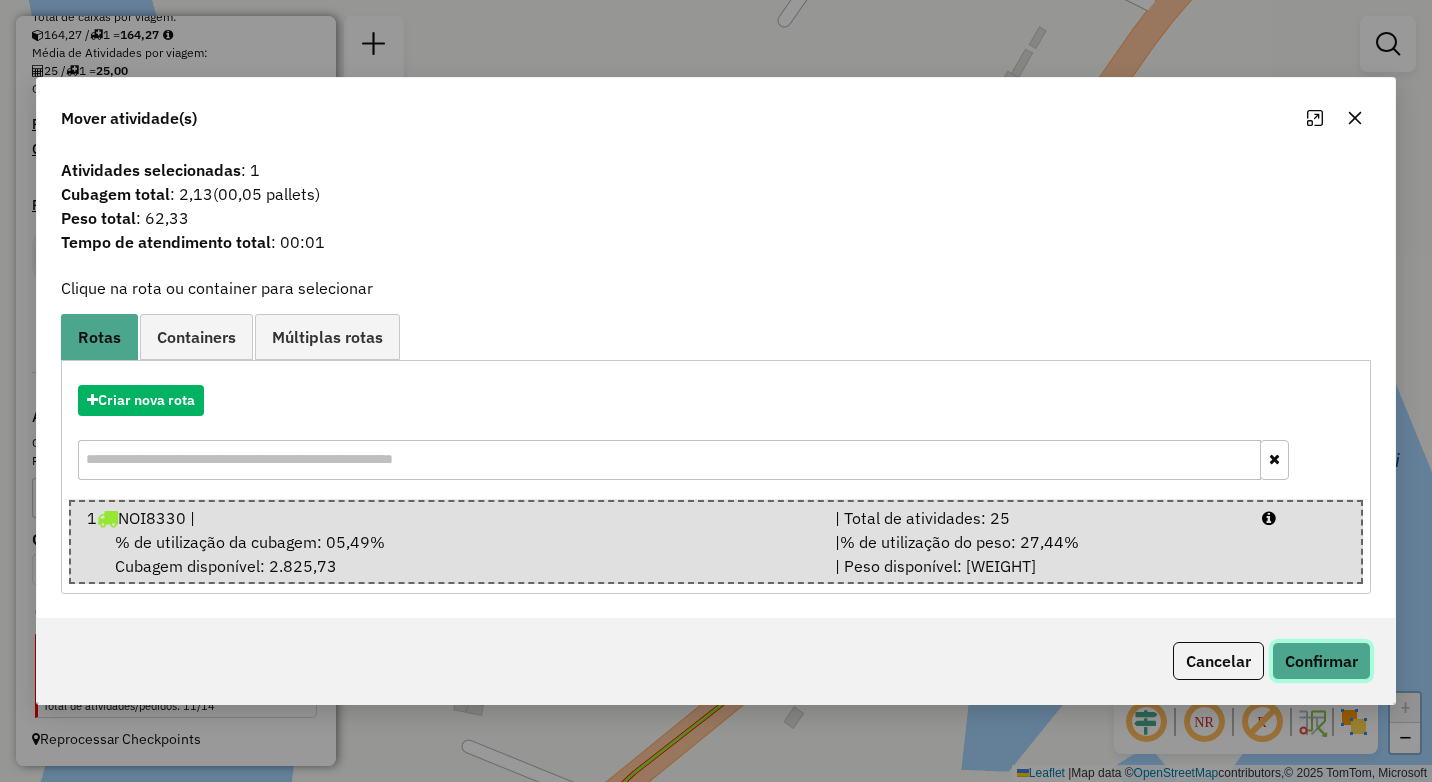 click on "Confirmar" 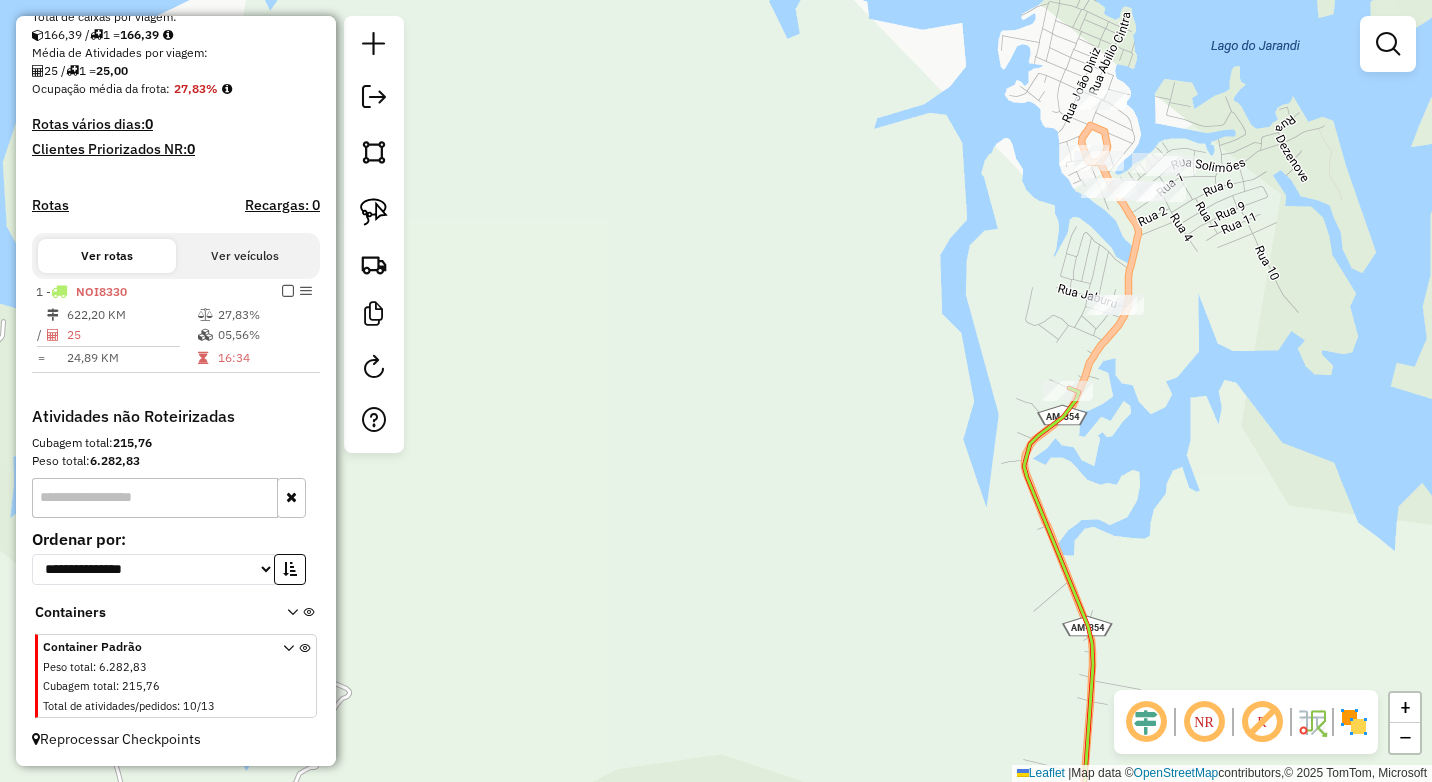 drag, startPoint x: 1141, startPoint y: 293, endPoint x: 1080, endPoint y: 371, distance: 99.0202 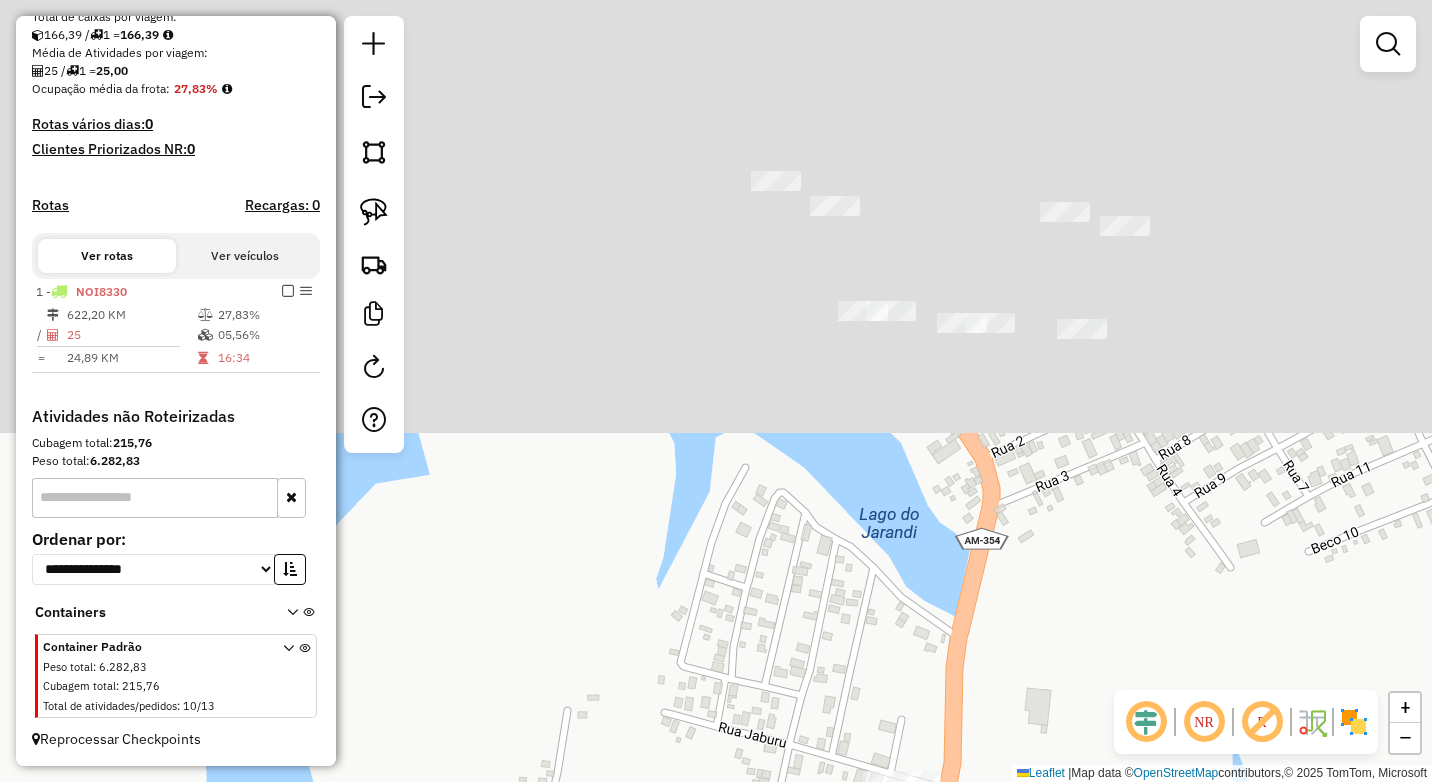 drag, startPoint x: 1075, startPoint y: 342, endPoint x: 907, endPoint y: 577, distance: 288.8754 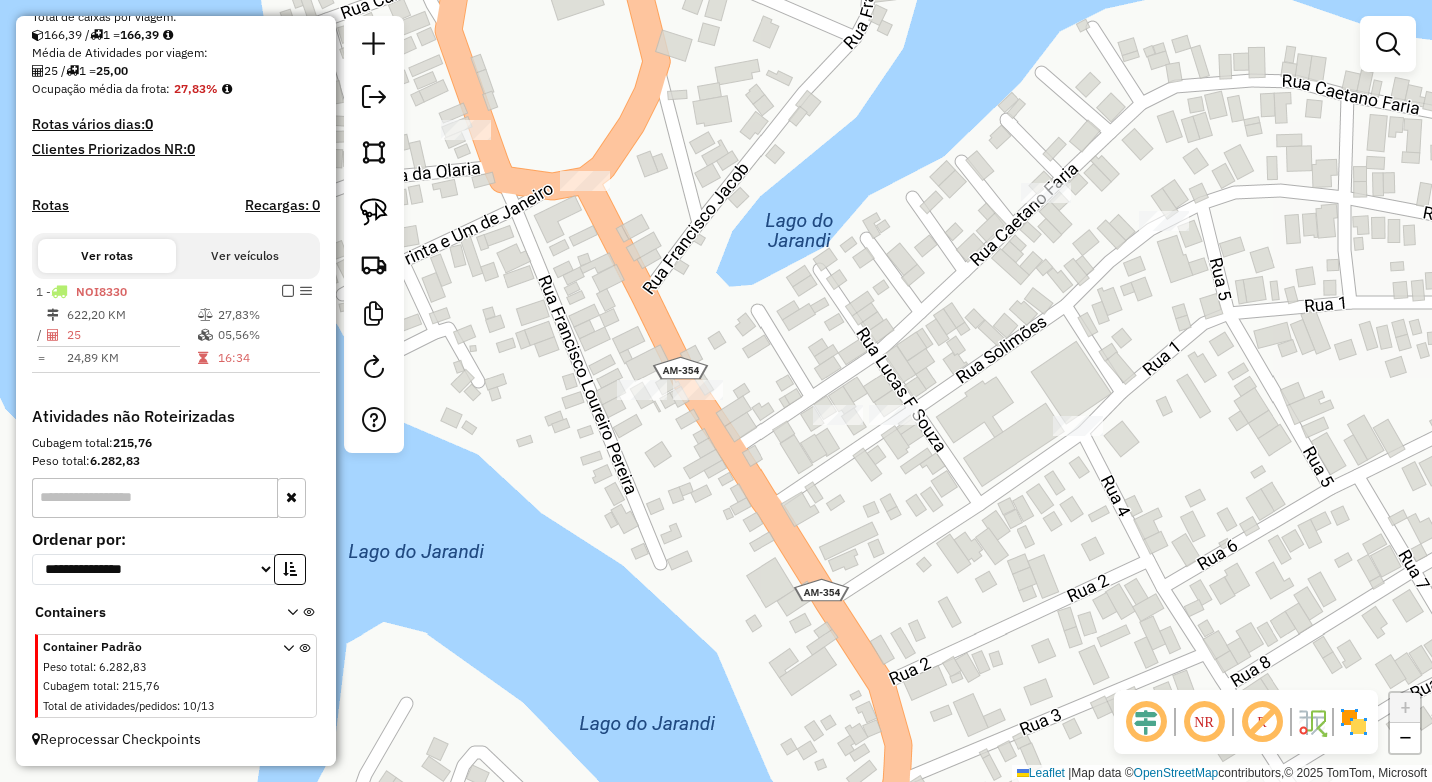 drag, startPoint x: 1103, startPoint y: 259, endPoint x: 1072, endPoint y: 284, distance: 39.824615 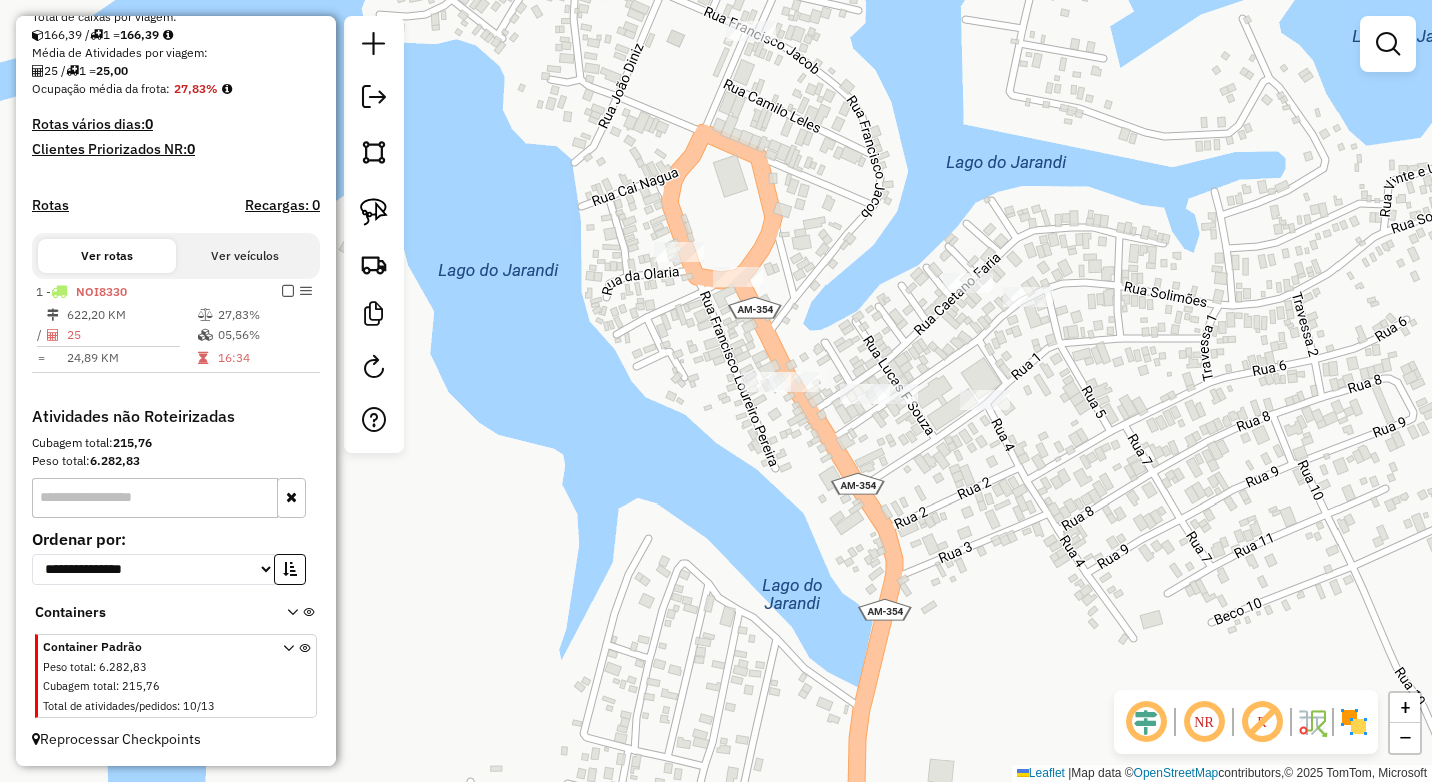 drag, startPoint x: 866, startPoint y: 348, endPoint x: 780, endPoint y: 323, distance: 89.560036 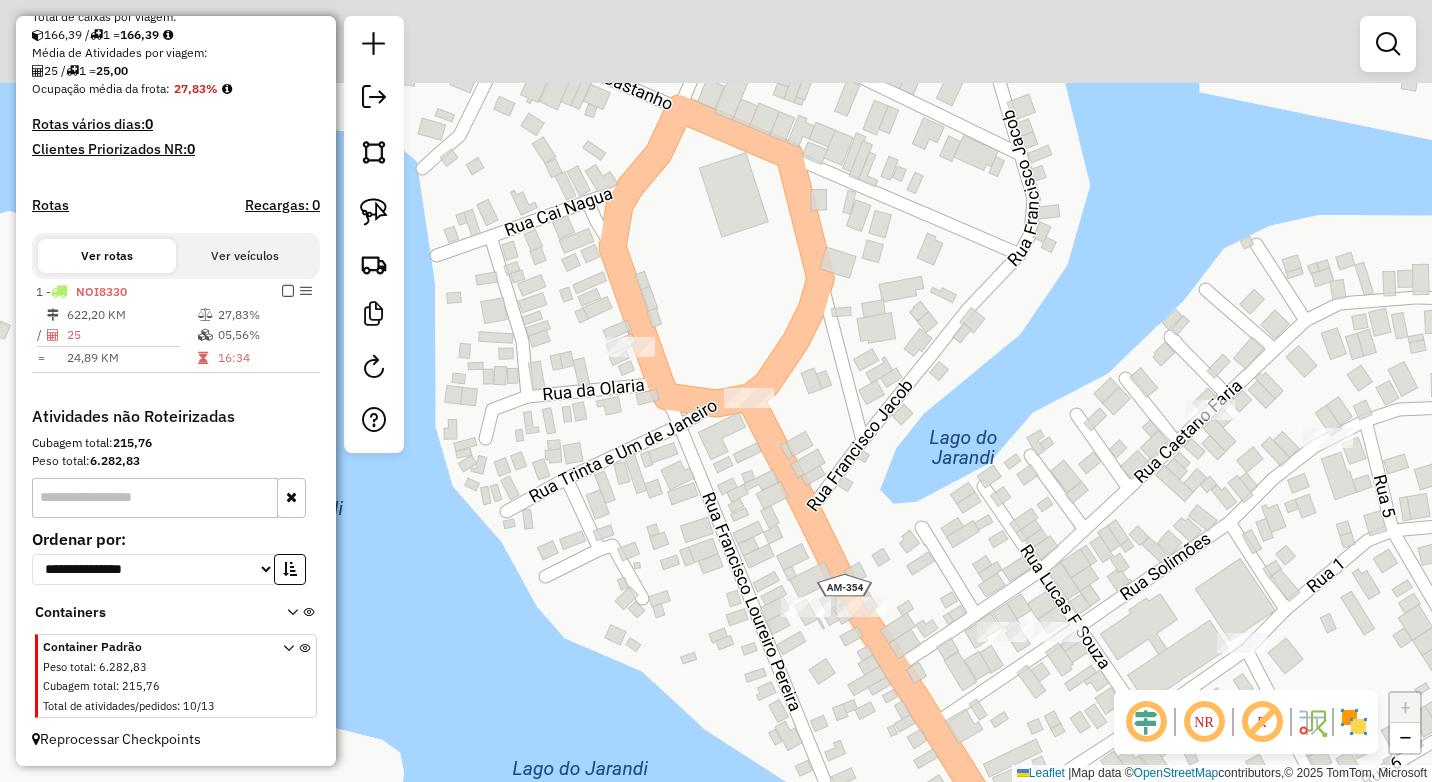 drag, startPoint x: 717, startPoint y: 445, endPoint x: 695, endPoint y: 446, distance: 22.022715 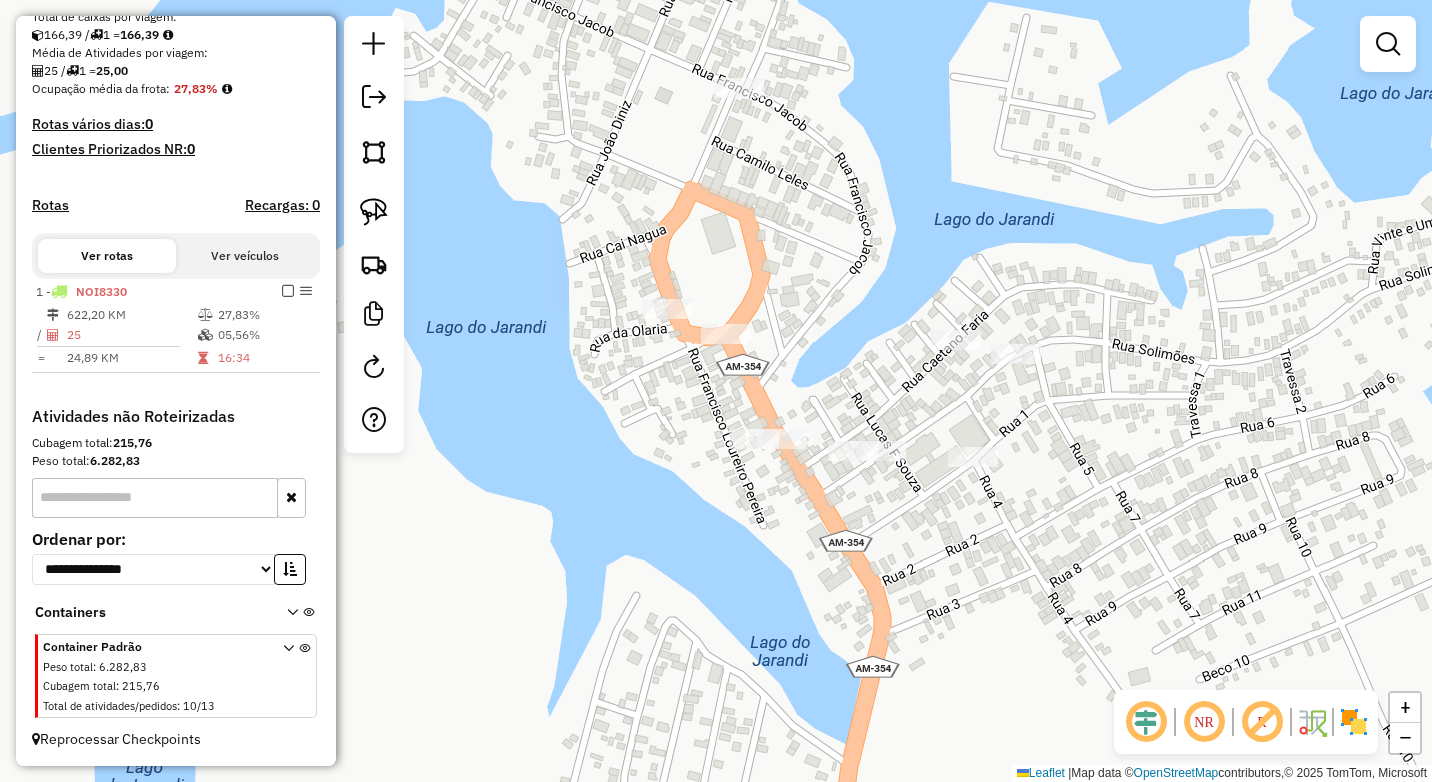 drag, startPoint x: 818, startPoint y: 257, endPoint x: 789, endPoint y: 114, distance: 145.91093 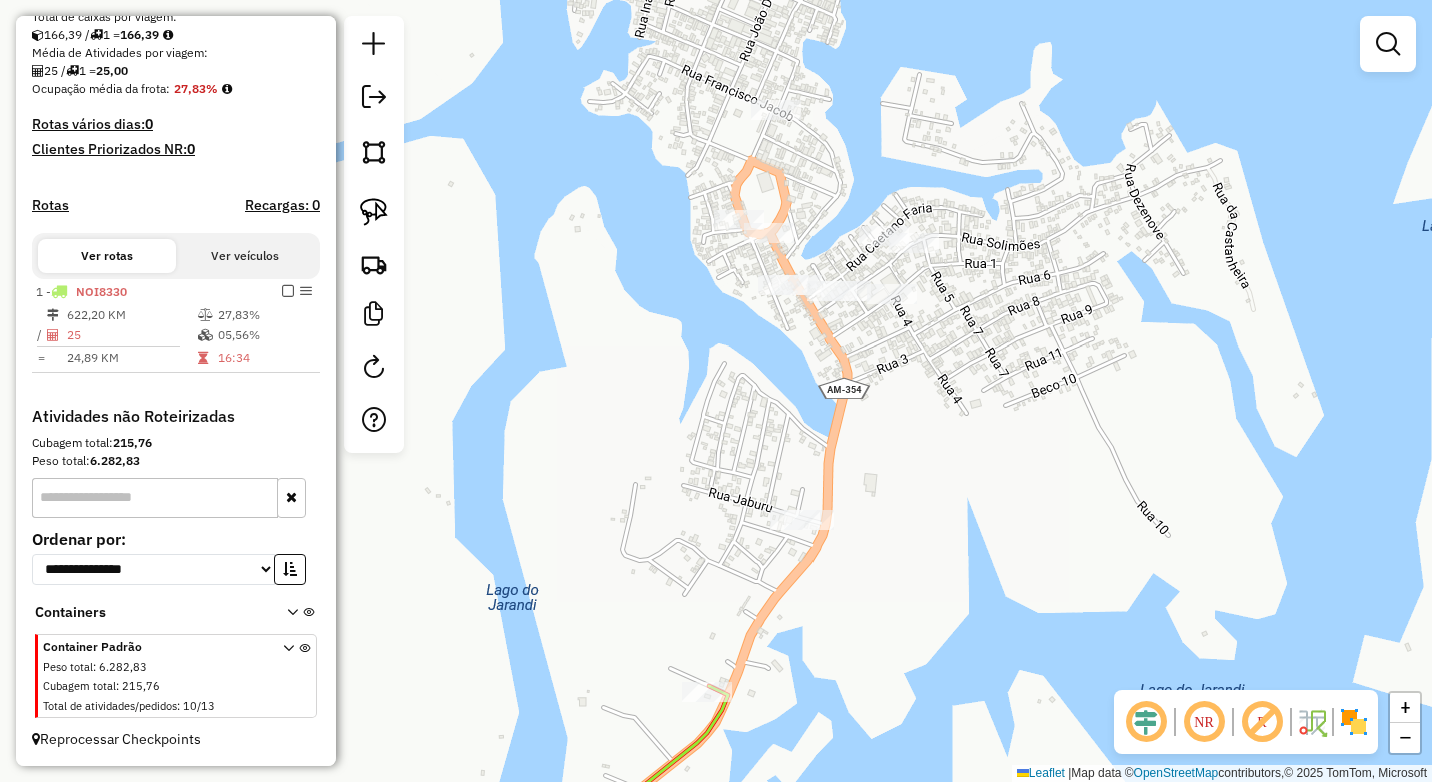 drag, startPoint x: 387, startPoint y: 215, endPoint x: 414, endPoint y: 215, distance: 27 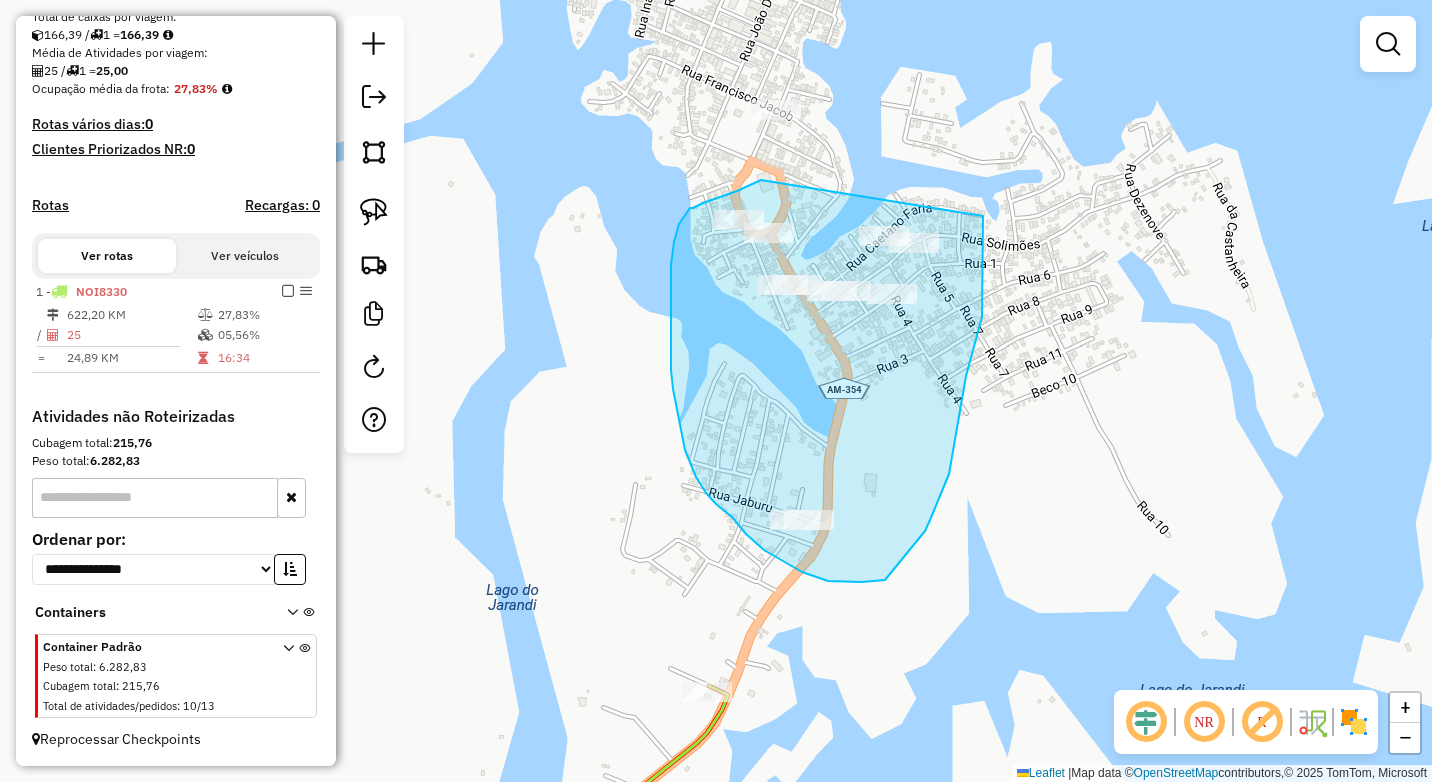 drag, startPoint x: 761, startPoint y: 180, endPoint x: 983, endPoint y: 216, distance: 224.89998 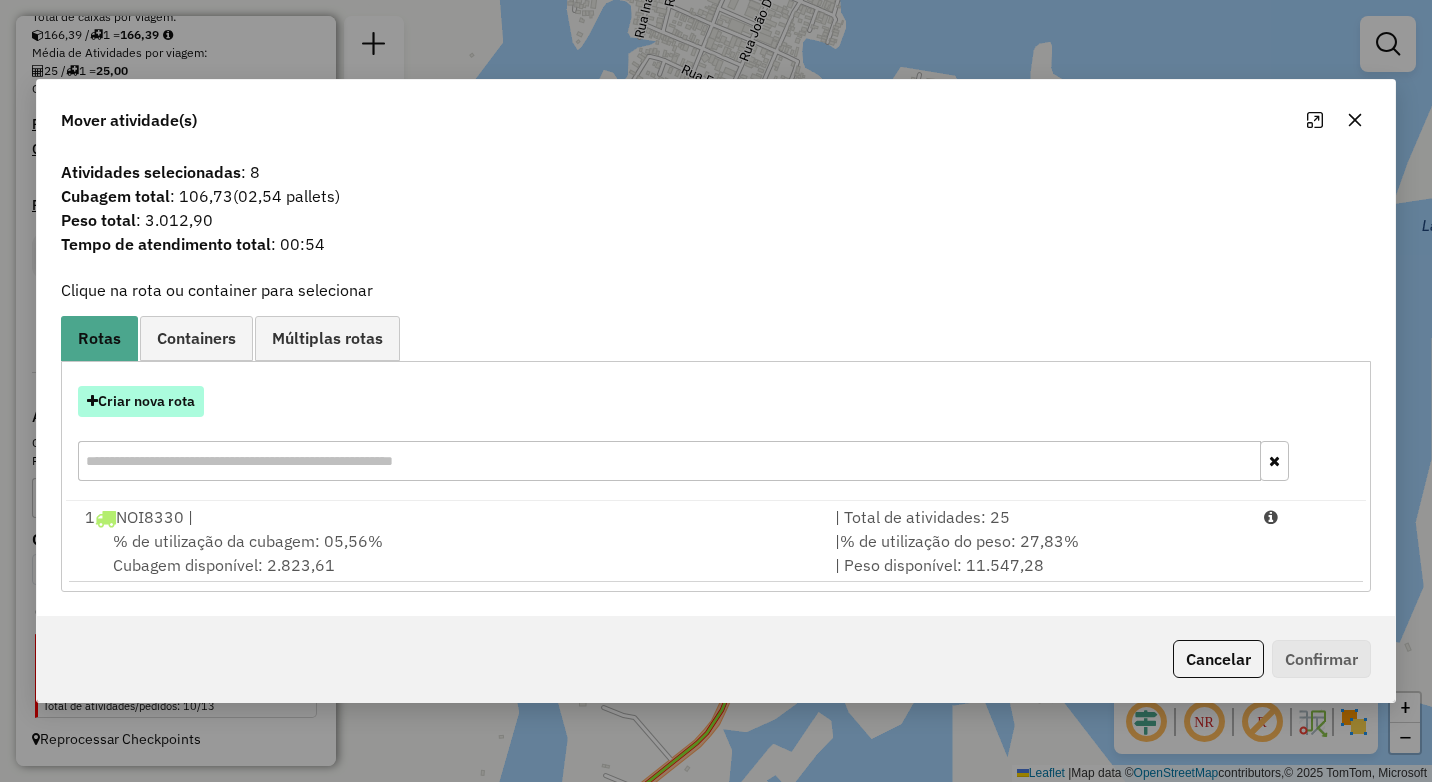 click on "Criar nova rota" at bounding box center (141, 401) 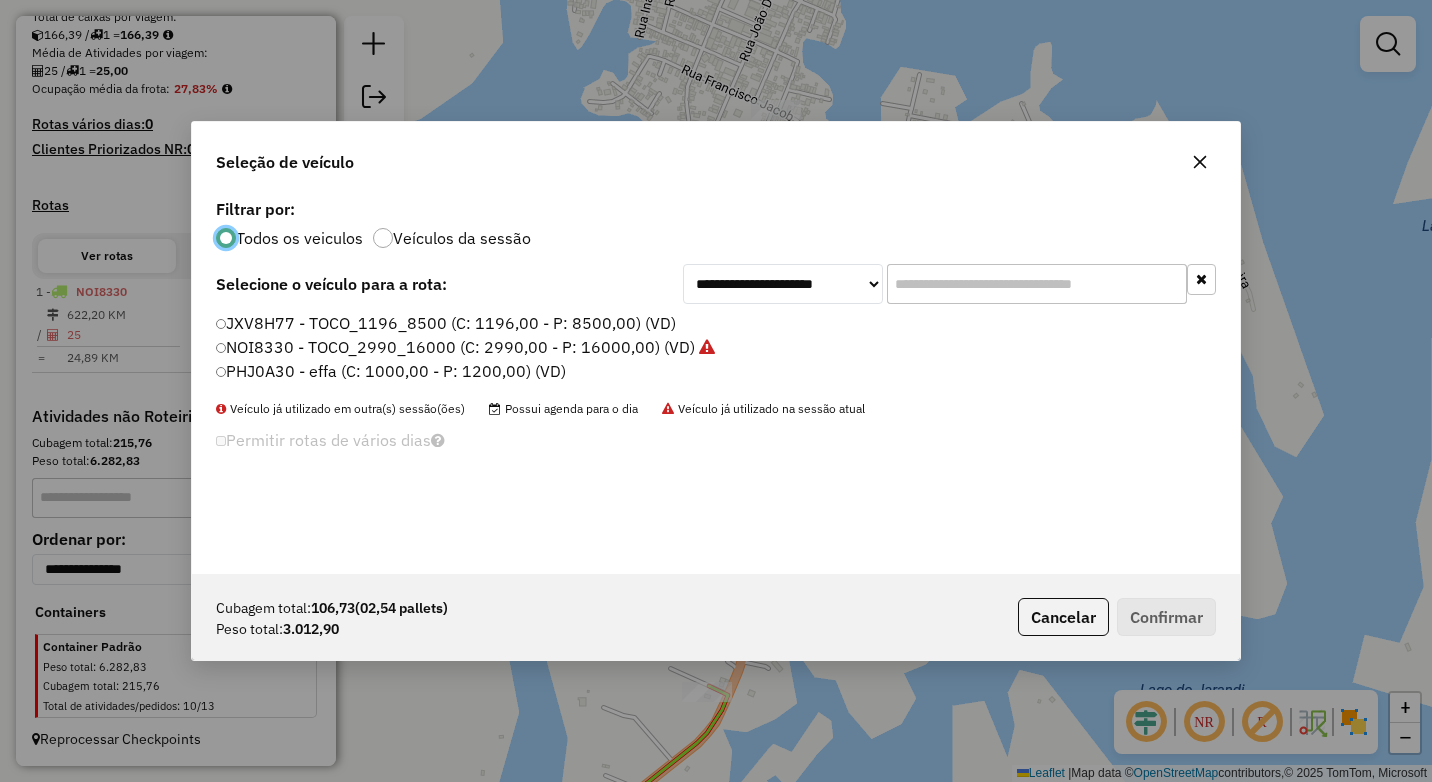 scroll, scrollTop: 11, scrollLeft: 6, axis: both 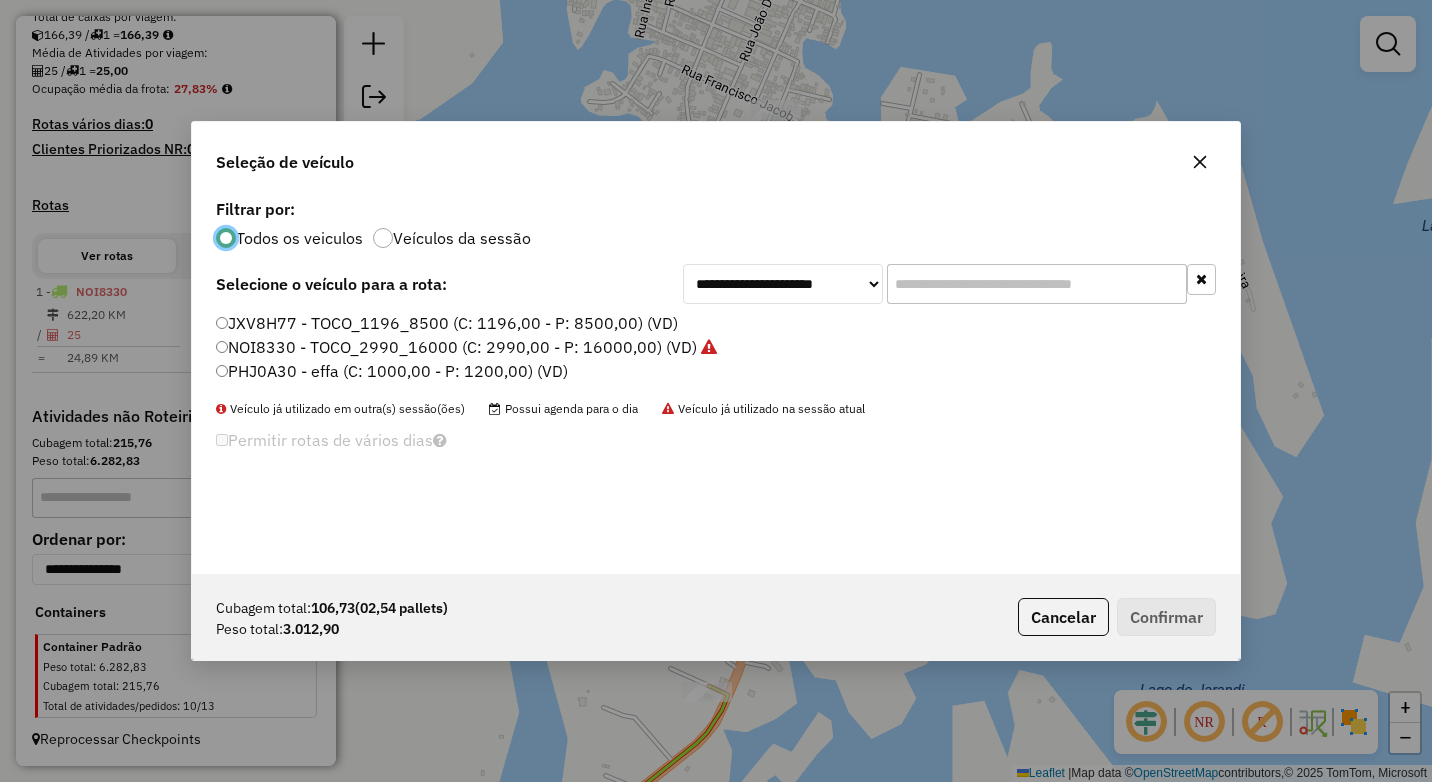 click on "JXV8H77 - TOCO_1196_8500 (C: 1196,00 - P: 8500,00) (VD)" 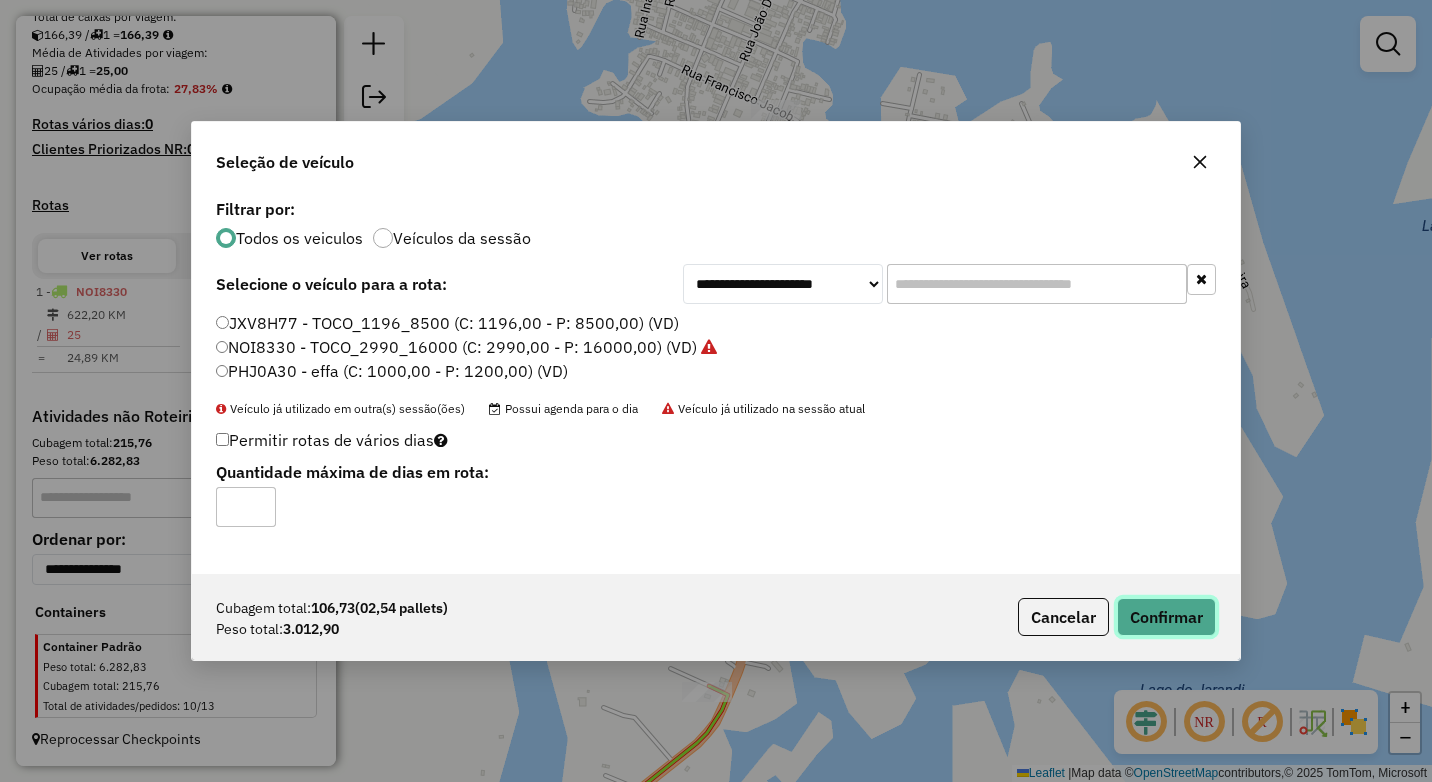 click on "Confirmar" 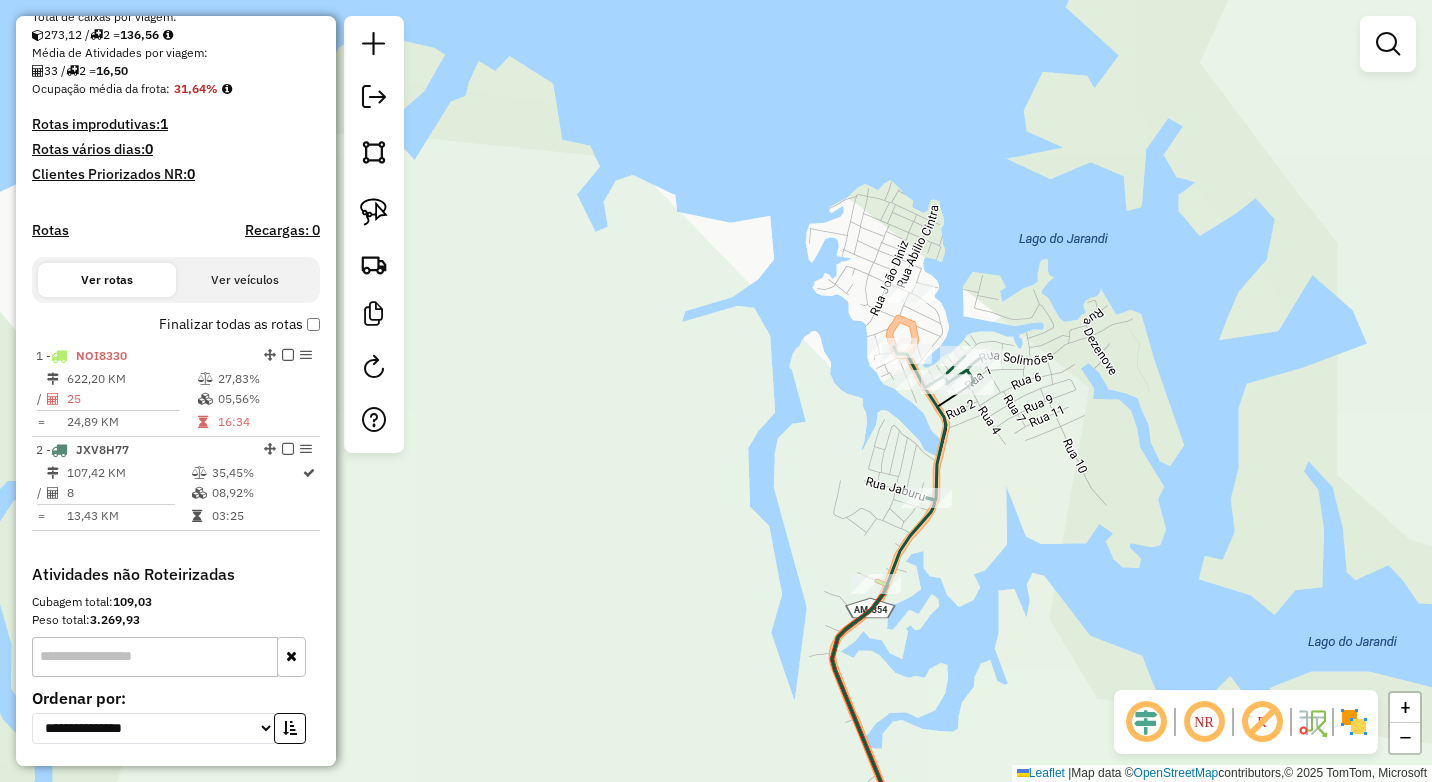 drag, startPoint x: 1180, startPoint y: 539, endPoint x: 1237, endPoint y: 512, distance: 63.07139 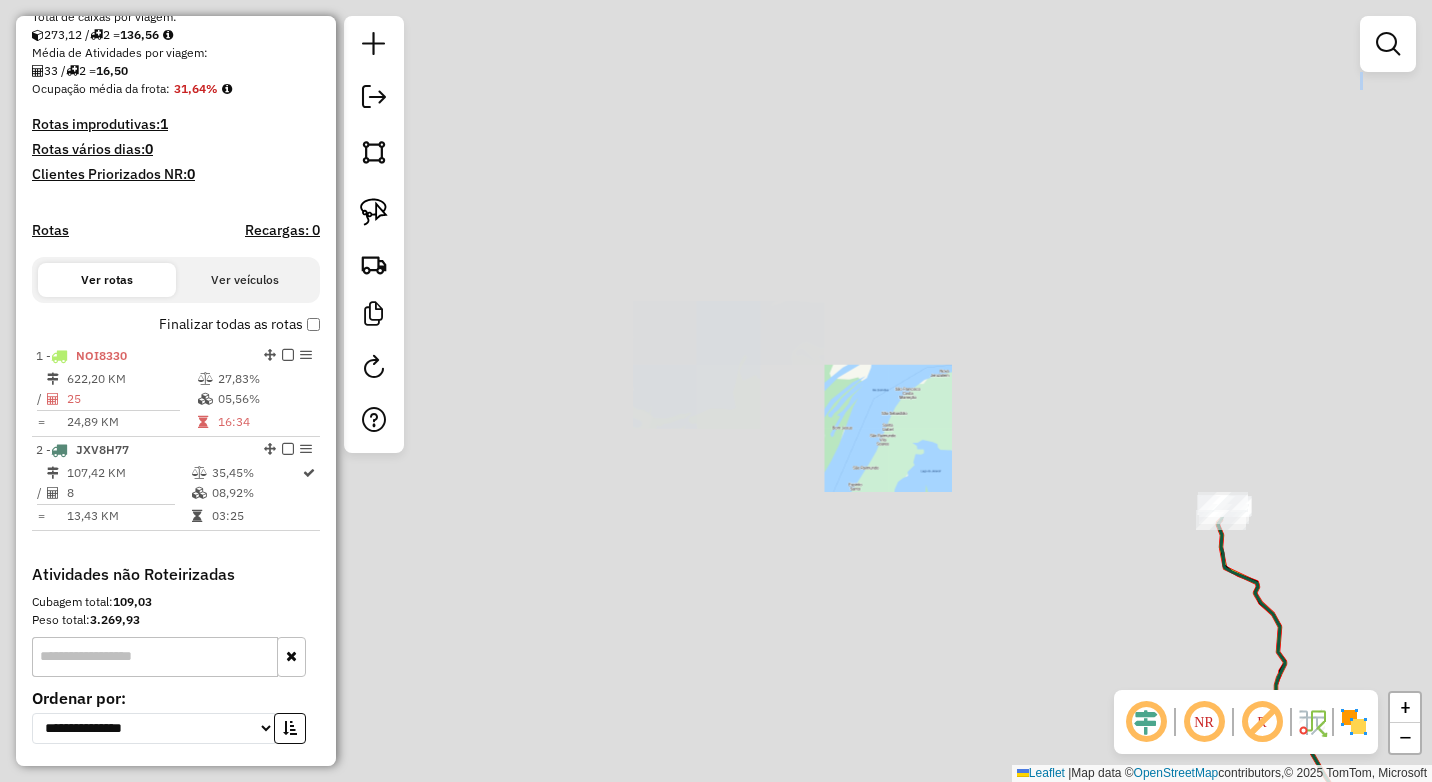 drag, startPoint x: 1287, startPoint y: 520, endPoint x: 766, endPoint y: 371, distance: 541.88745 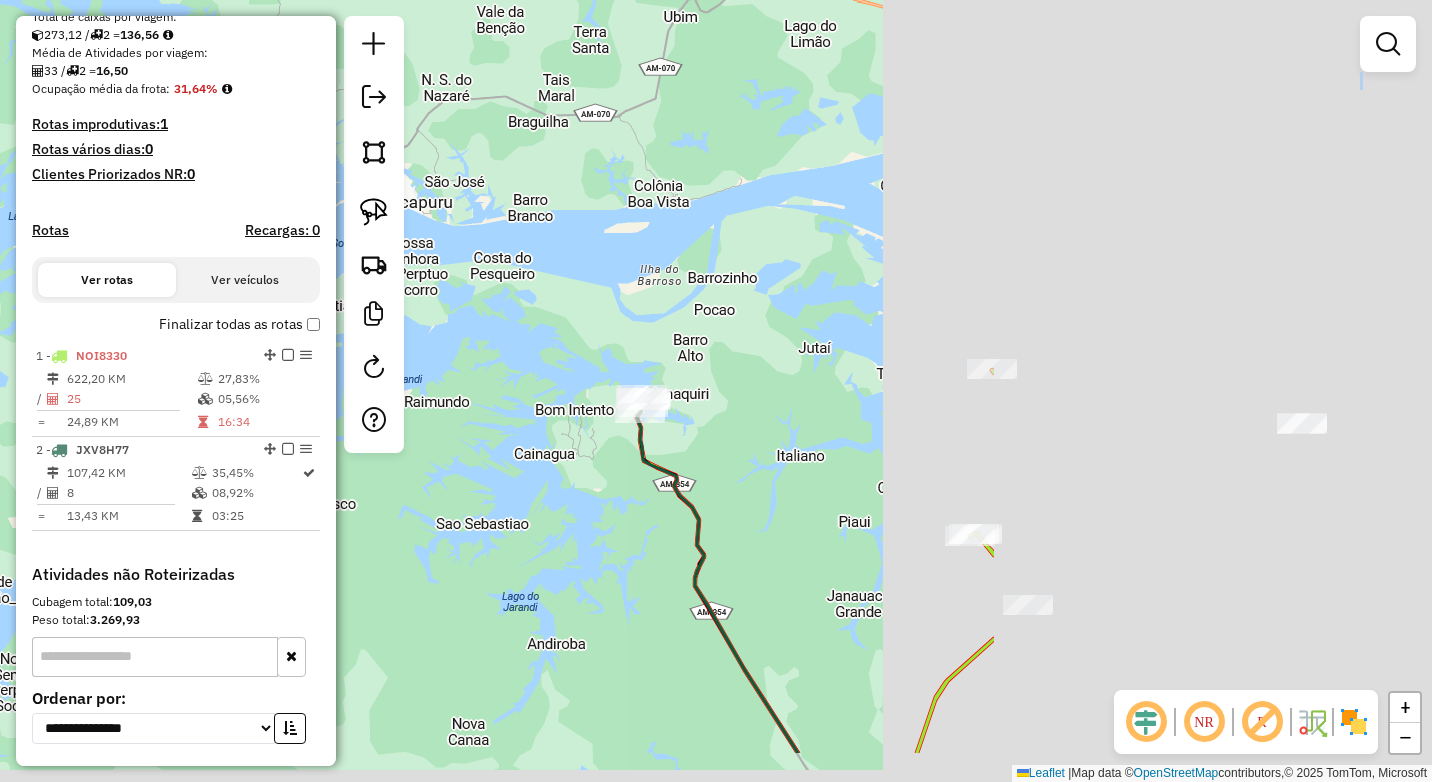 drag, startPoint x: 1219, startPoint y: 396, endPoint x: 649, endPoint y: 330, distance: 573.80835 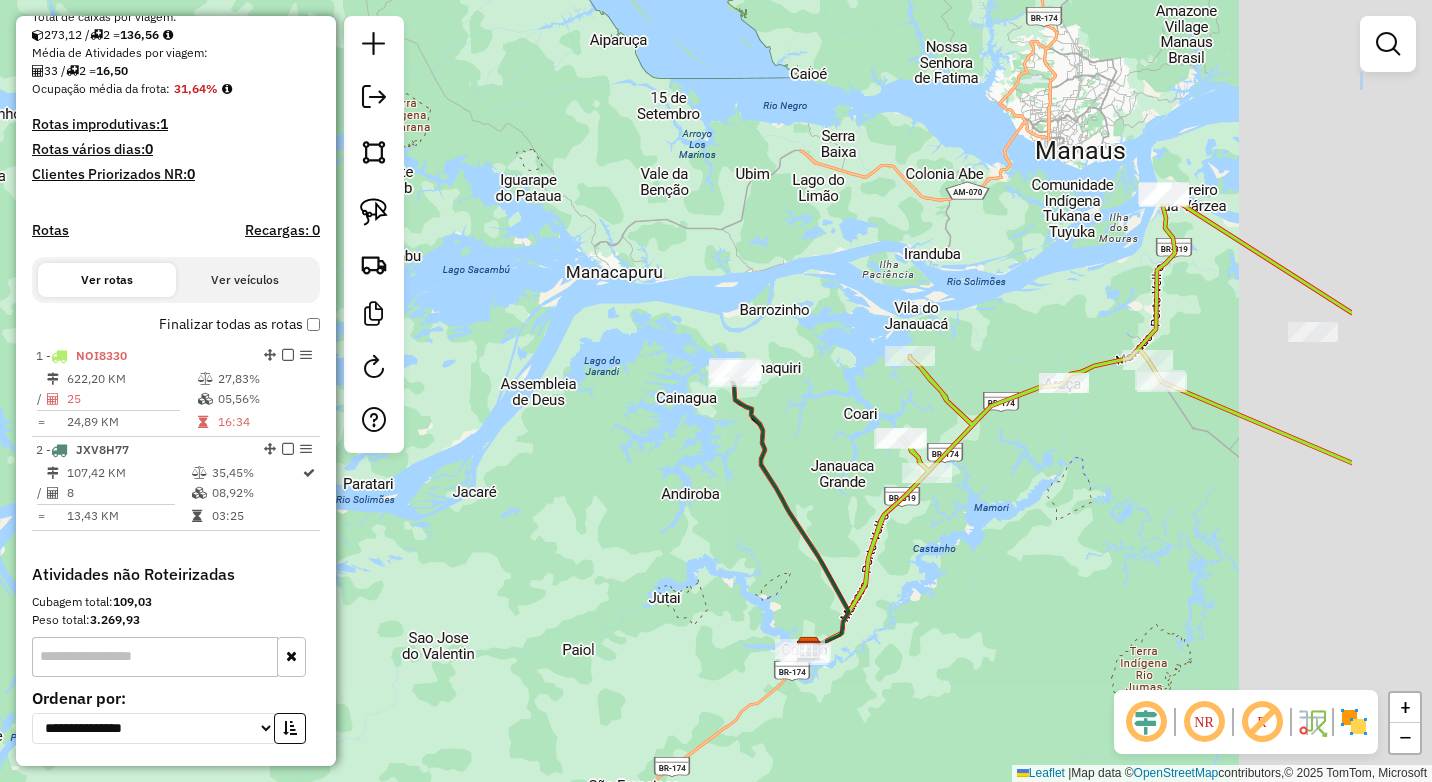 drag, startPoint x: 1115, startPoint y: 517, endPoint x: 1059, endPoint y: 515, distance: 56.0357 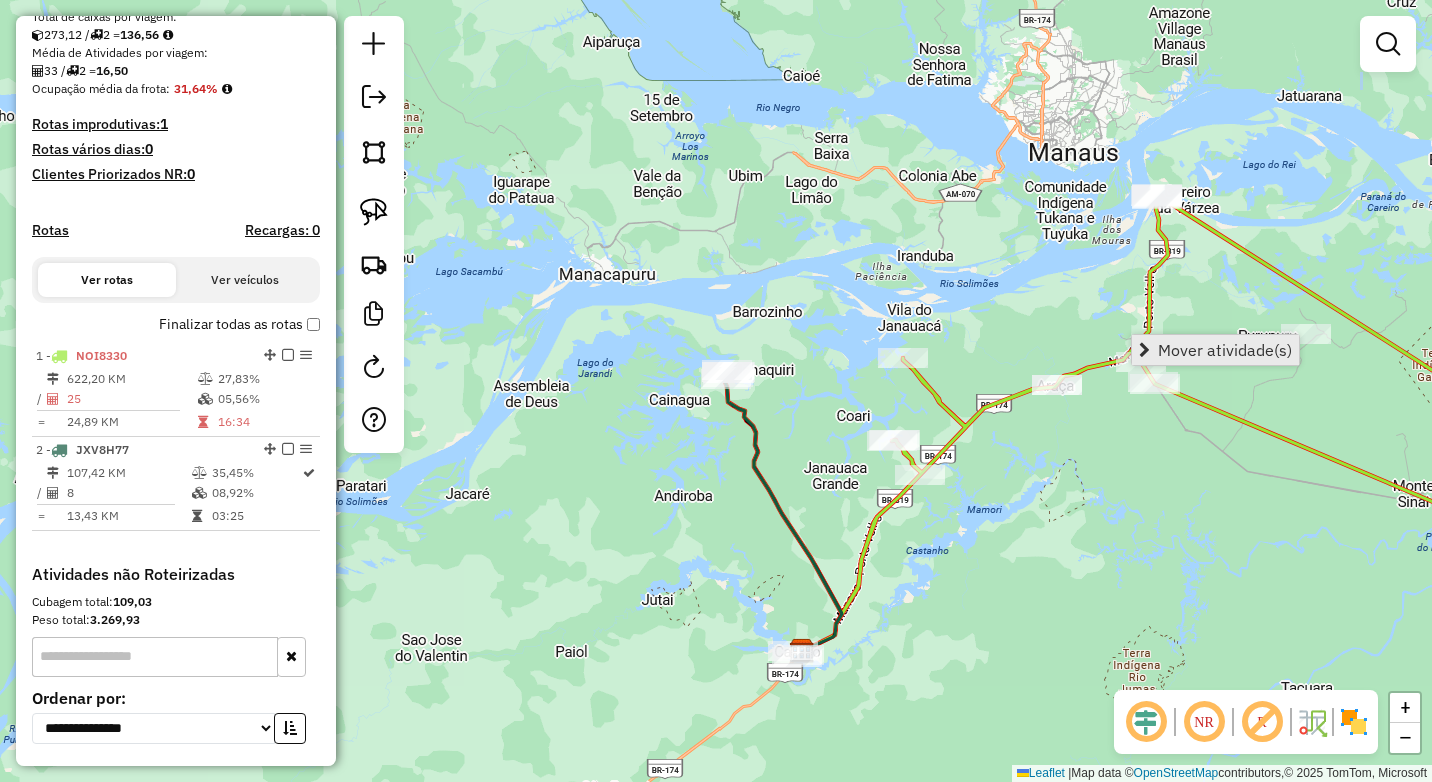 click on "Mover atividade(s)" at bounding box center [1225, 350] 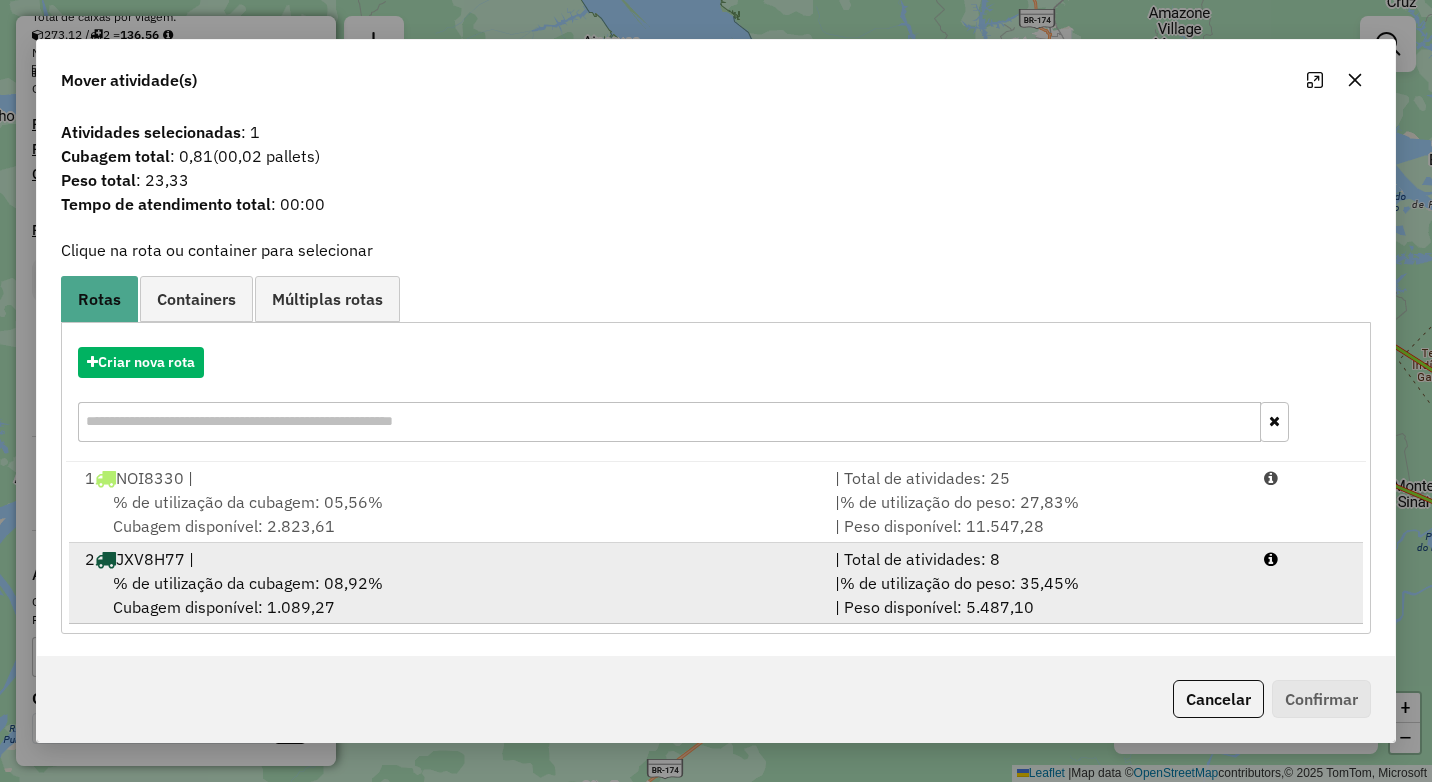 click on "% de utilização da cubagem: 08,92%" at bounding box center (248, 583) 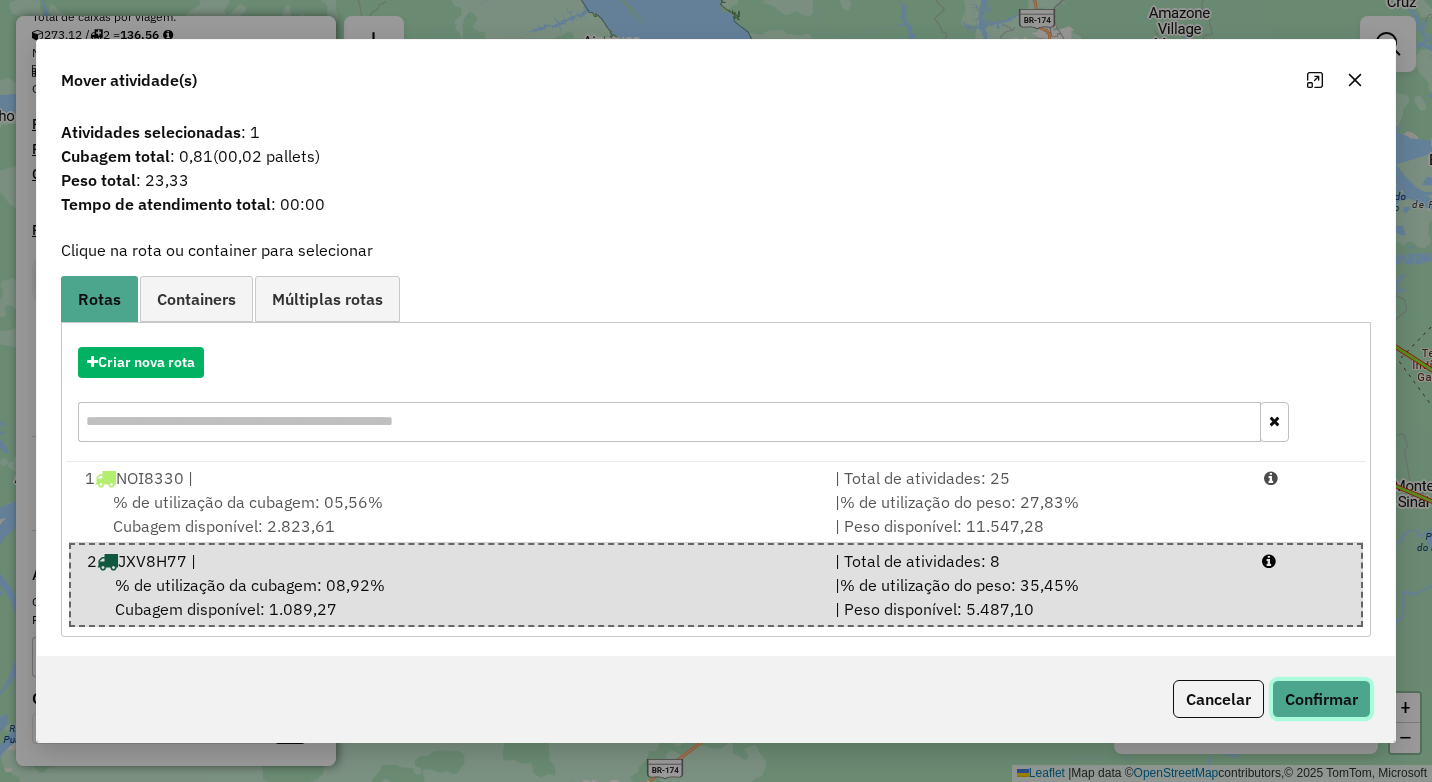 click on "Confirmar" 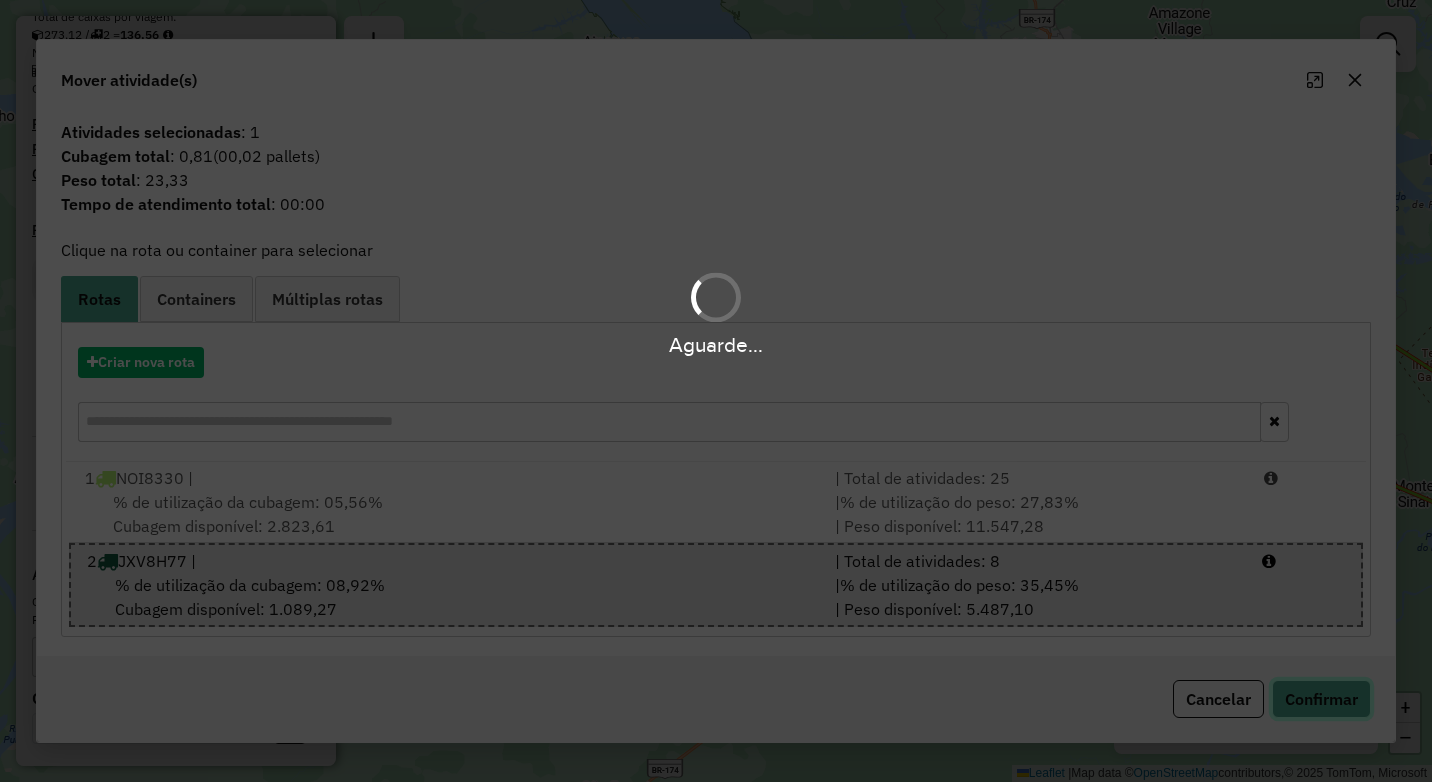 type 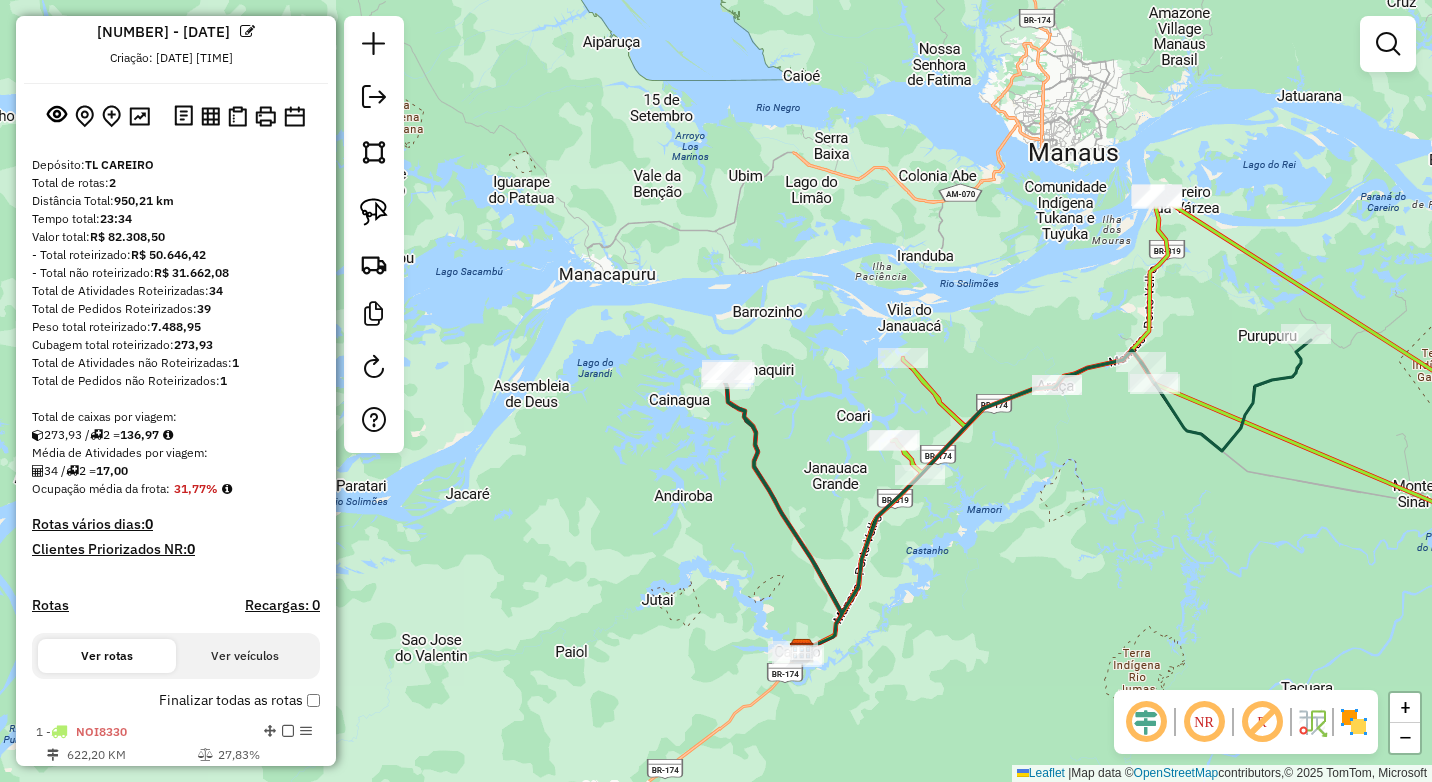 scroll, scrollTop: 0, scrollLeft: 0, axis: both 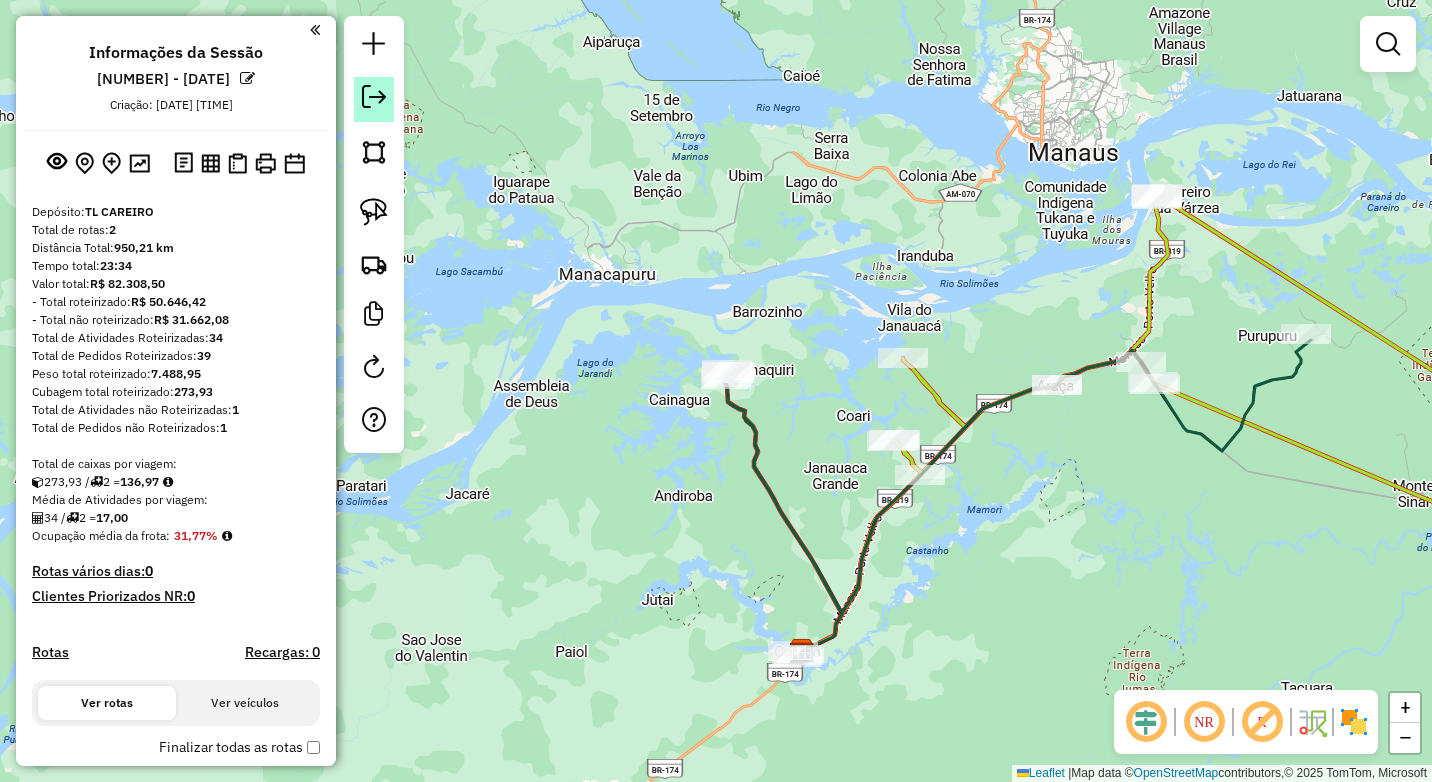 click 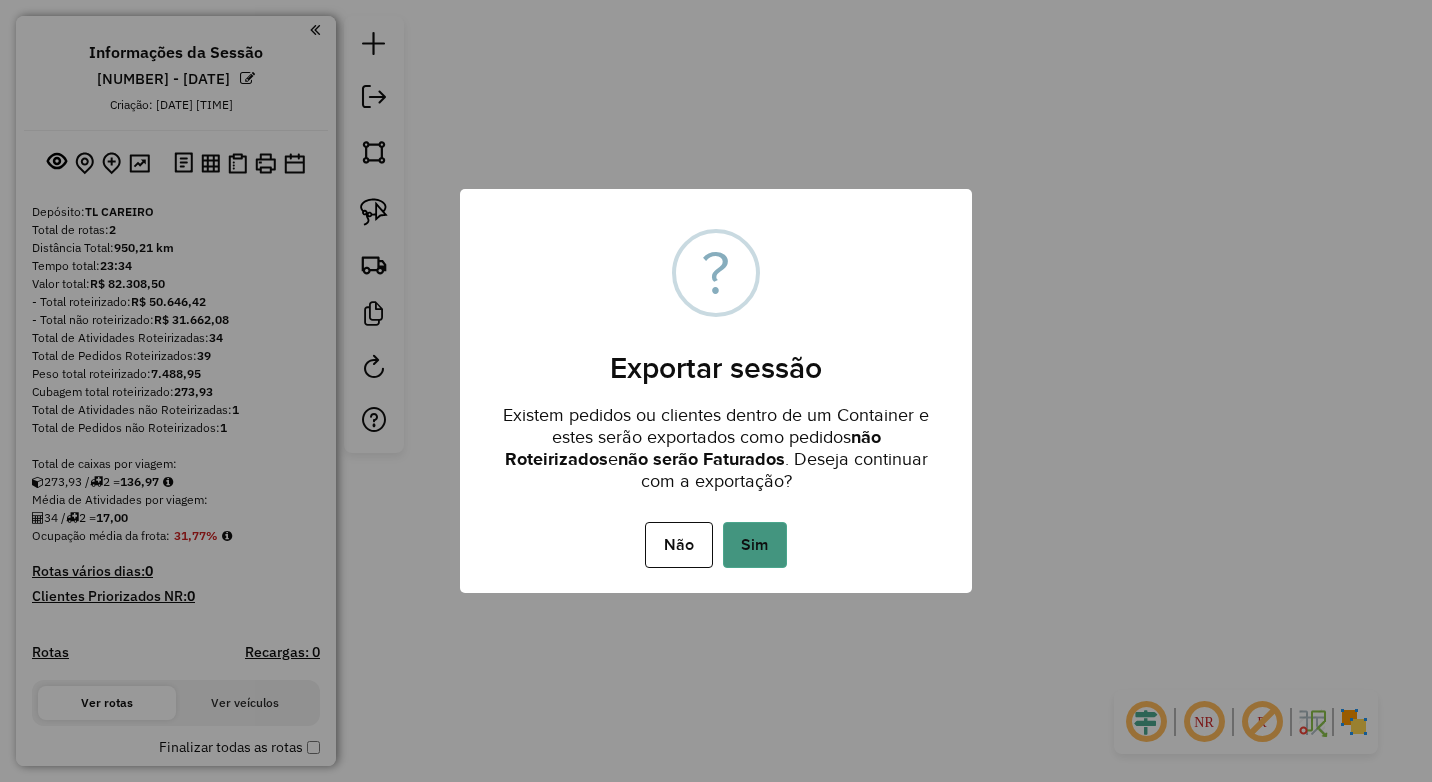 click on "Sim" at bounding box center [755, 545] 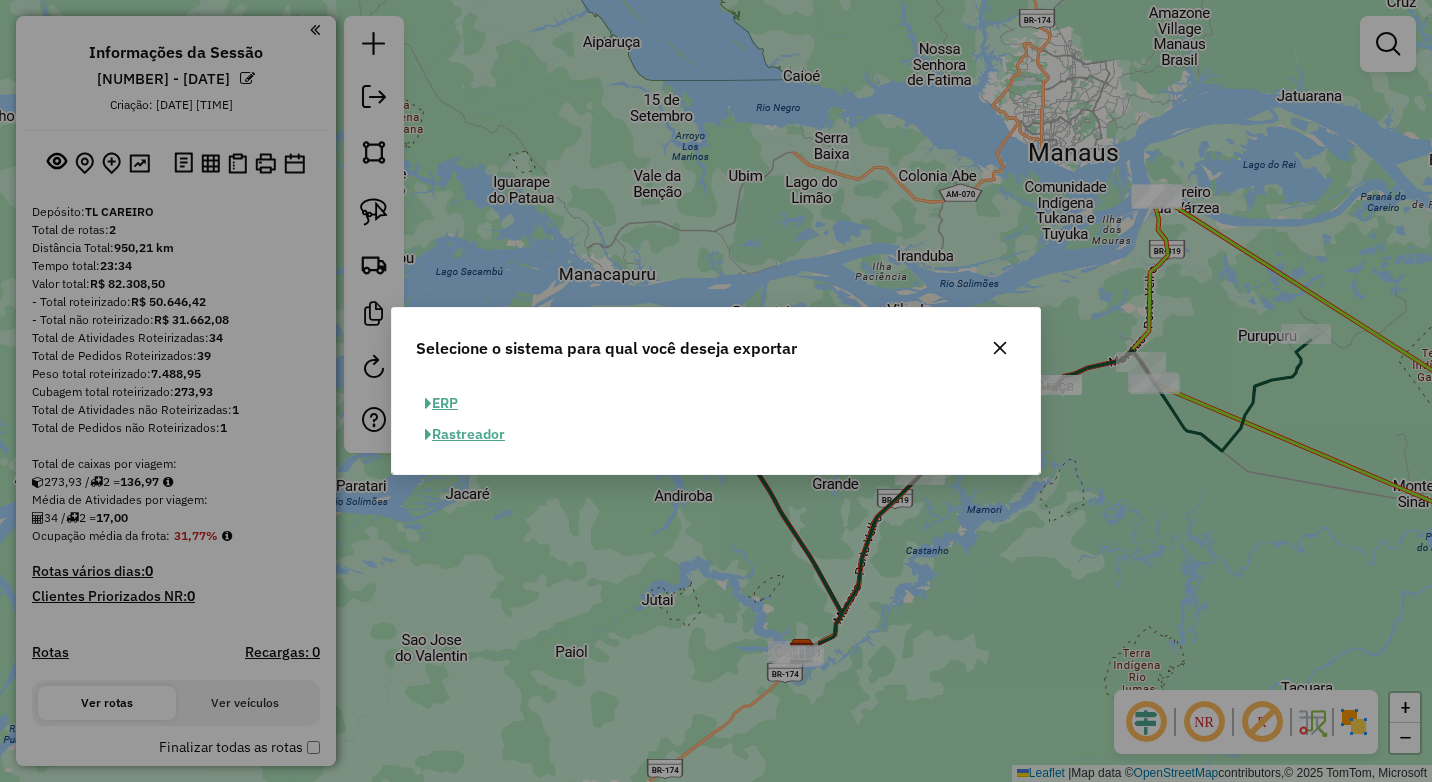 click on "ERP" 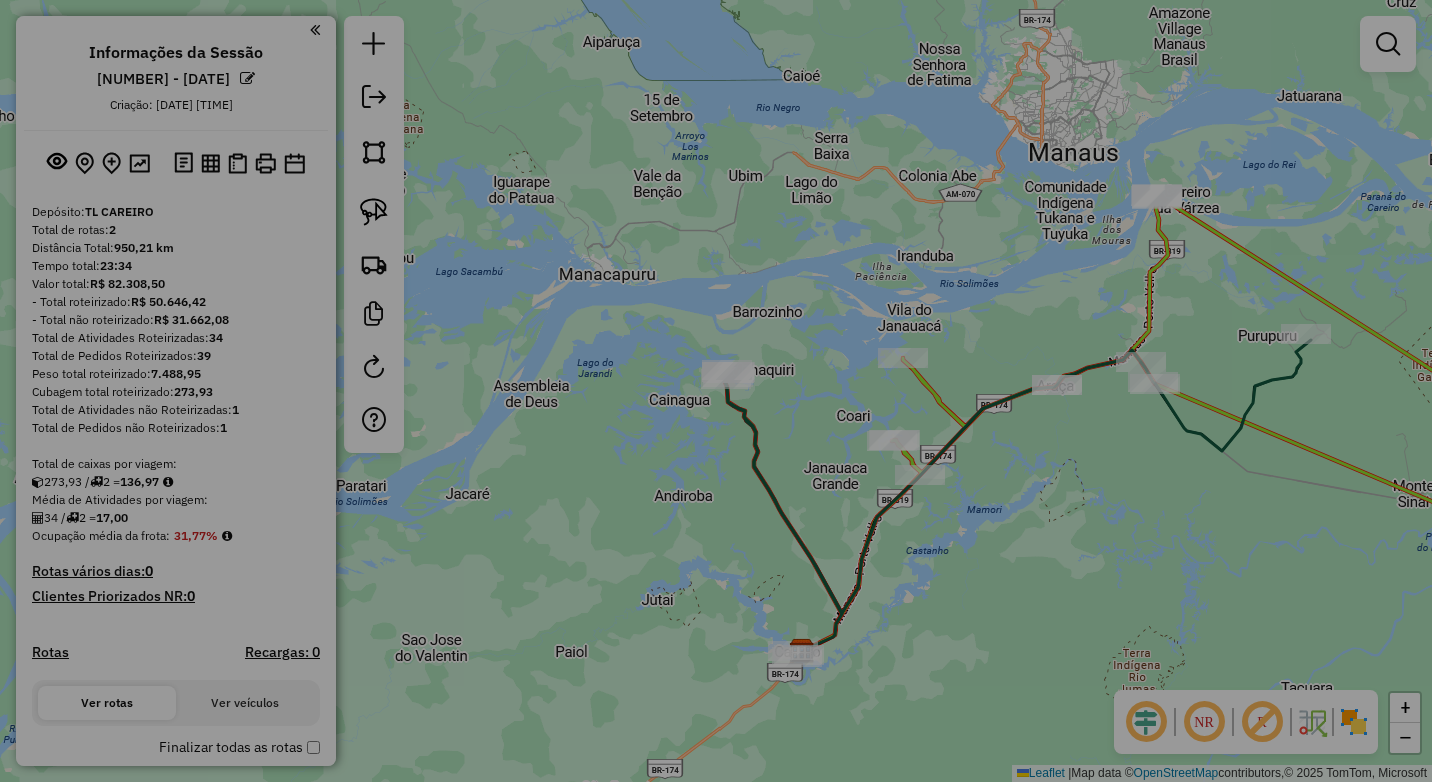 select on "**" 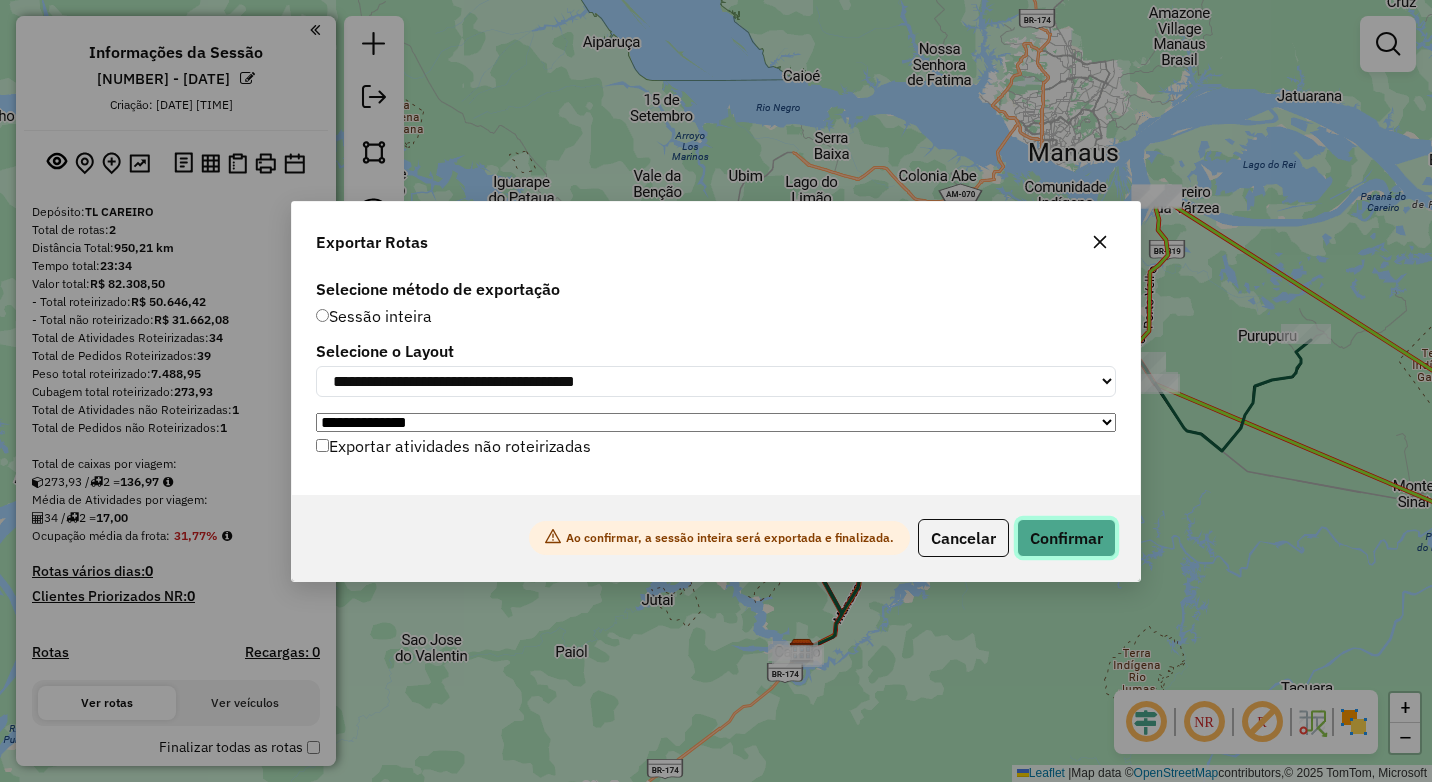 click on "Confirmar" 